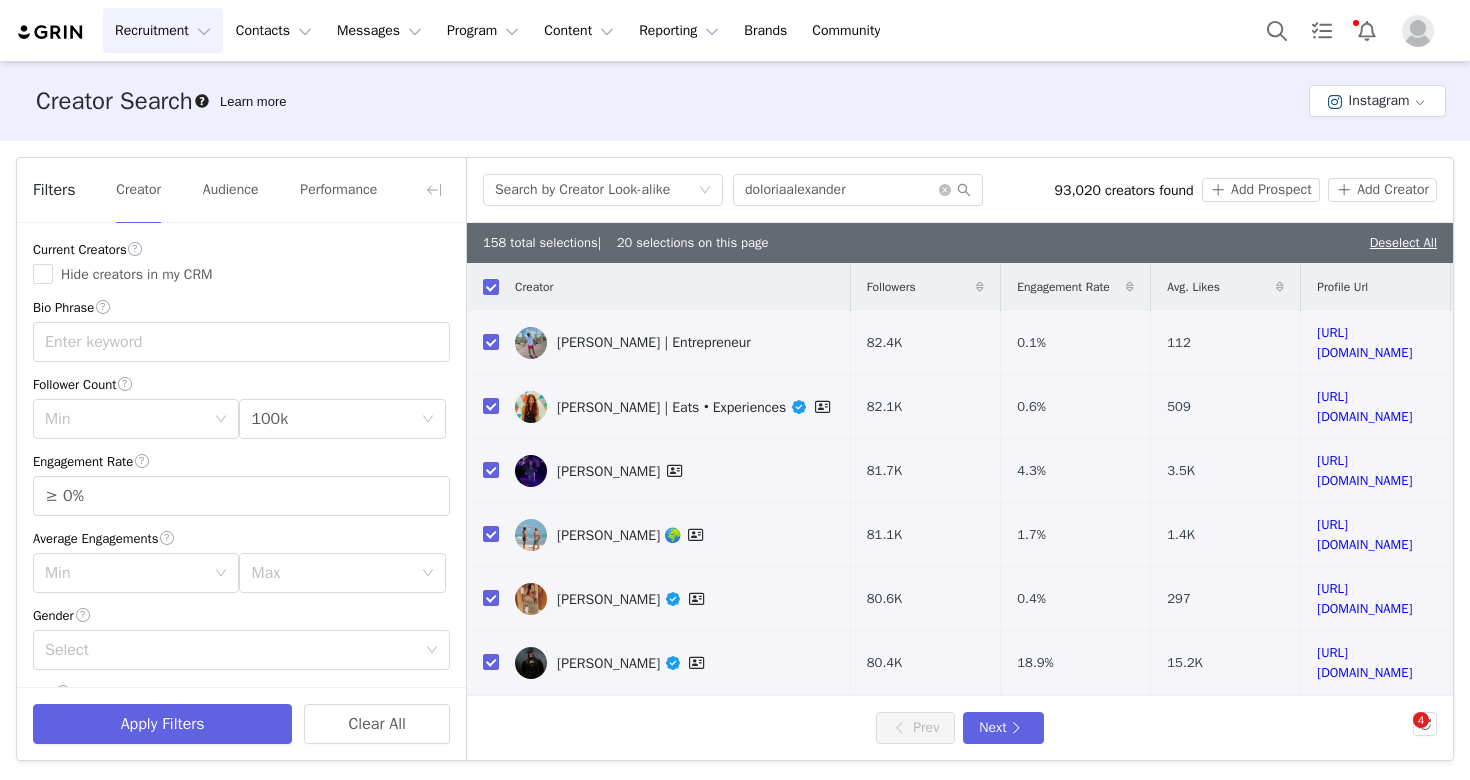 scroll, scrollTop: 0, scrollLeft: 0, axis: both 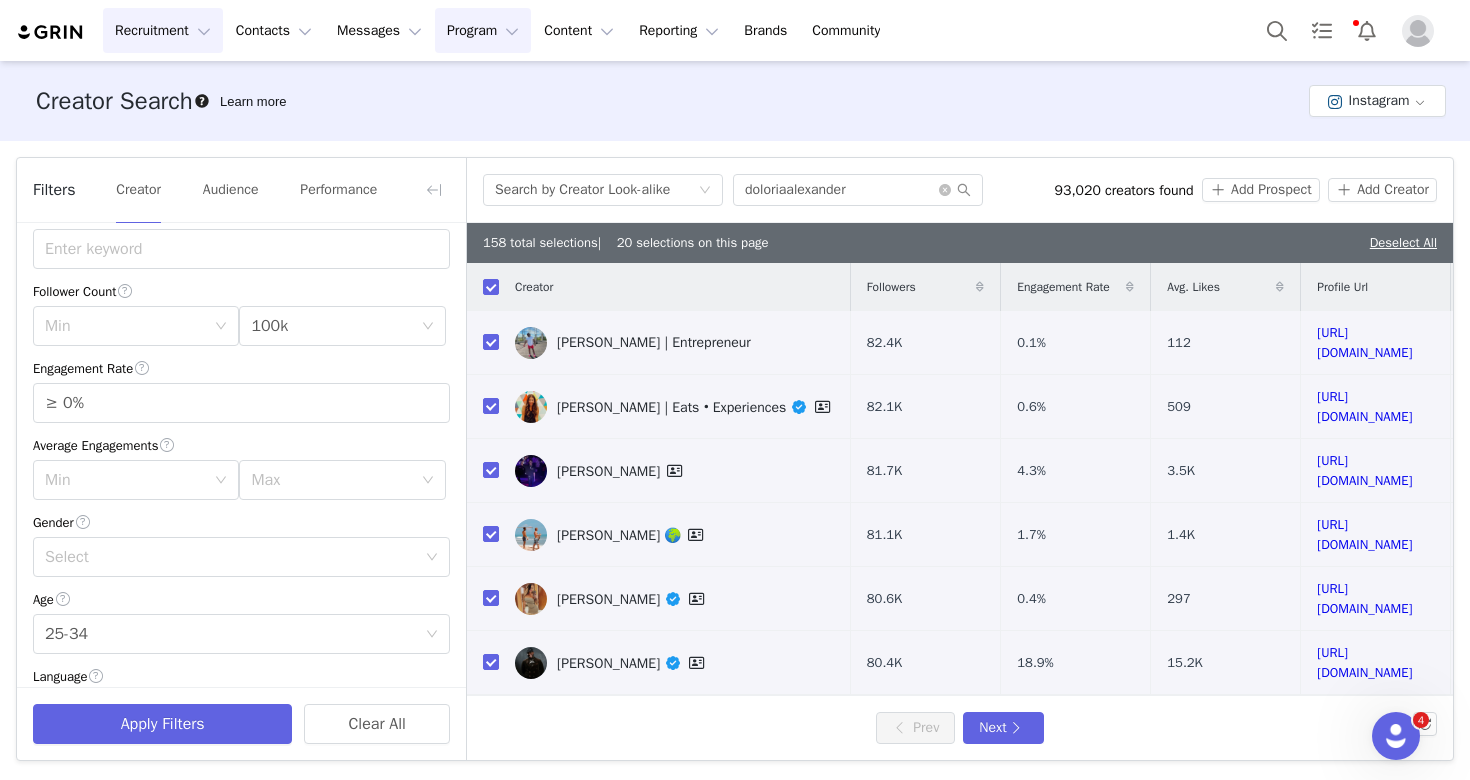 click on "Program Program" at bounding box center (483, 30) 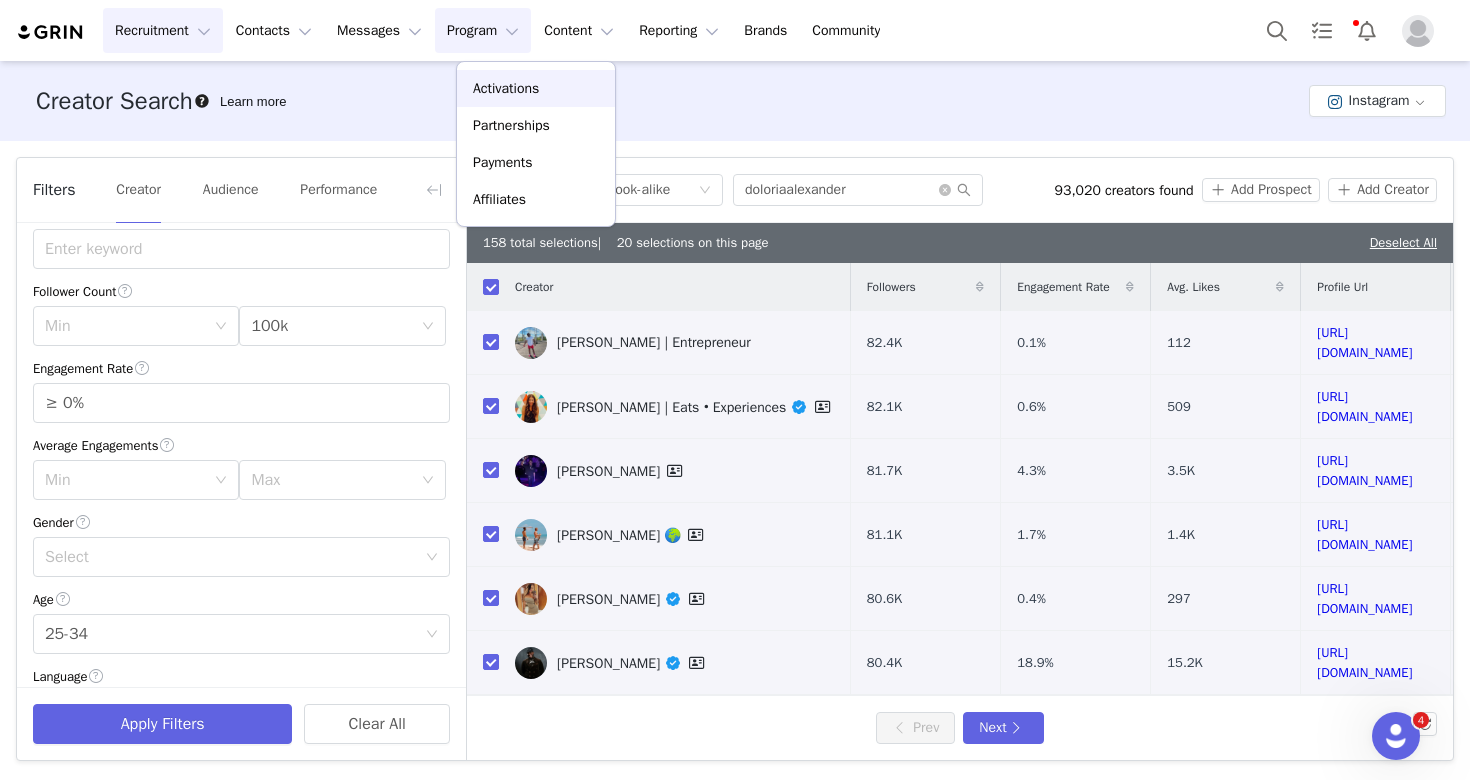 click on "Activations" at bounding box center (506, 88) 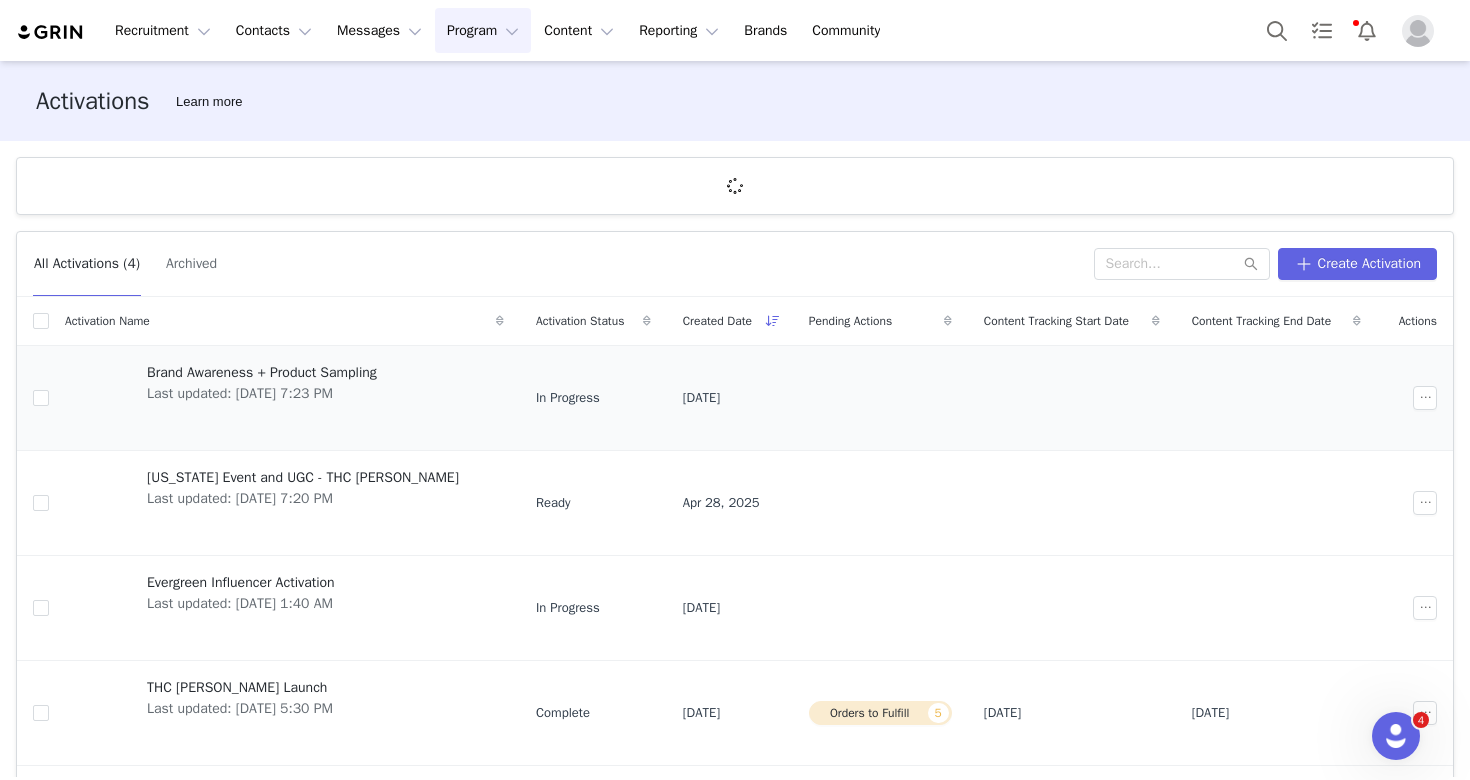 click on "Brand Awareness + Product Sampling" at bounding box center [262, 372] 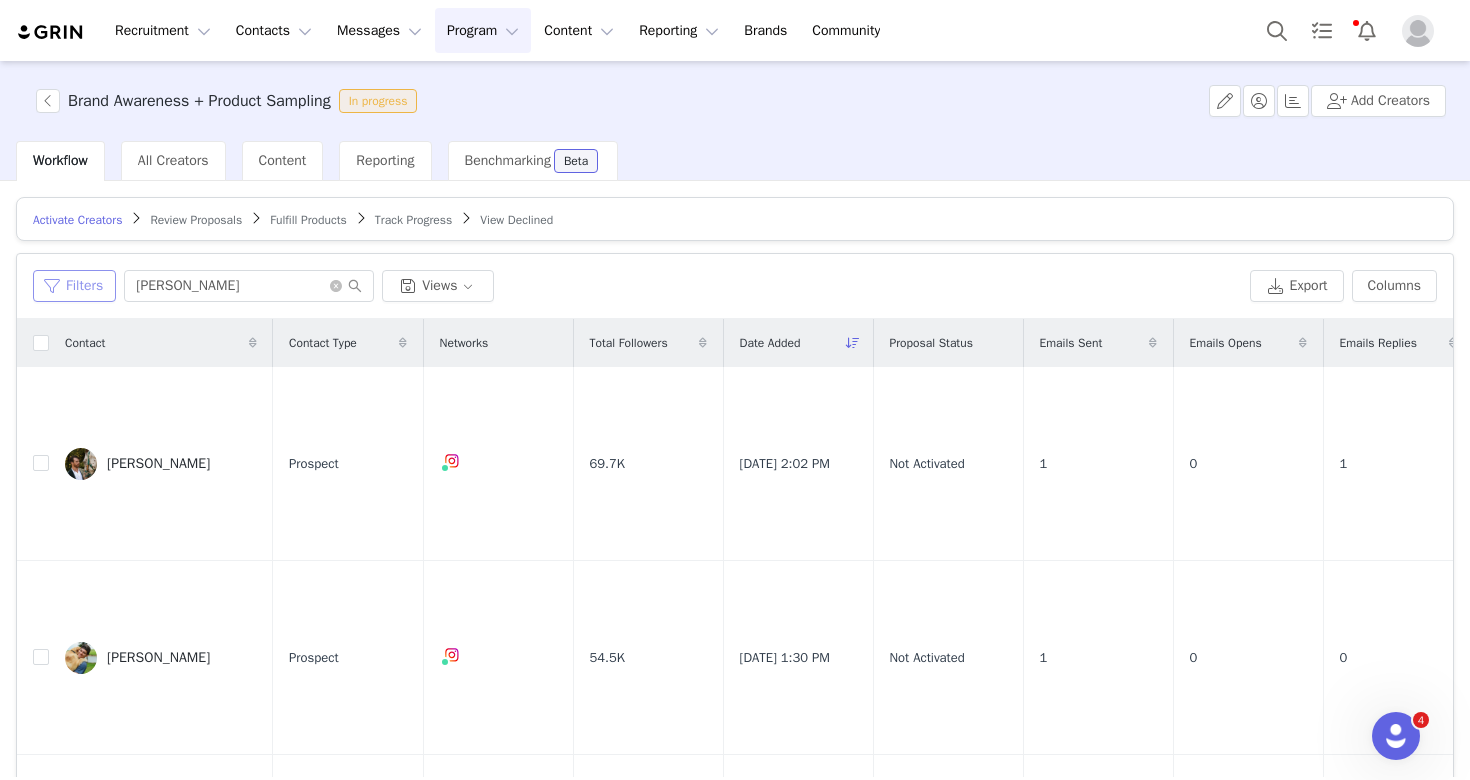 click on "Filters" at bounding box center [74, 286] 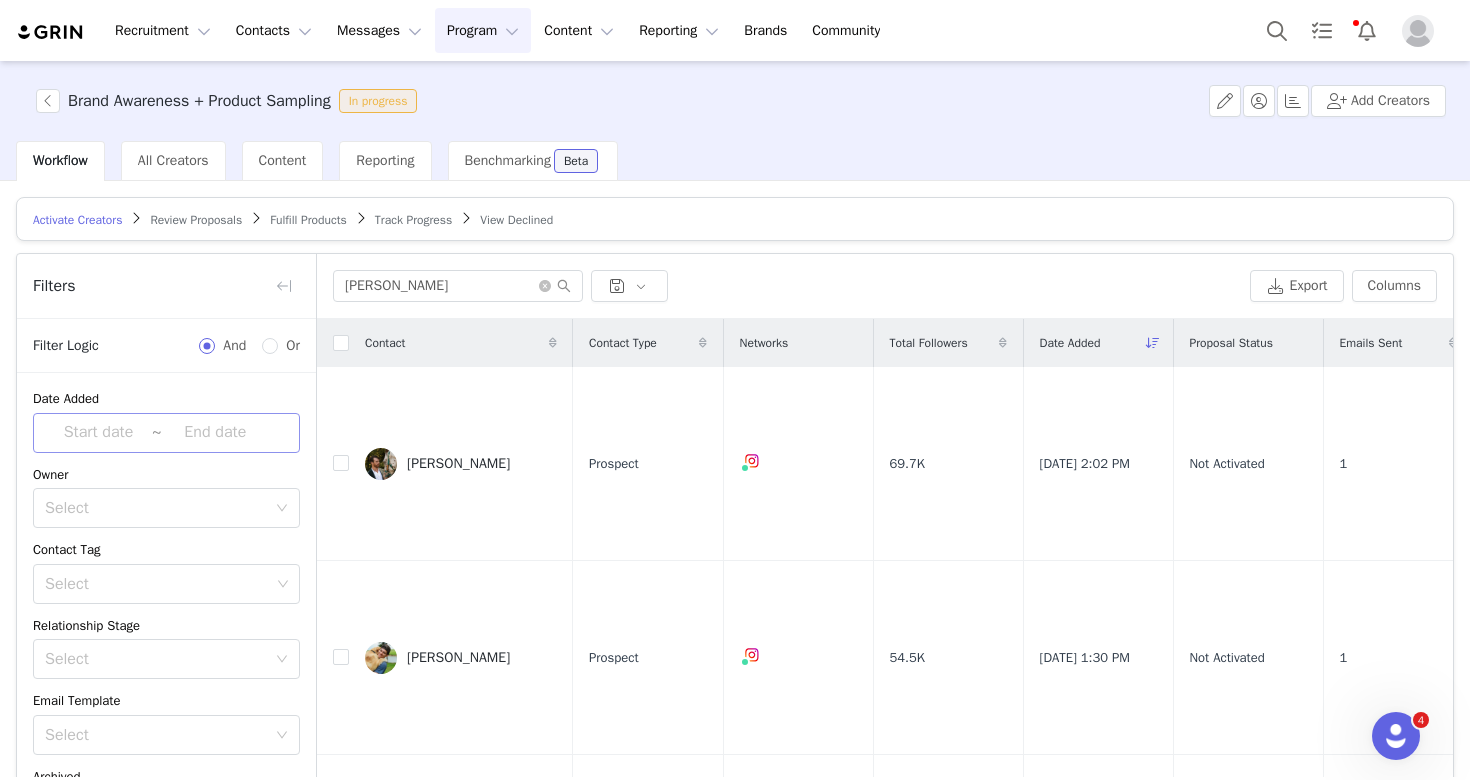 click at bounding box center (98, 433) 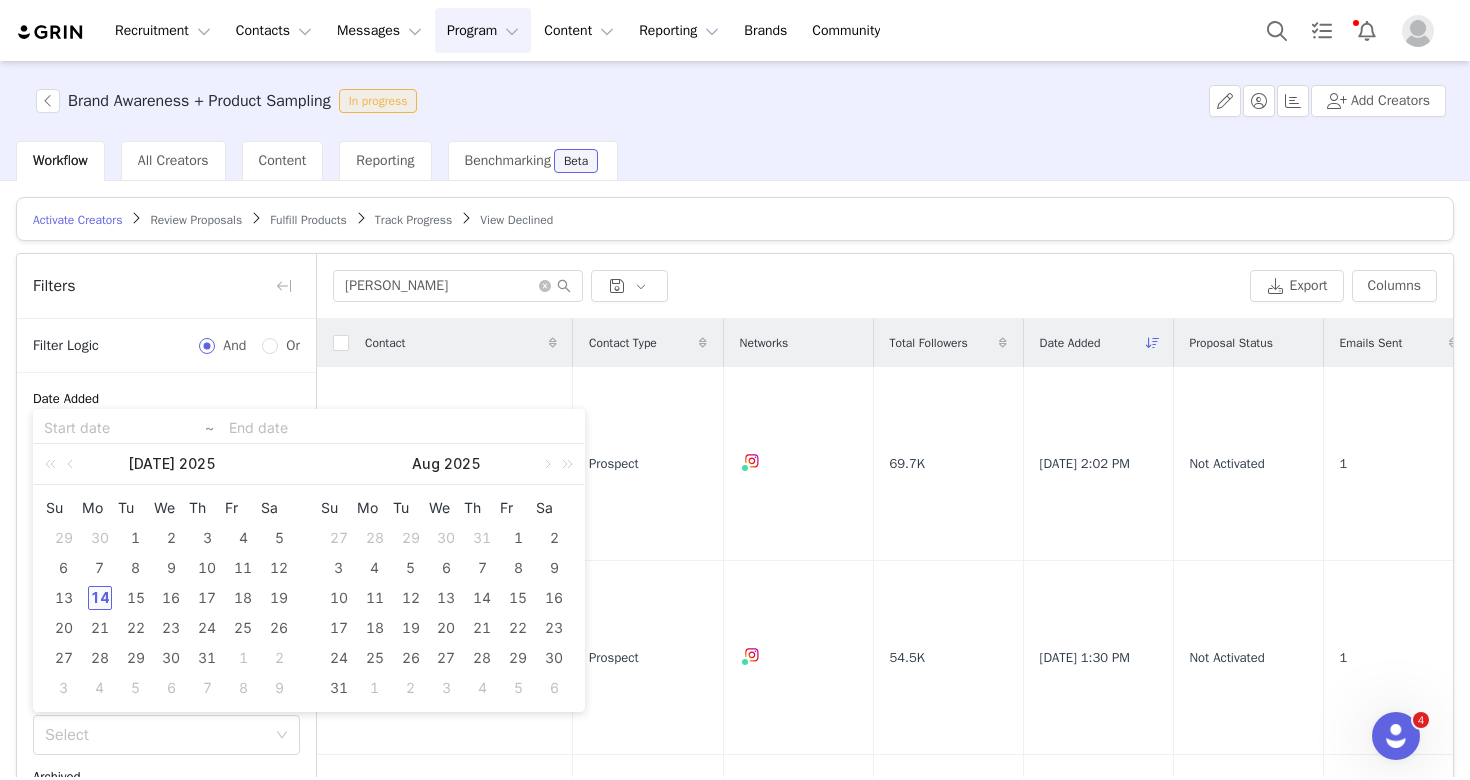 click on "14" at bounding box center (100, 598) 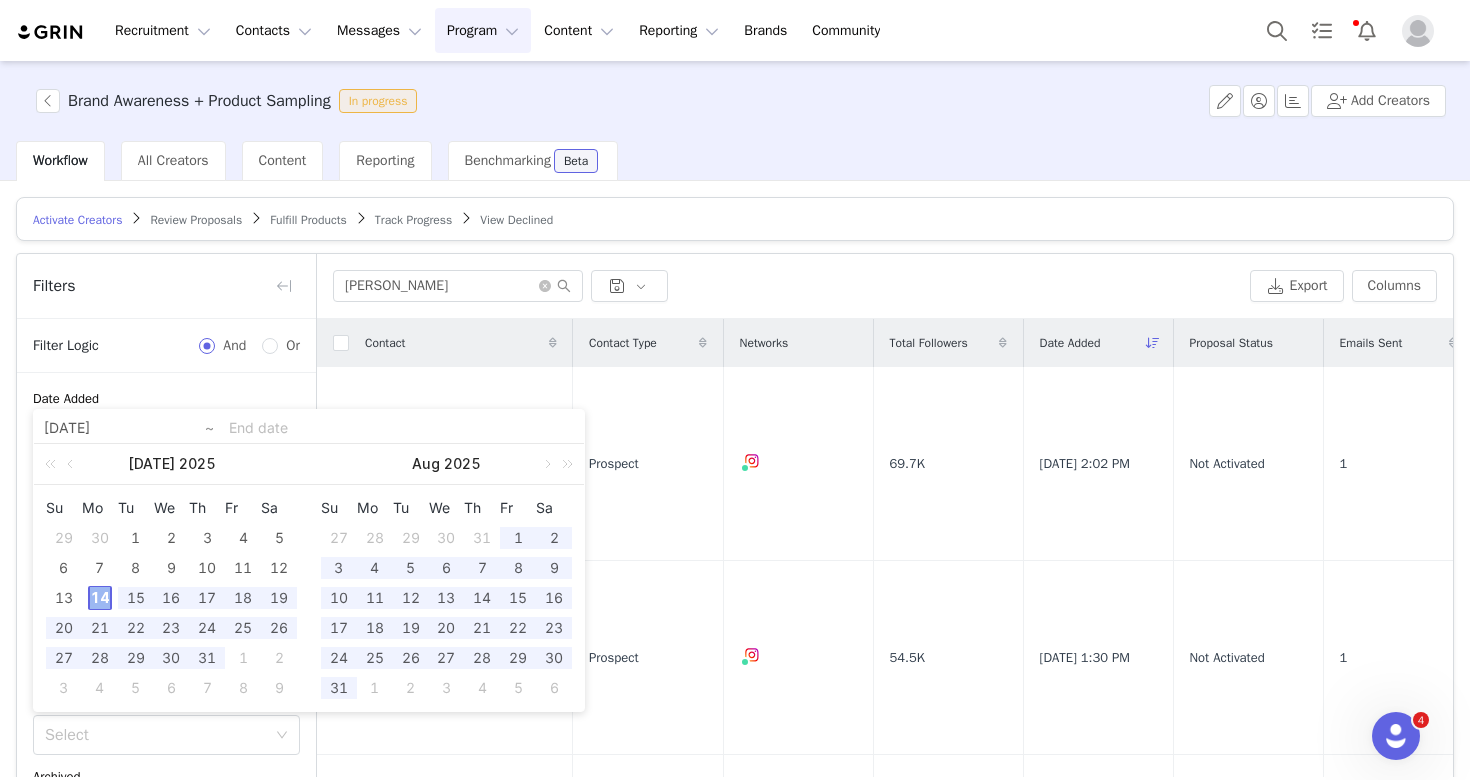 click on "14" at bounding box center (100, 598) 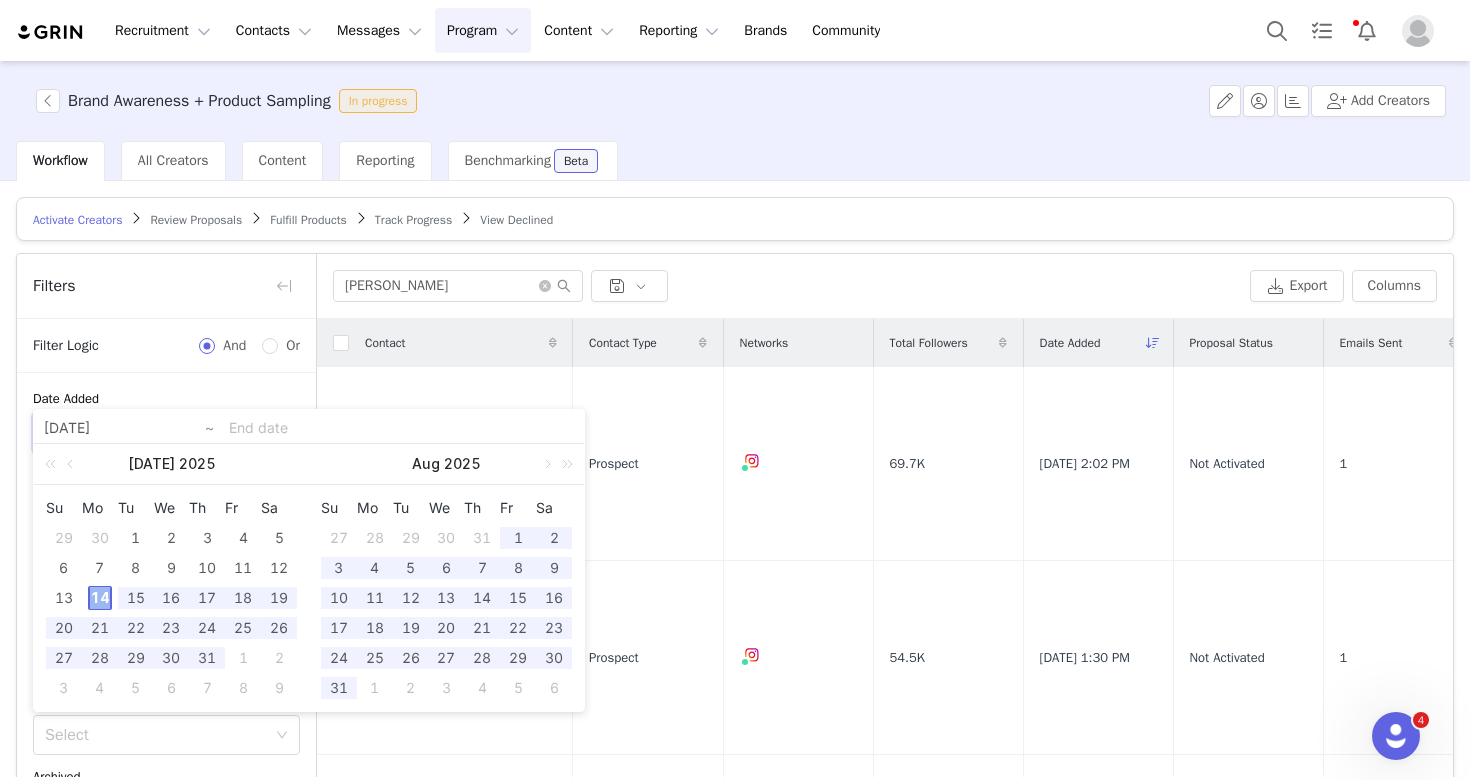 type on "[DATE]" 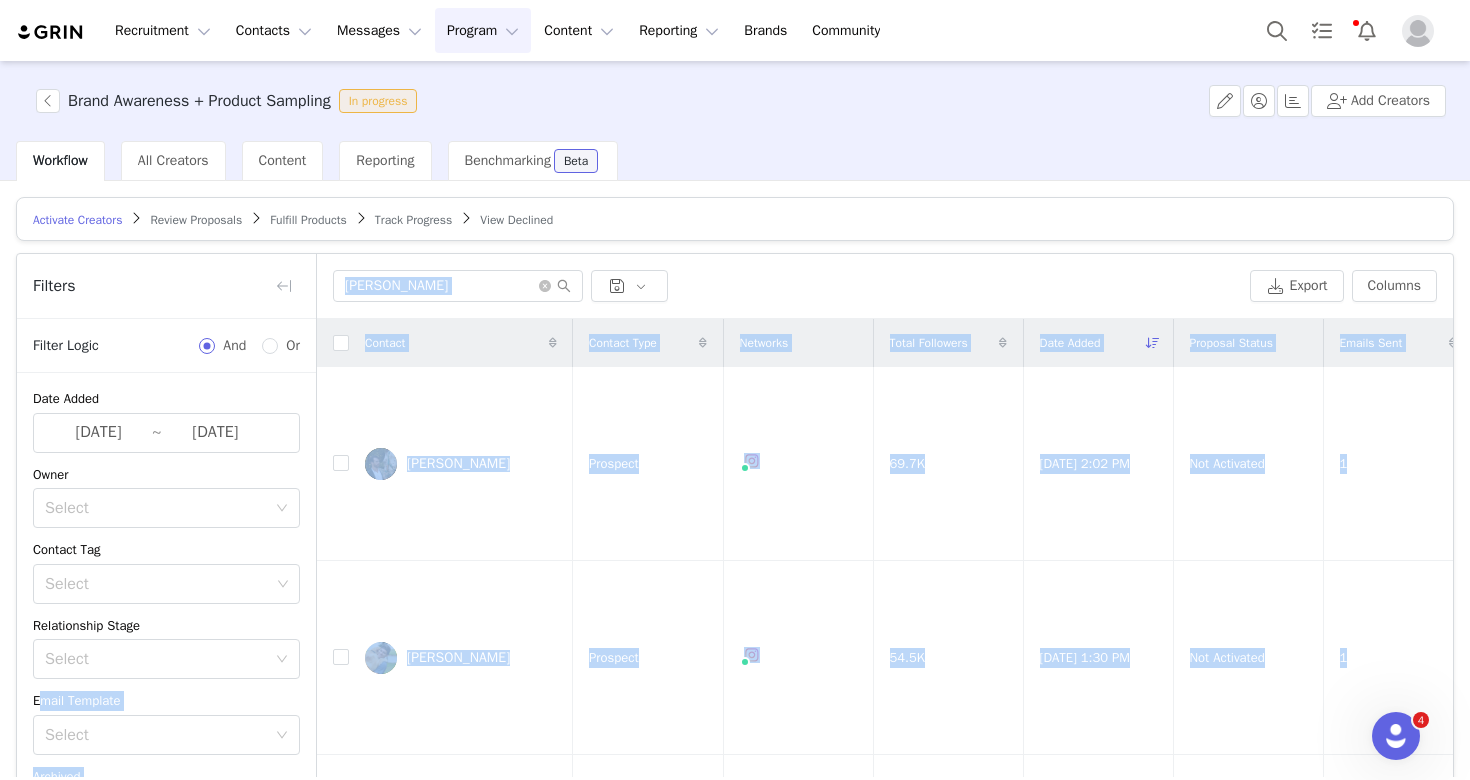 scroll, scrollTop: 54, scrollLeft: 0, axis: vertical 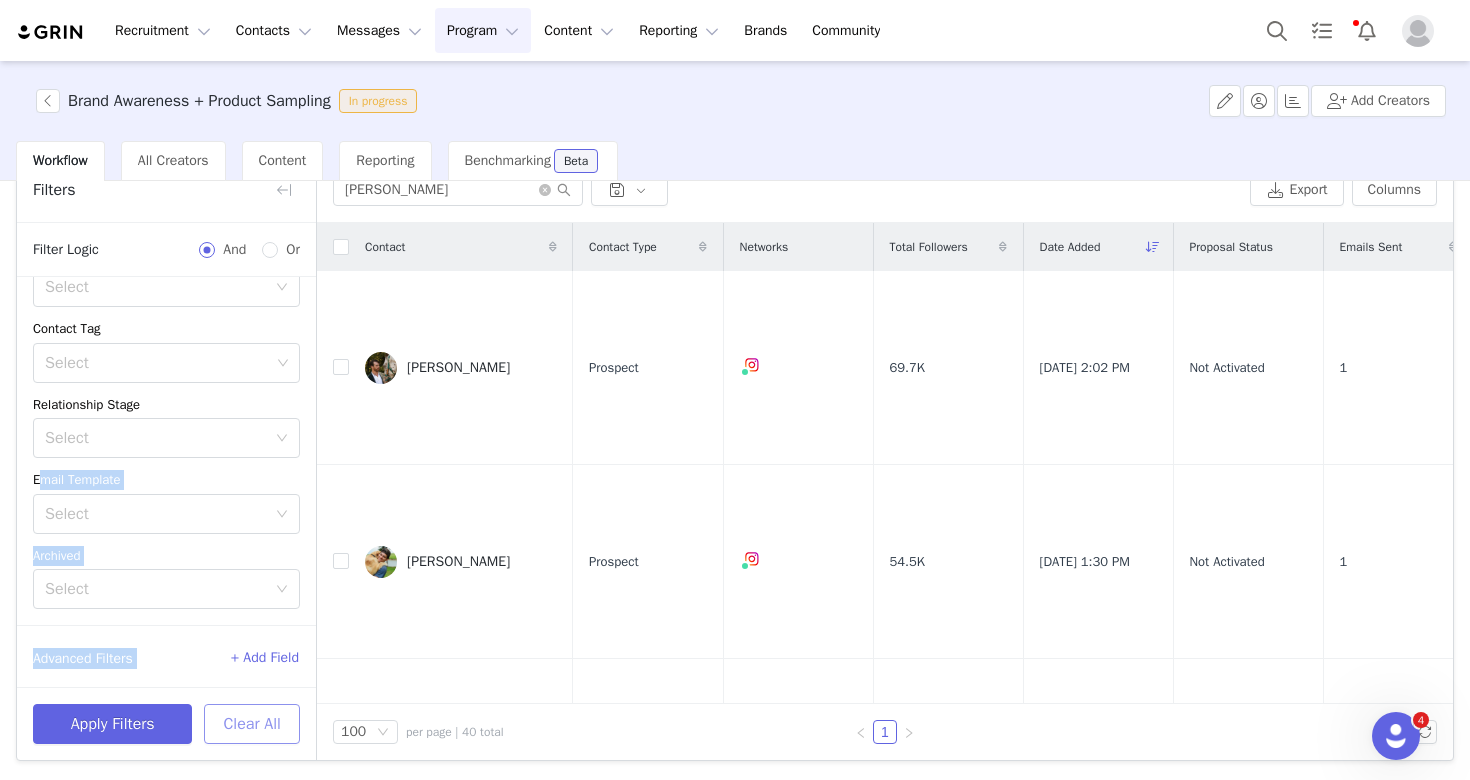 drag, startPoint x: 314, startPoint y: 679, endPoint x: 258, endPoint y: 739, distance: 82.073135 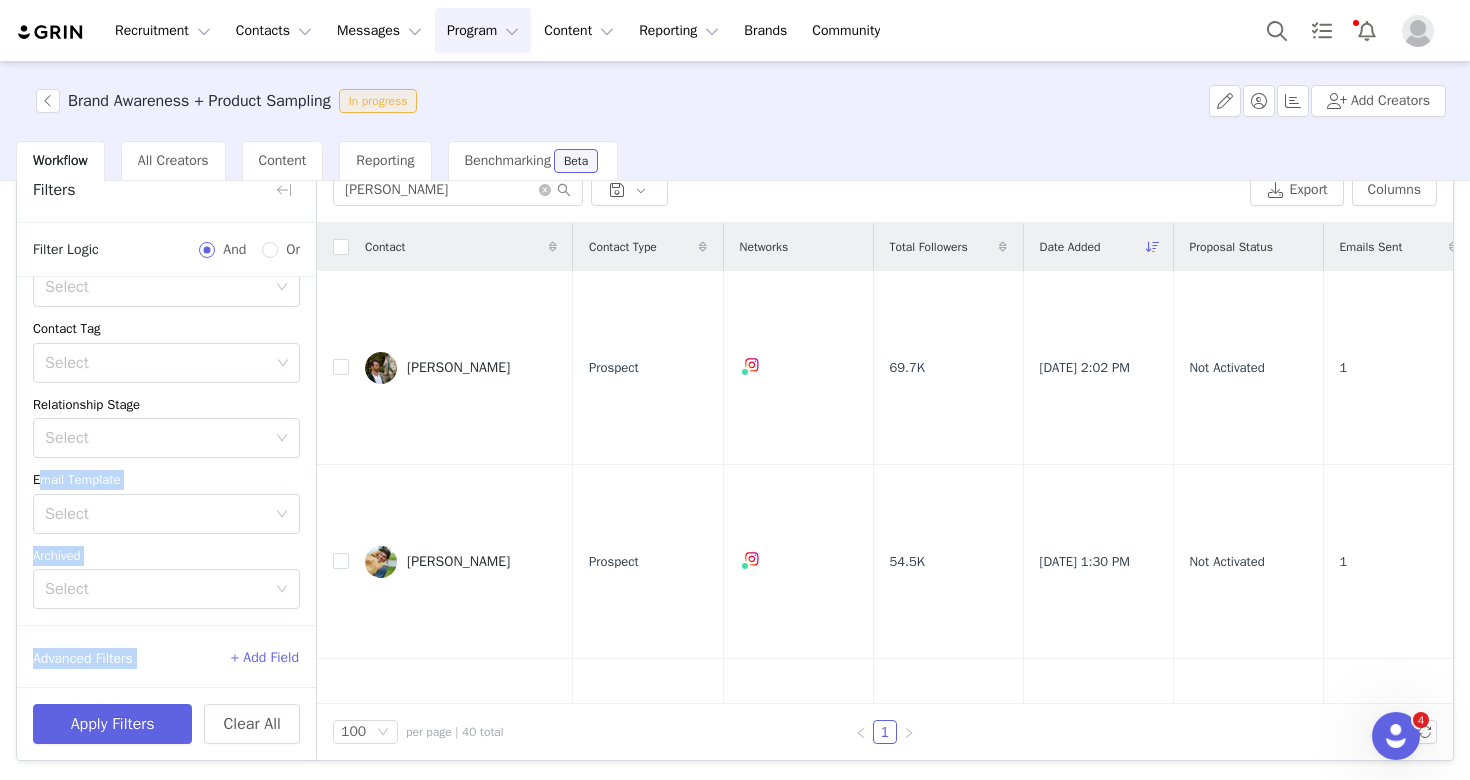 click on "+ Add Field" at bounding box center [265, 658] 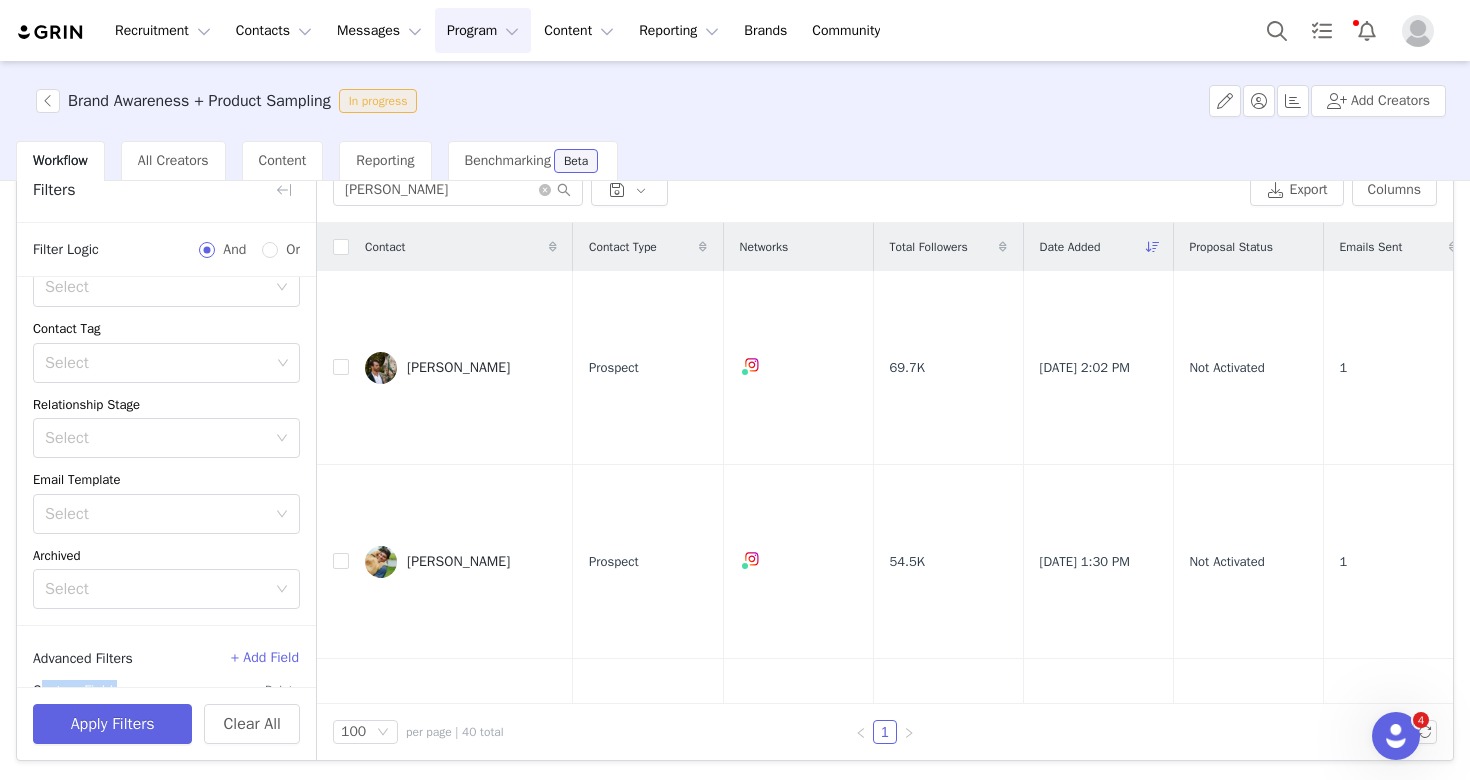 scroll, scrollTop: 205, scrollLeft: 0, axis: vertical 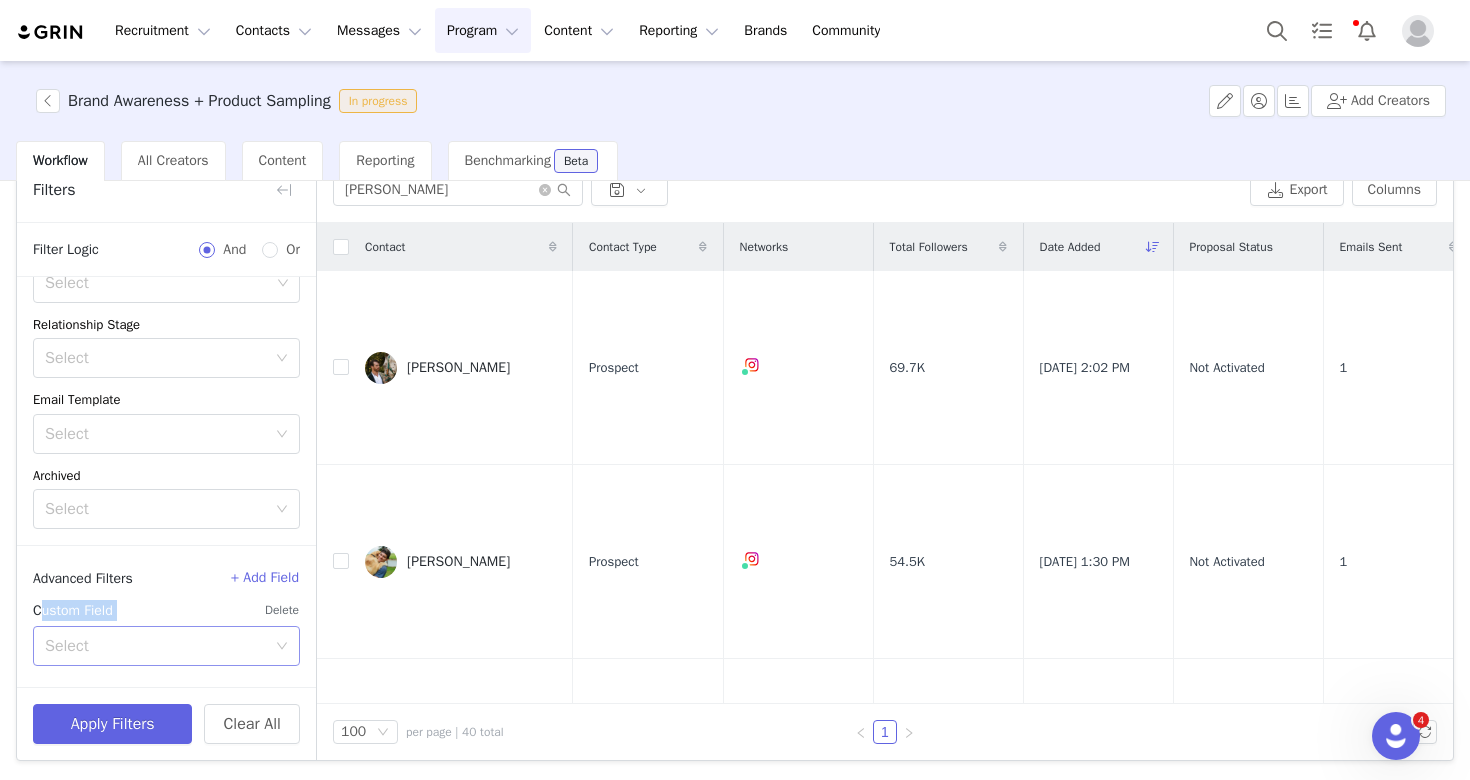 drag, startPoint x: 189, startPoint y: 627, endPoint x: 165, endPoint y: 626, distance: 24.020824 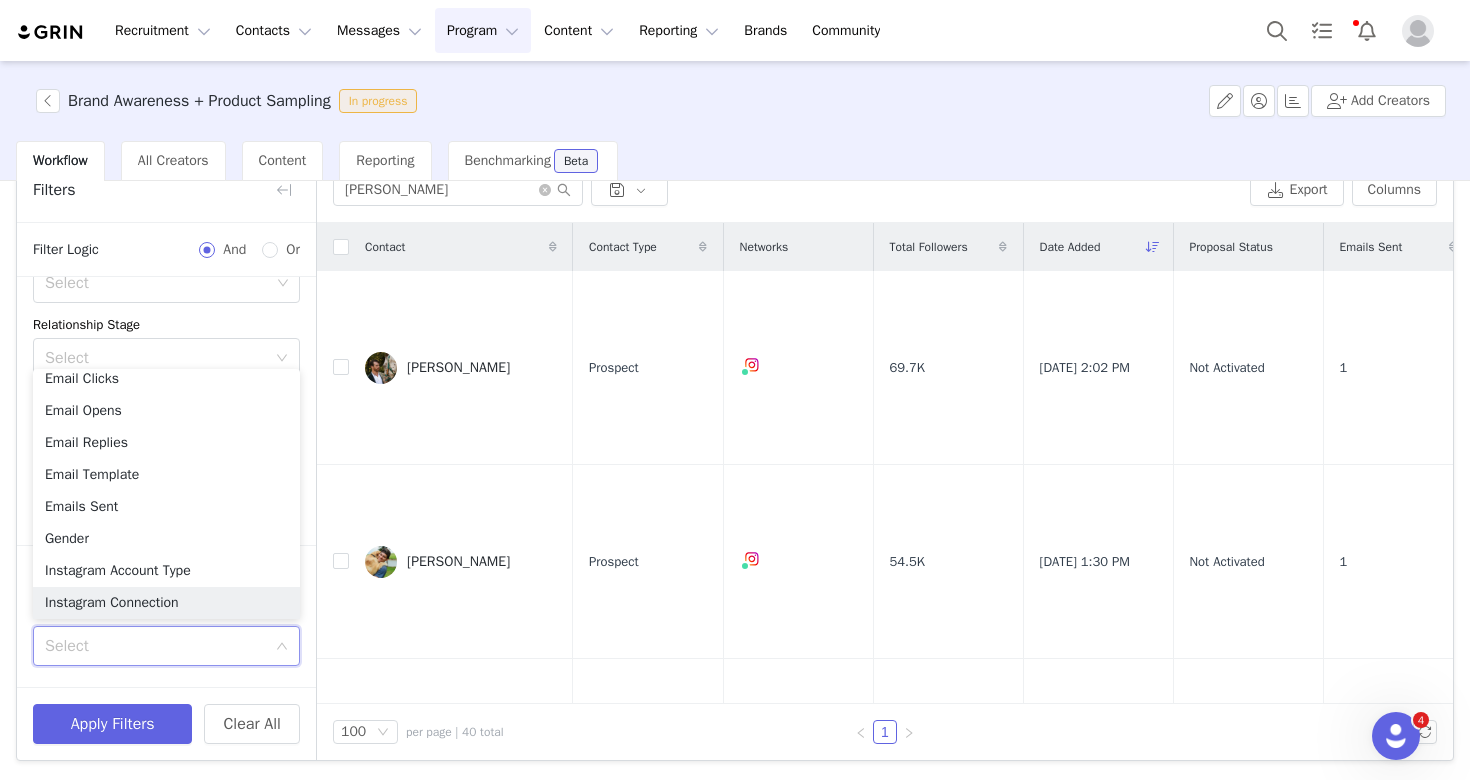 scroll, scrollTop: 842, scrollLeft: 0, axis: vertical 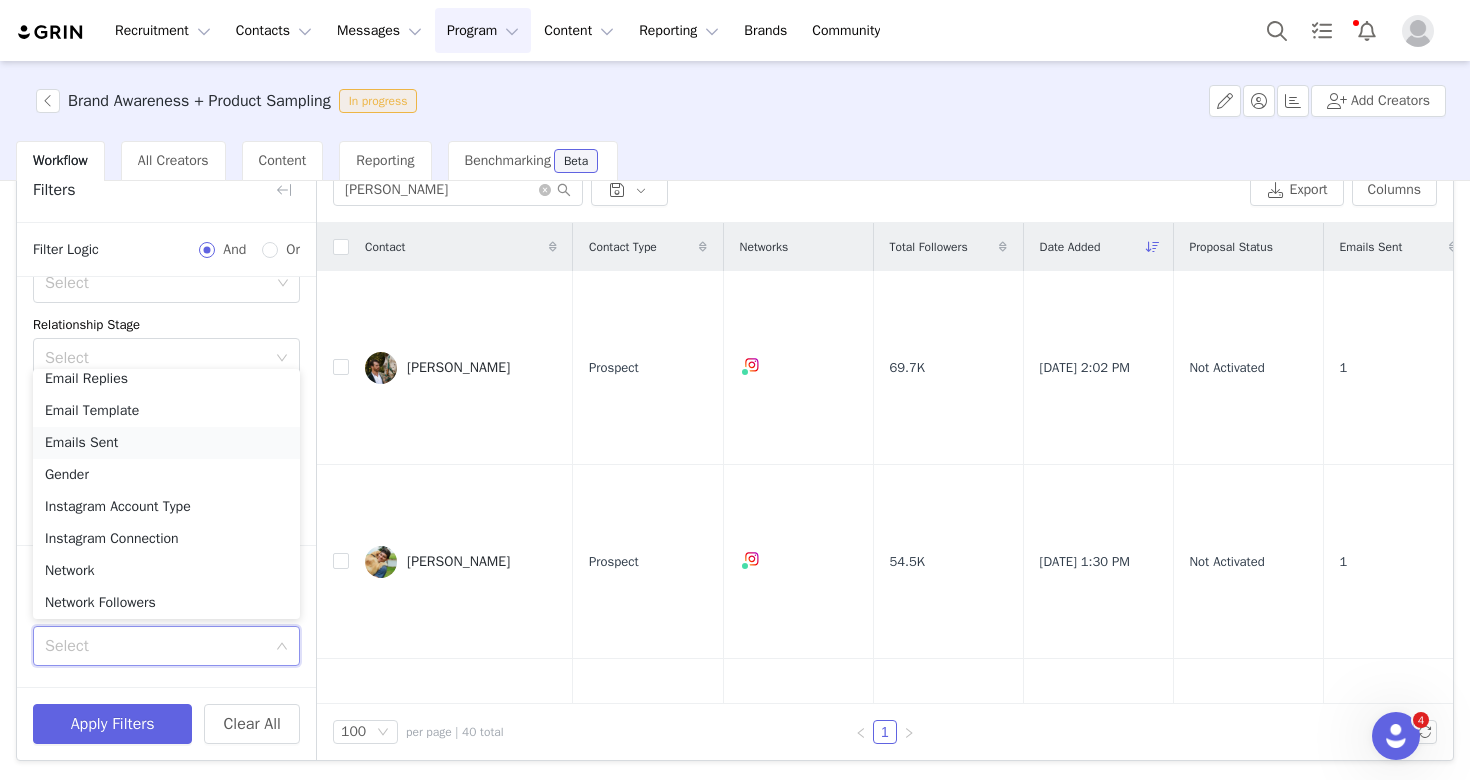 click on "Emails Sent" at bounding box center [166, 443] 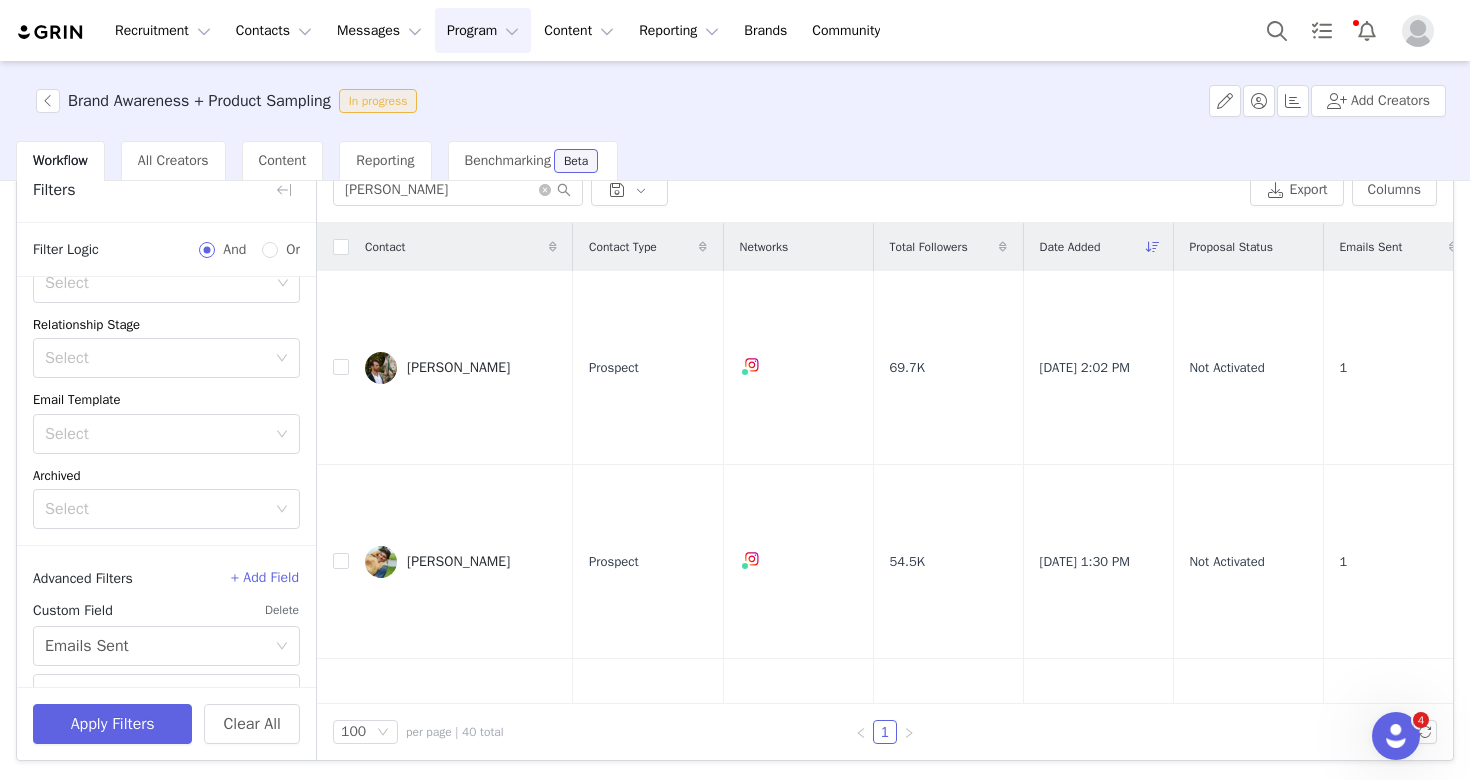 scroll, scrollTop: 245, scrollLeft: 0, axis: vertical 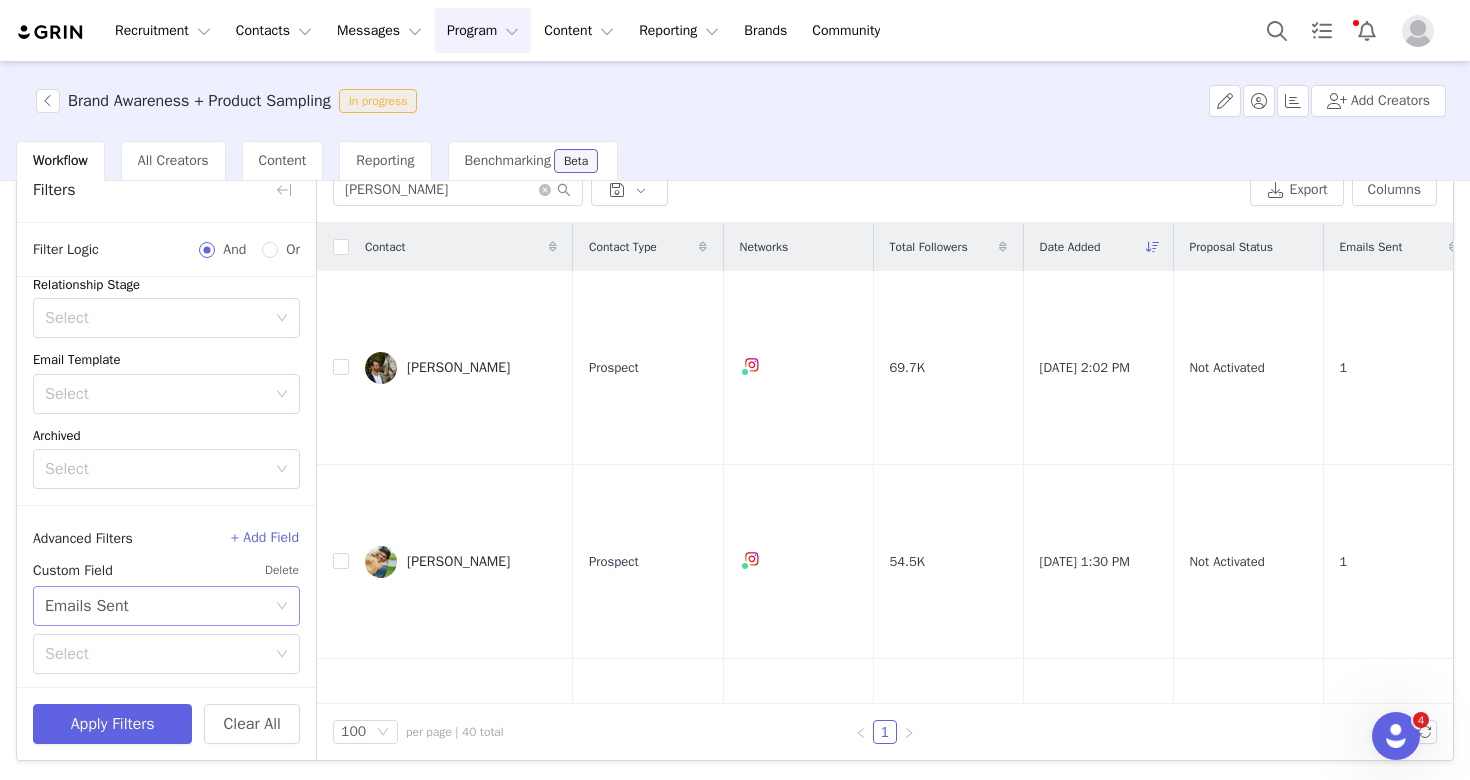 click on "Custom Field   Delete  Select Emails Sent   Select" at bounding box center [166, 614] 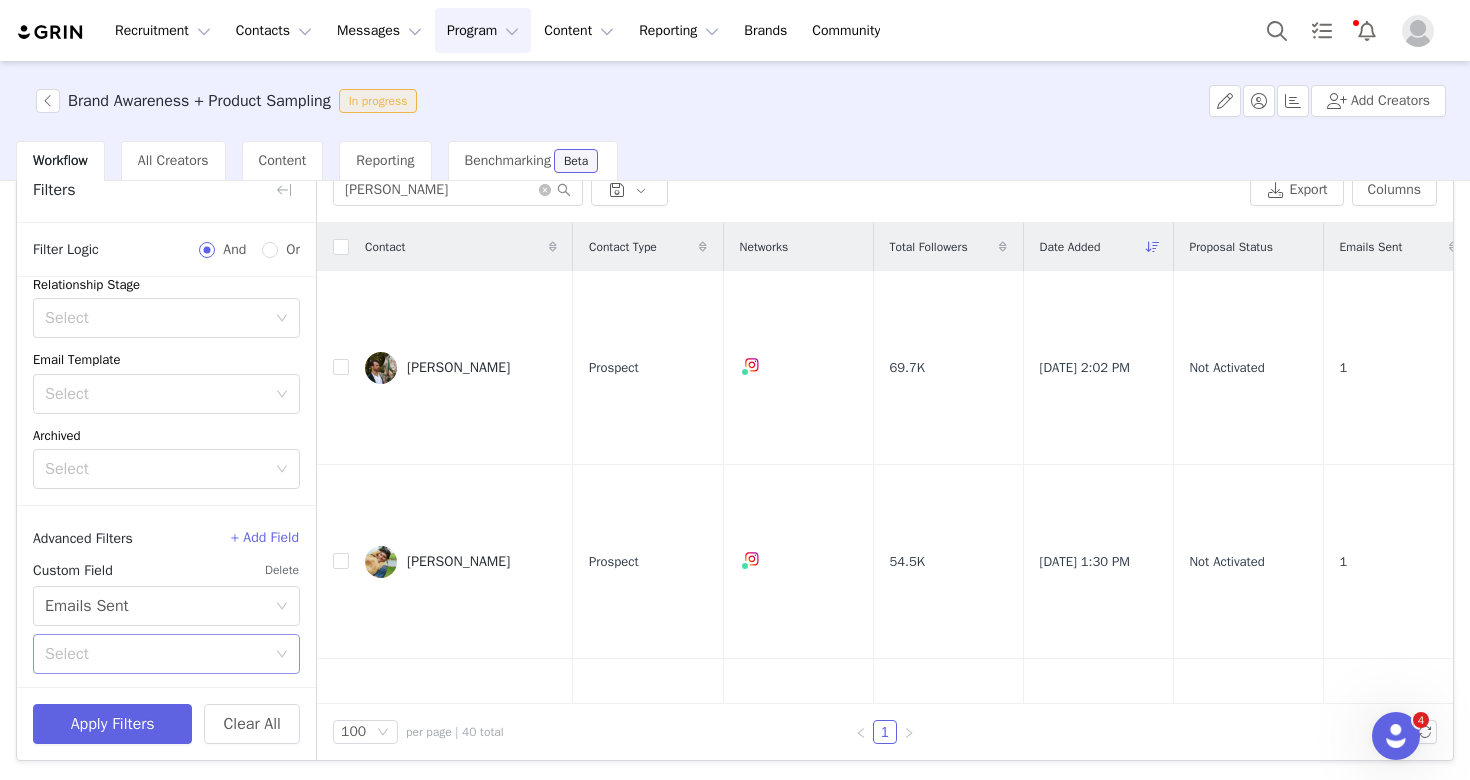 click on "Select" at bounding box center [160, 654] 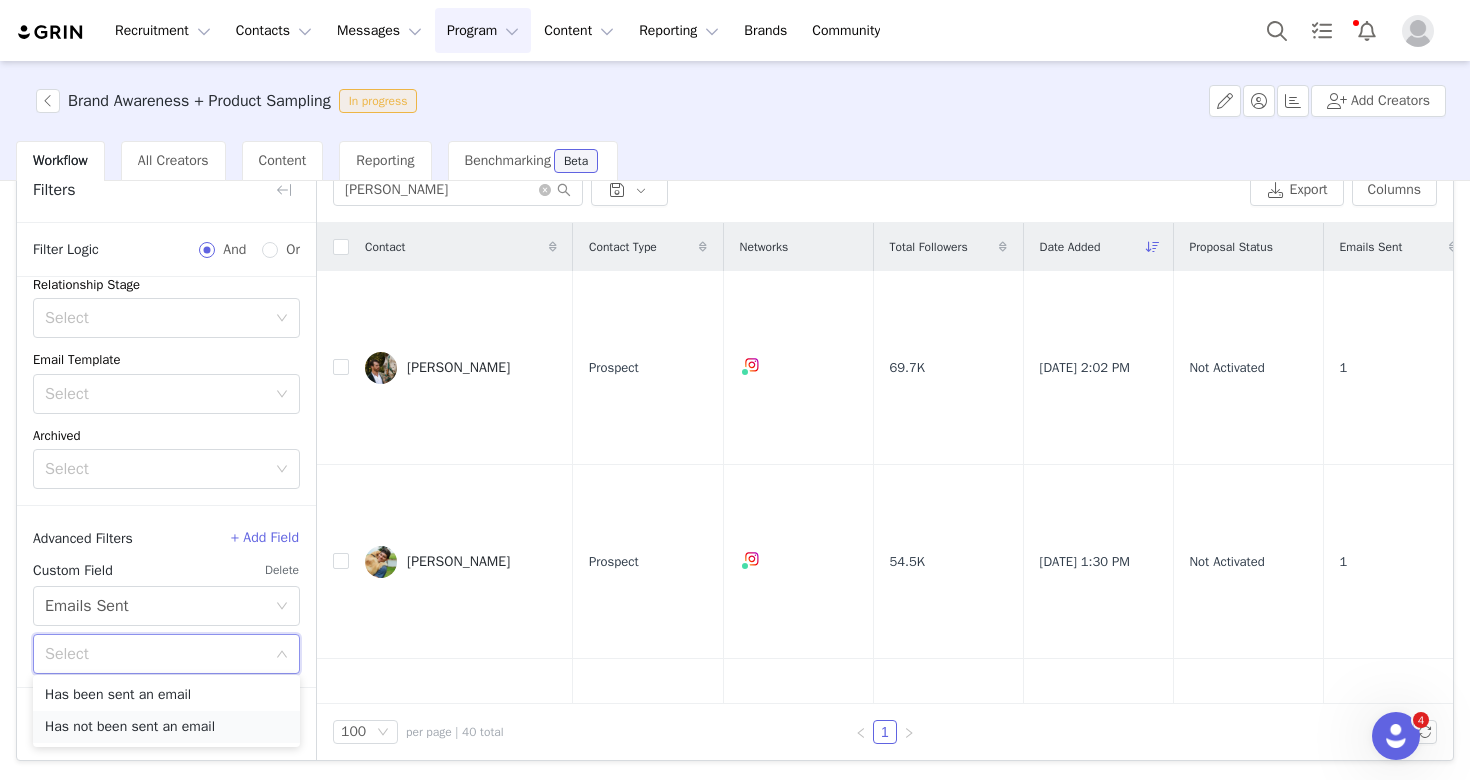 click on "Has not been sent an email" at bounding box center (166, 727) 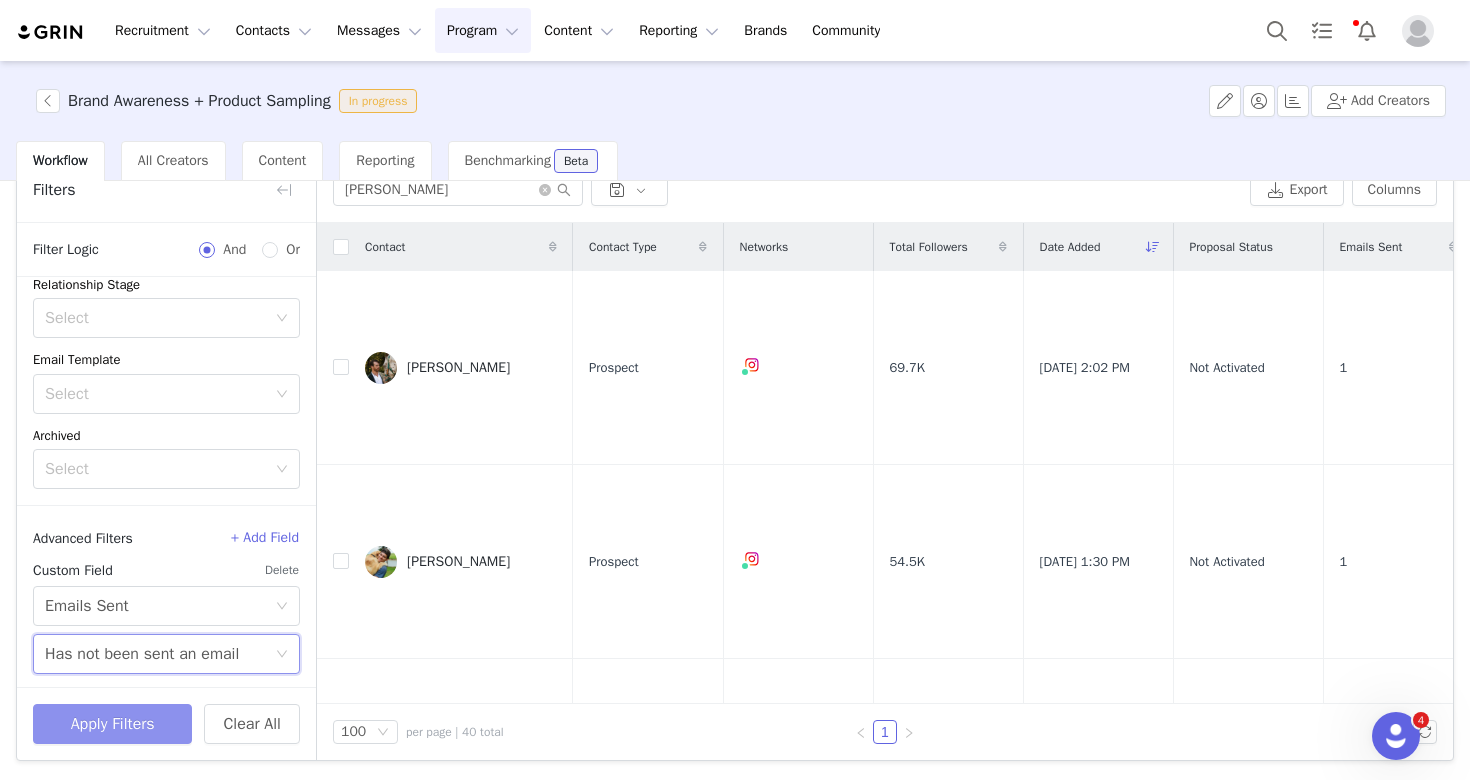 click on "Apply Filters" at bounding box center [112, 724] 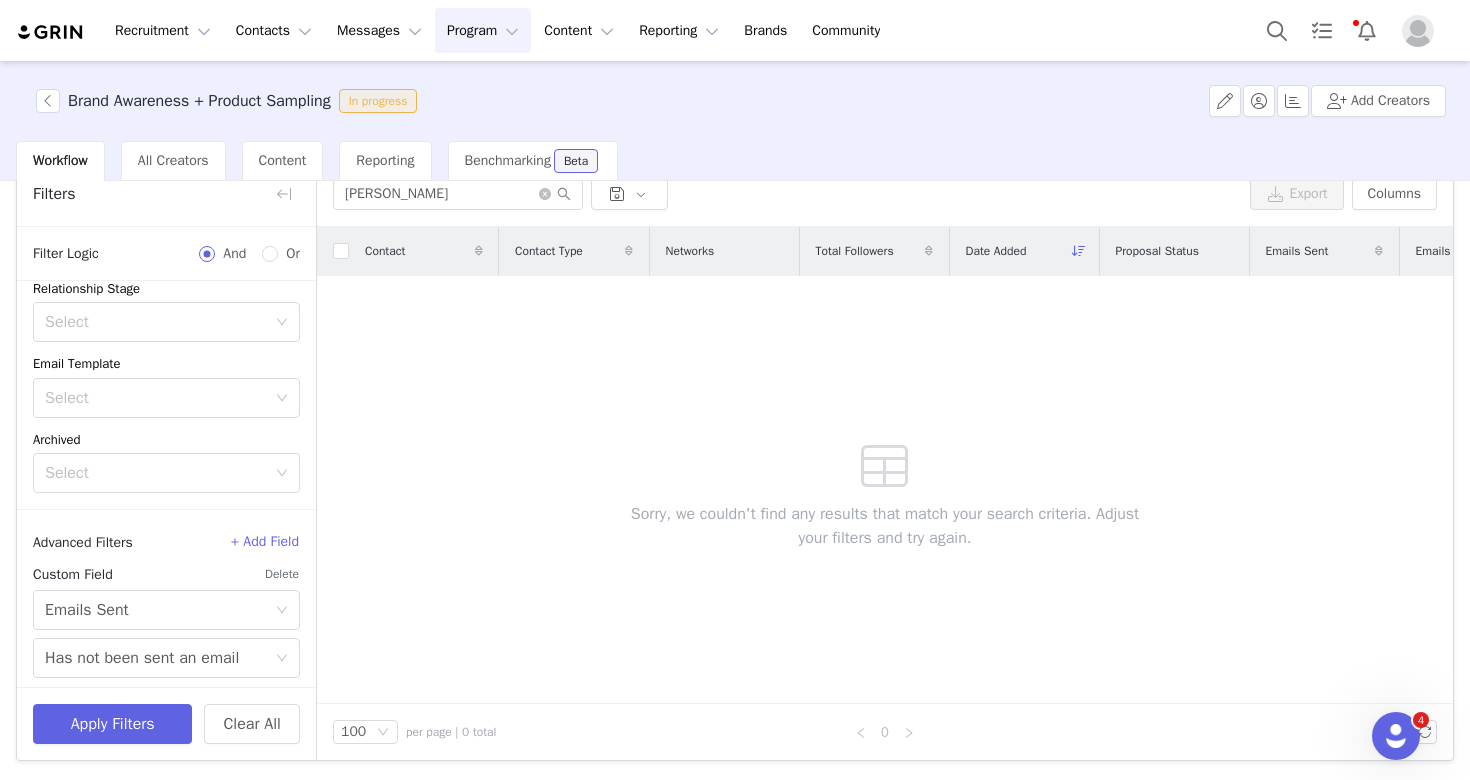 scroll, scrollTop: 92, scrollLeft: 0, axis: vertical 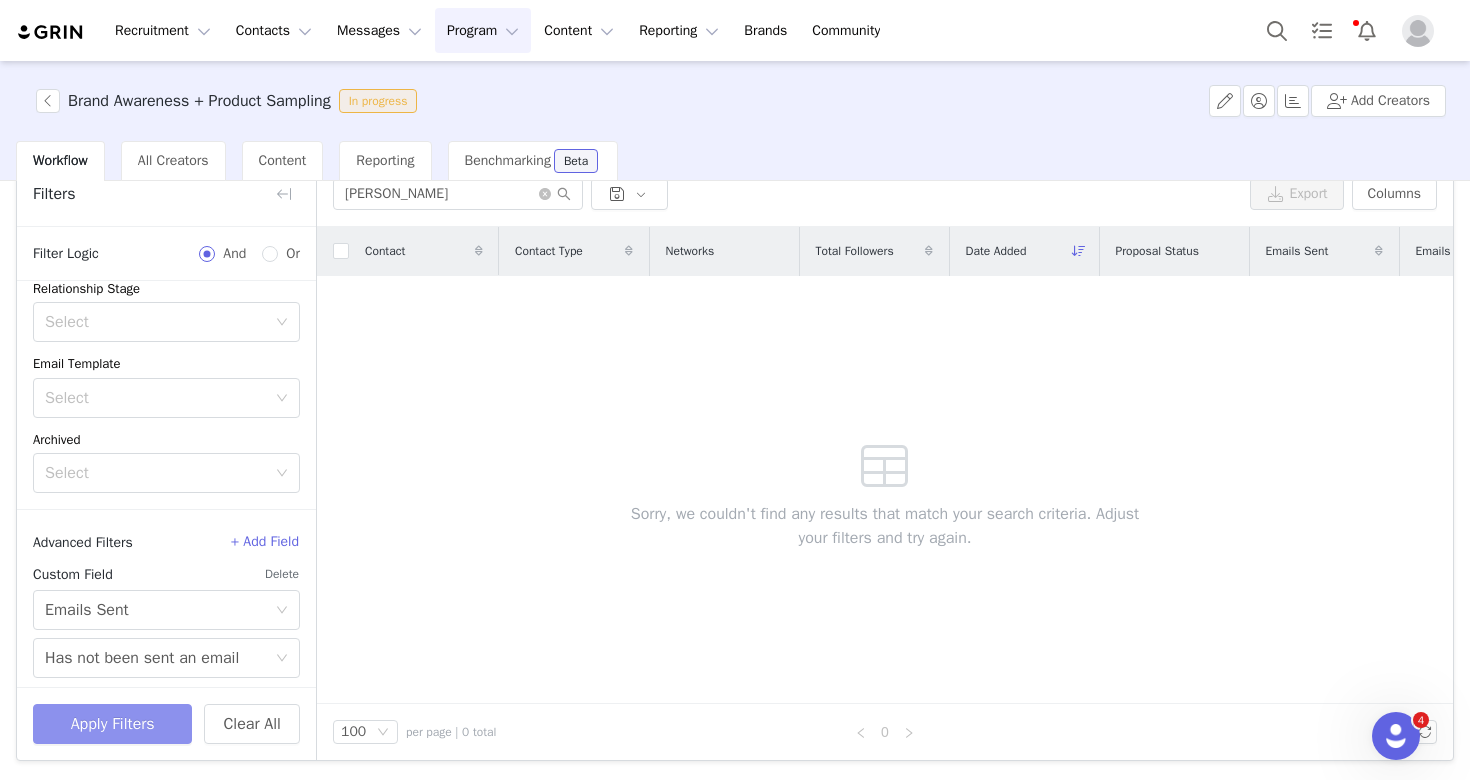 click on "Apply Filters" at bounding box center (112, 724) 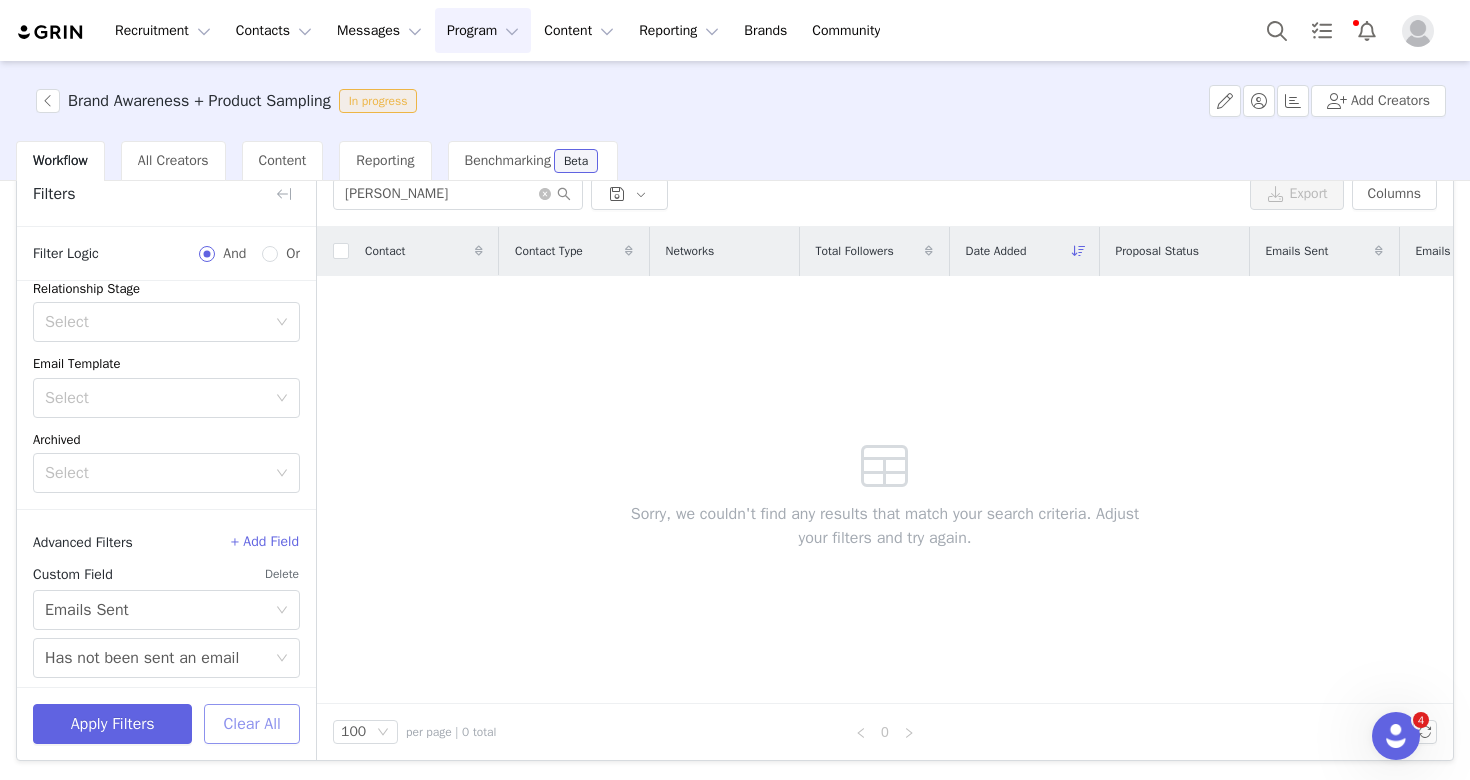 click on "Clear All" at bounding box center [252, 724] 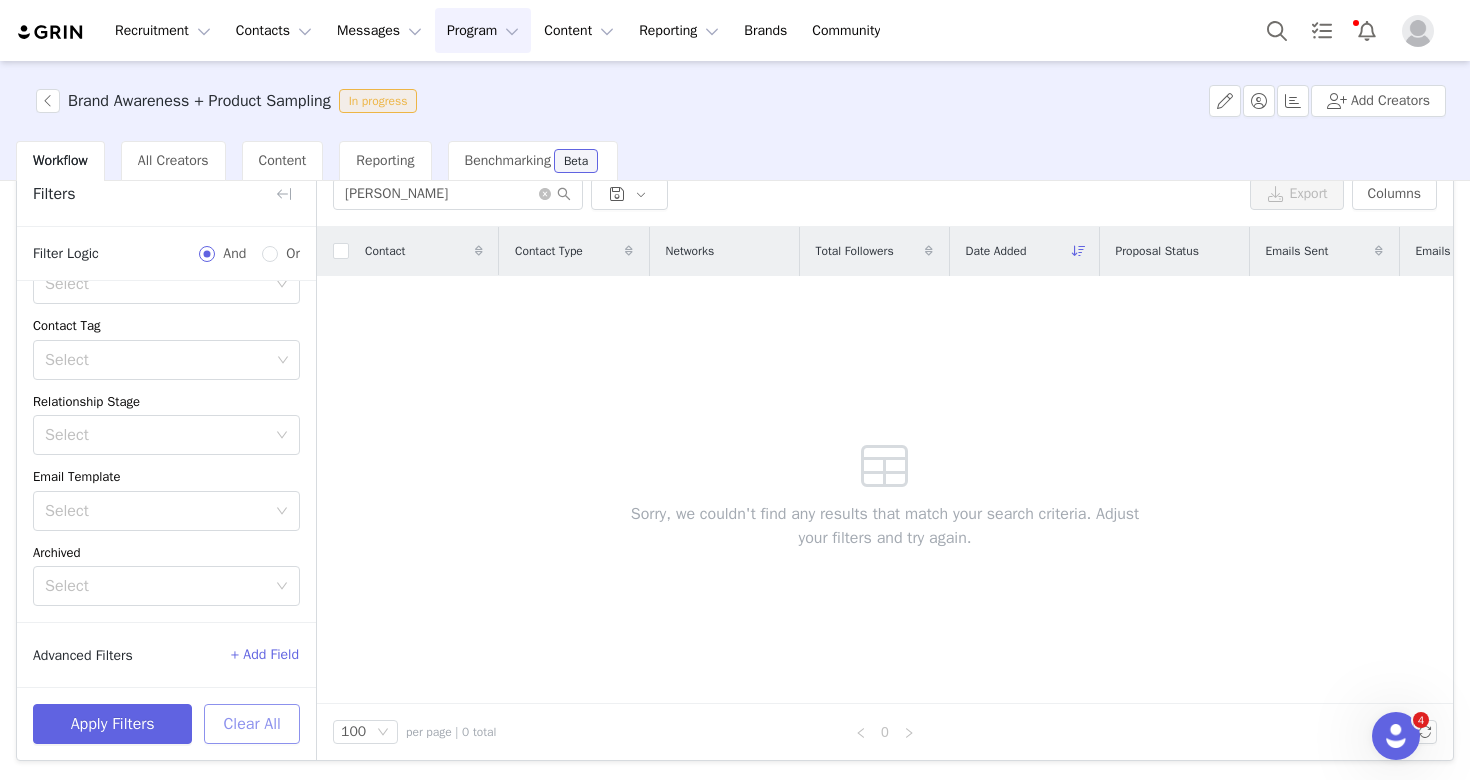 scroll, scrollTop: 129, scrollLeft: 0, axis: vertical 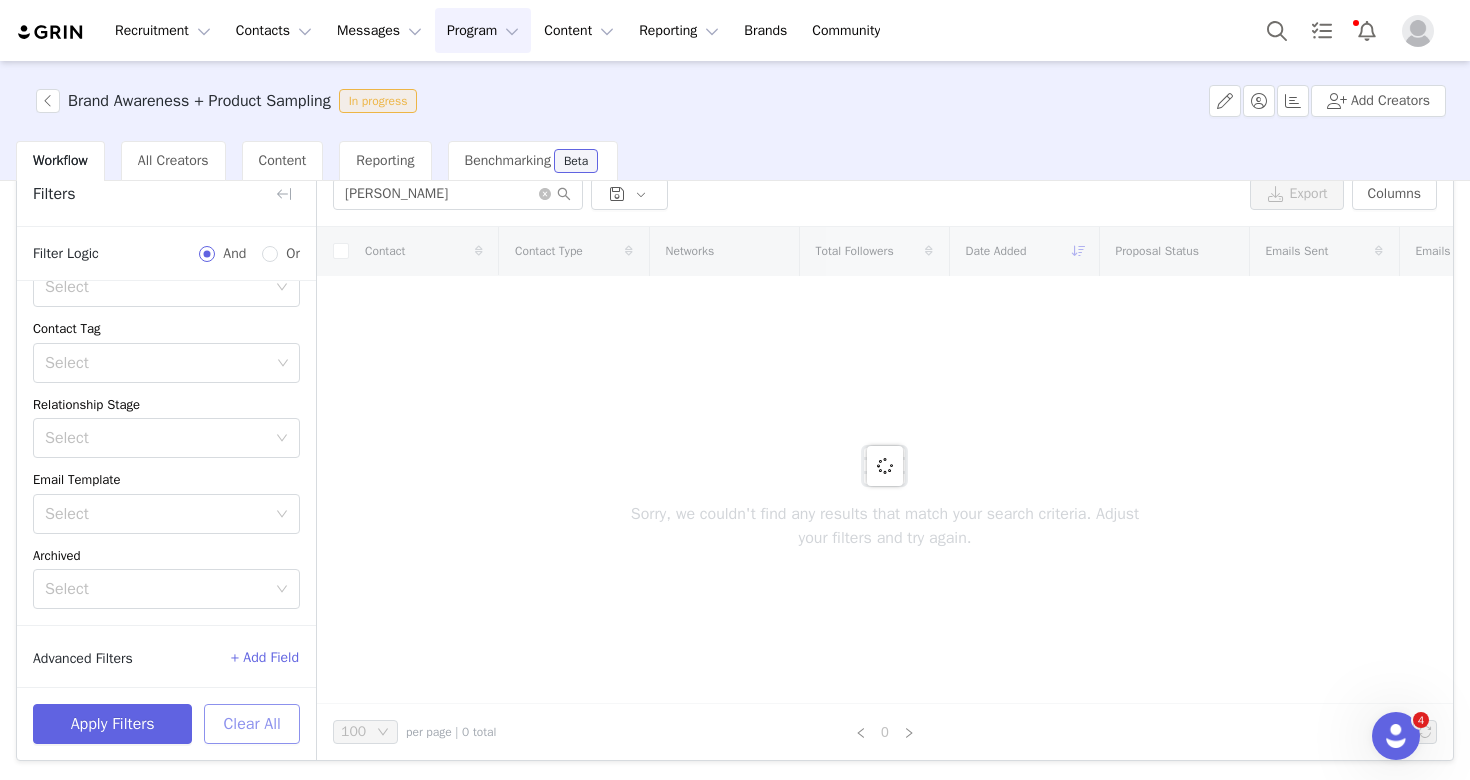 click on "Clear All" at bounding box center [252, 724] 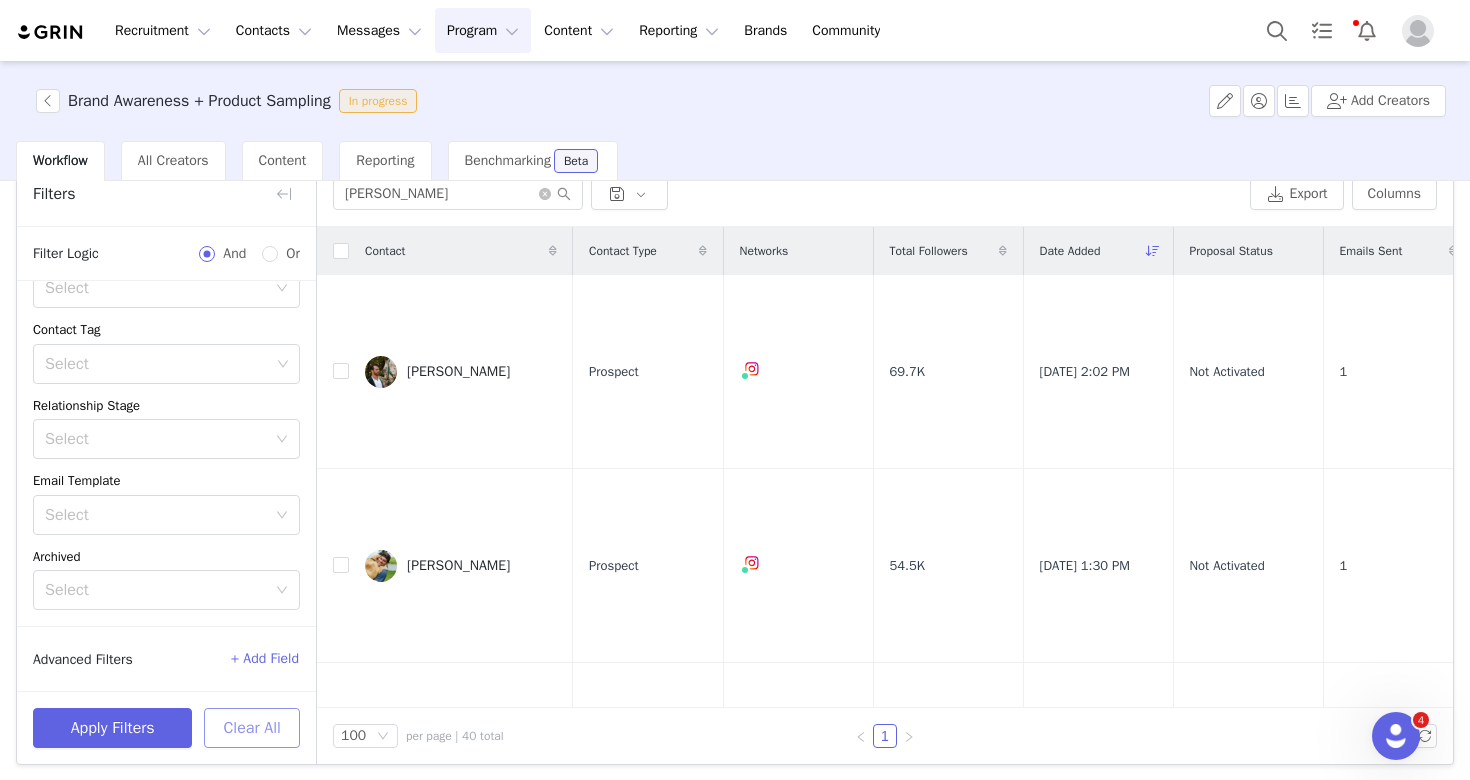 scroll, scrollTop: 125, scrollLeft: 0, axis: vertical 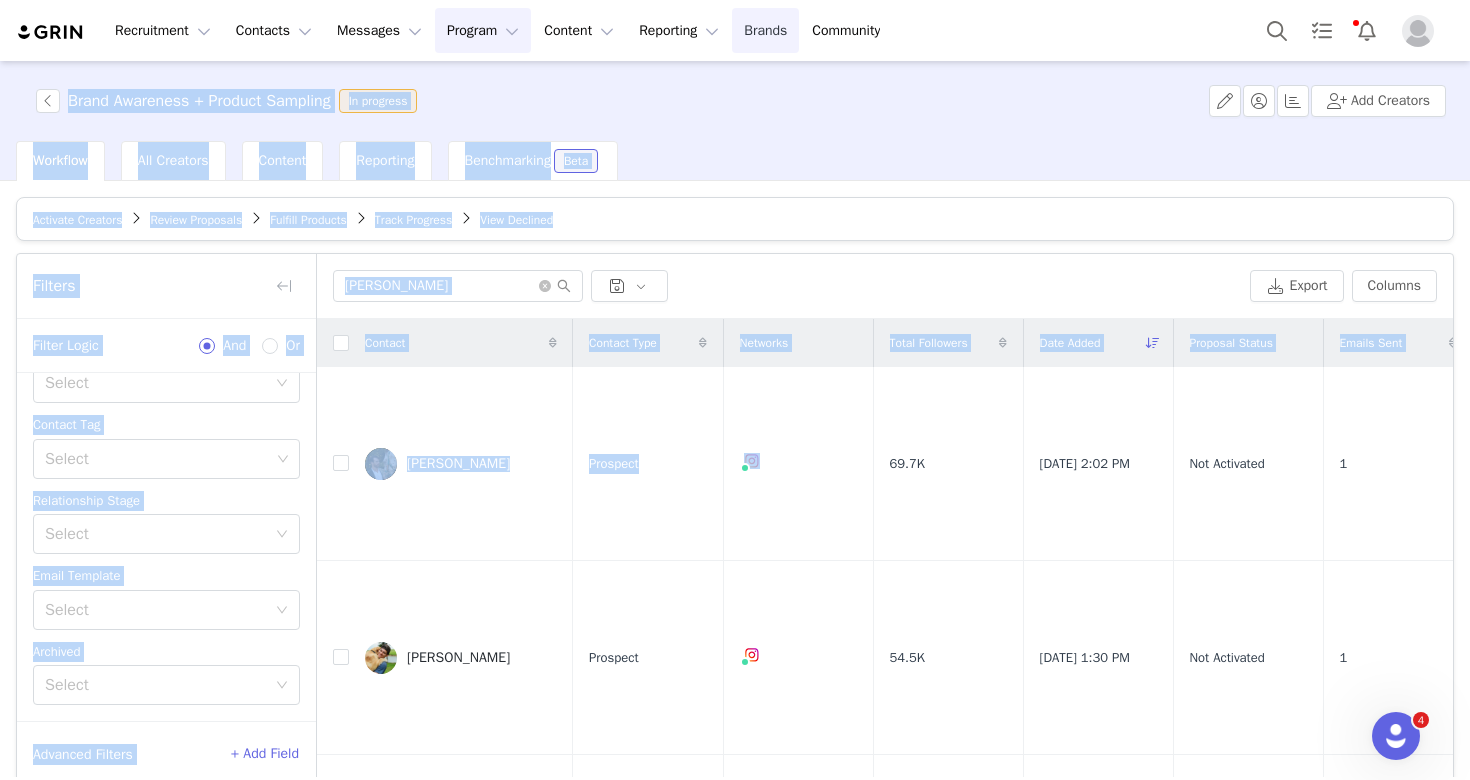 drag, startPoint x: 867, startPoint y: 349, endPoint x: 822, endPoint y: 45, distance: 307.31253 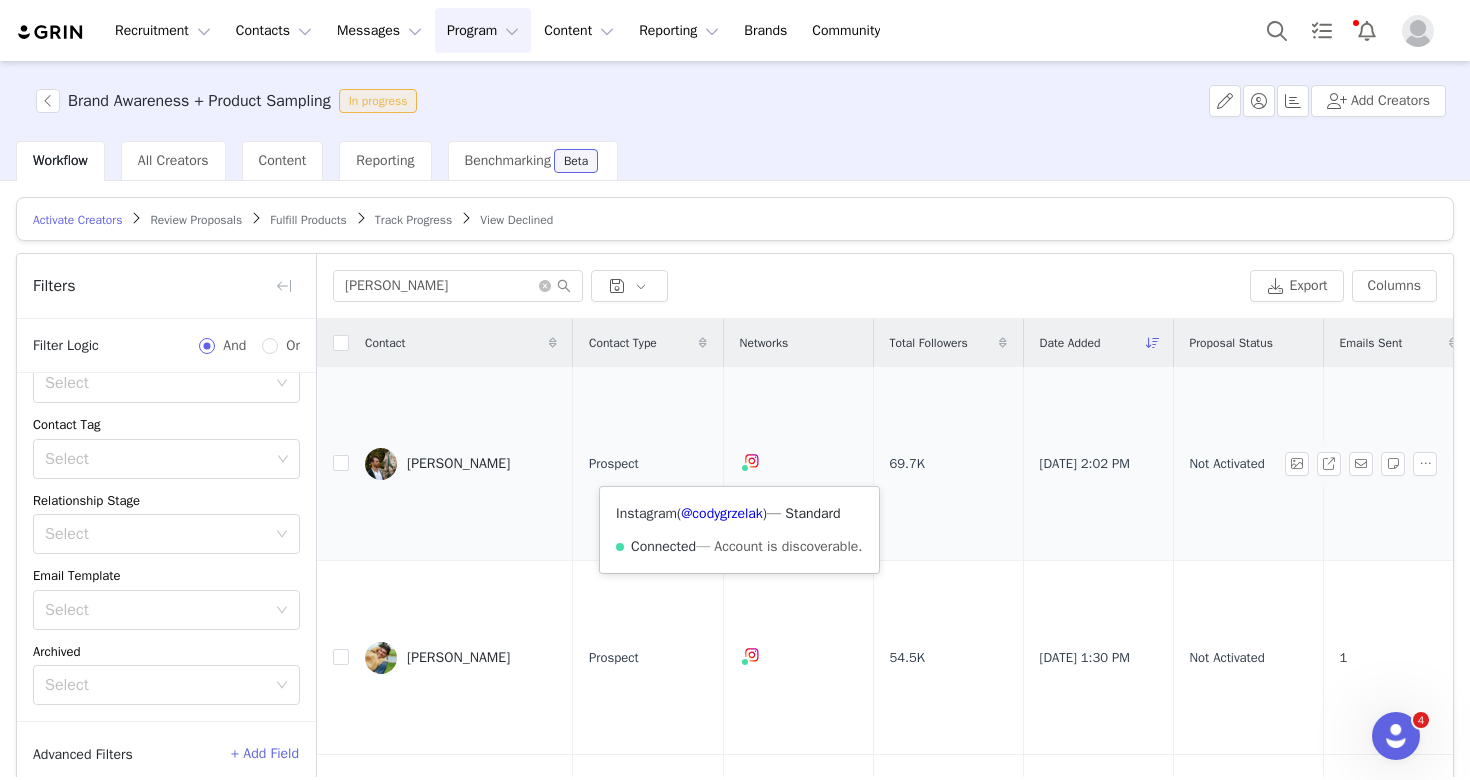 click on "69.7K" at bounding box center (948, 464) 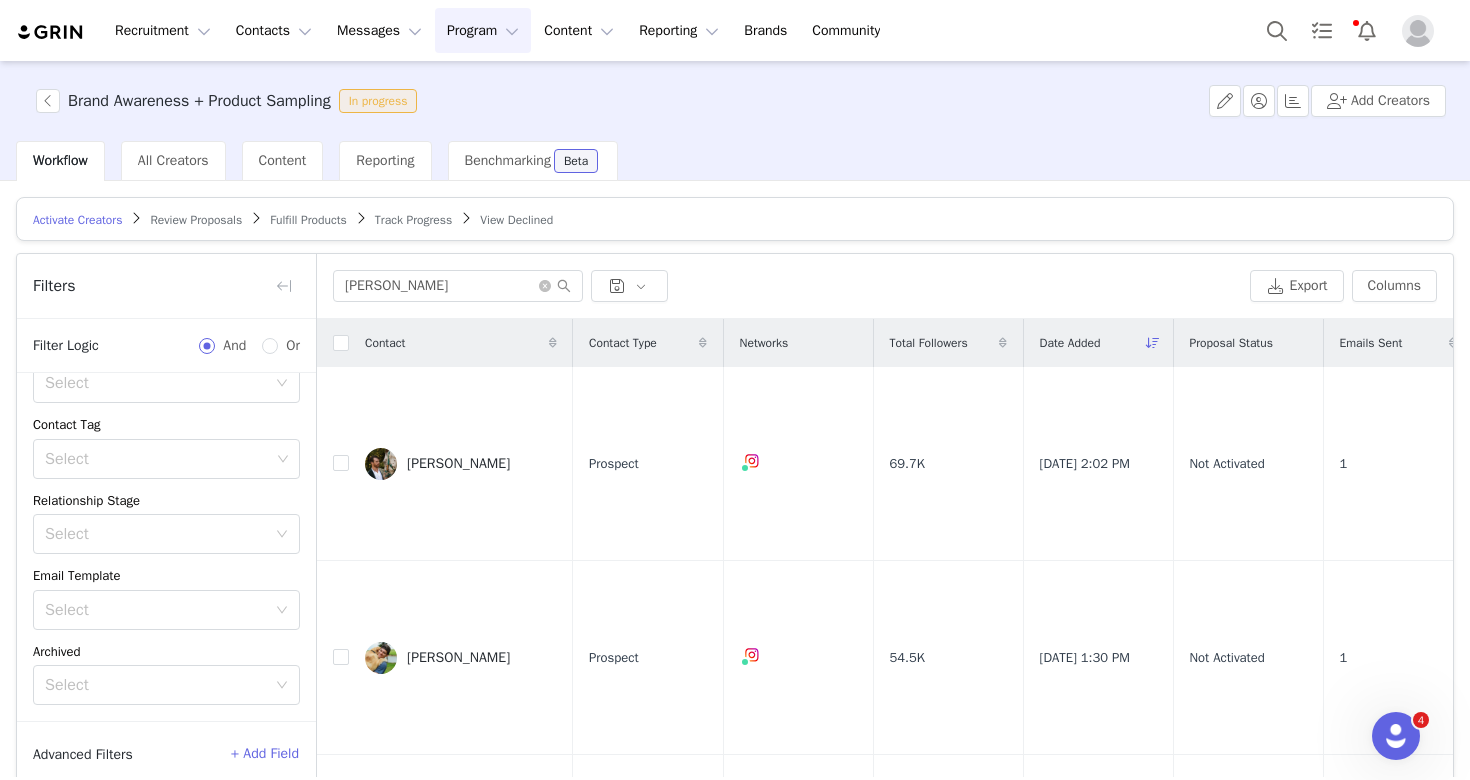 click on "Date Added" at bounding box center (1098, 343) 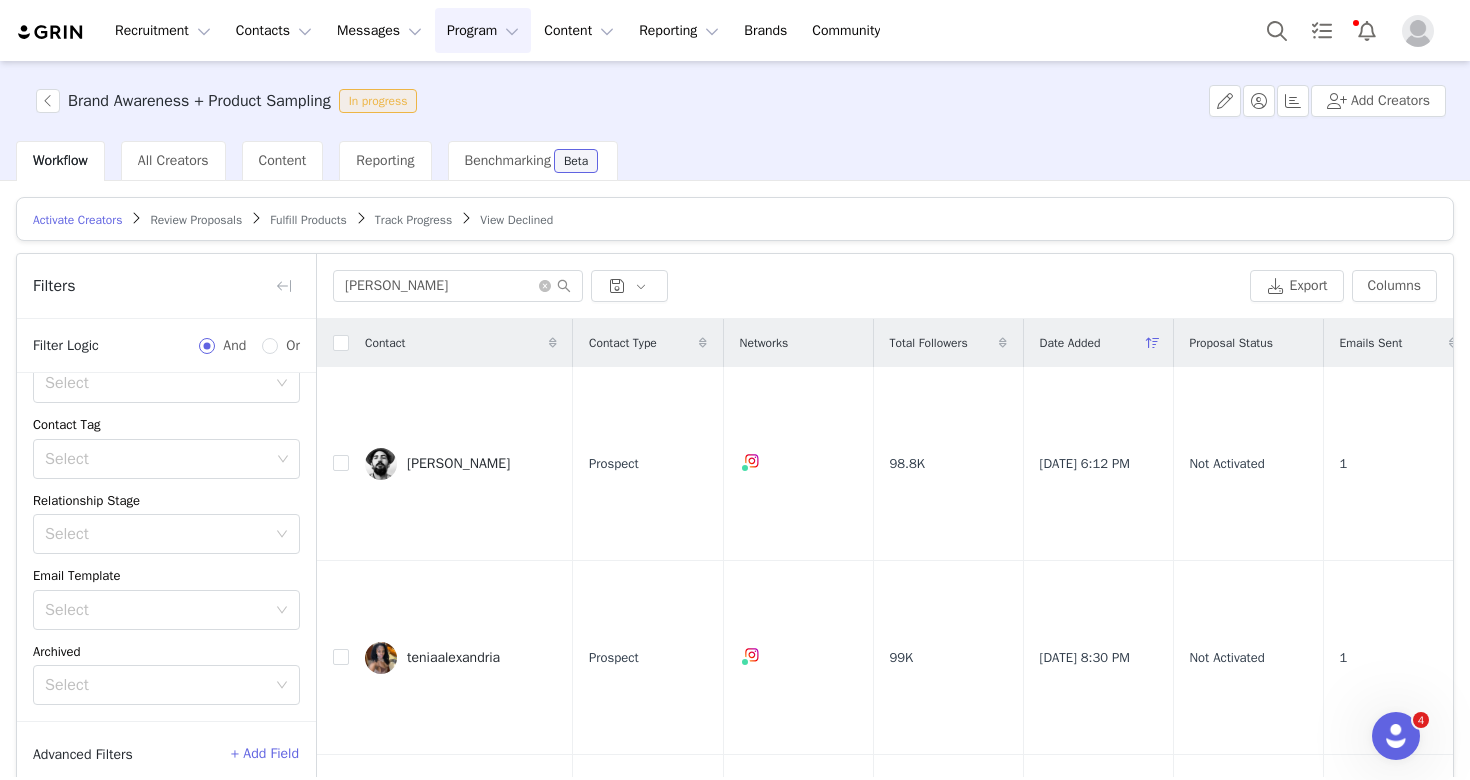 click on "Date Added" at bounding box center (1098, 343) 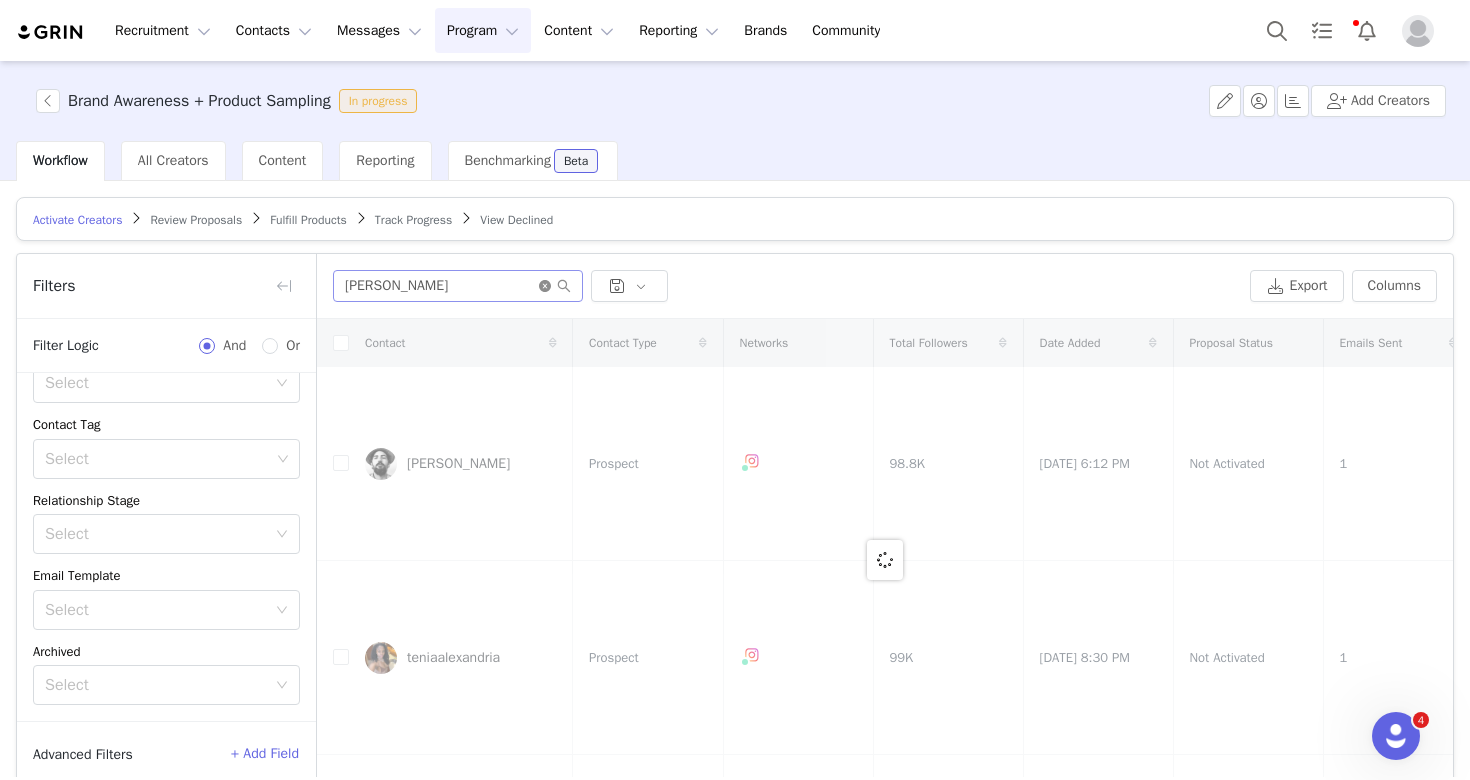 click 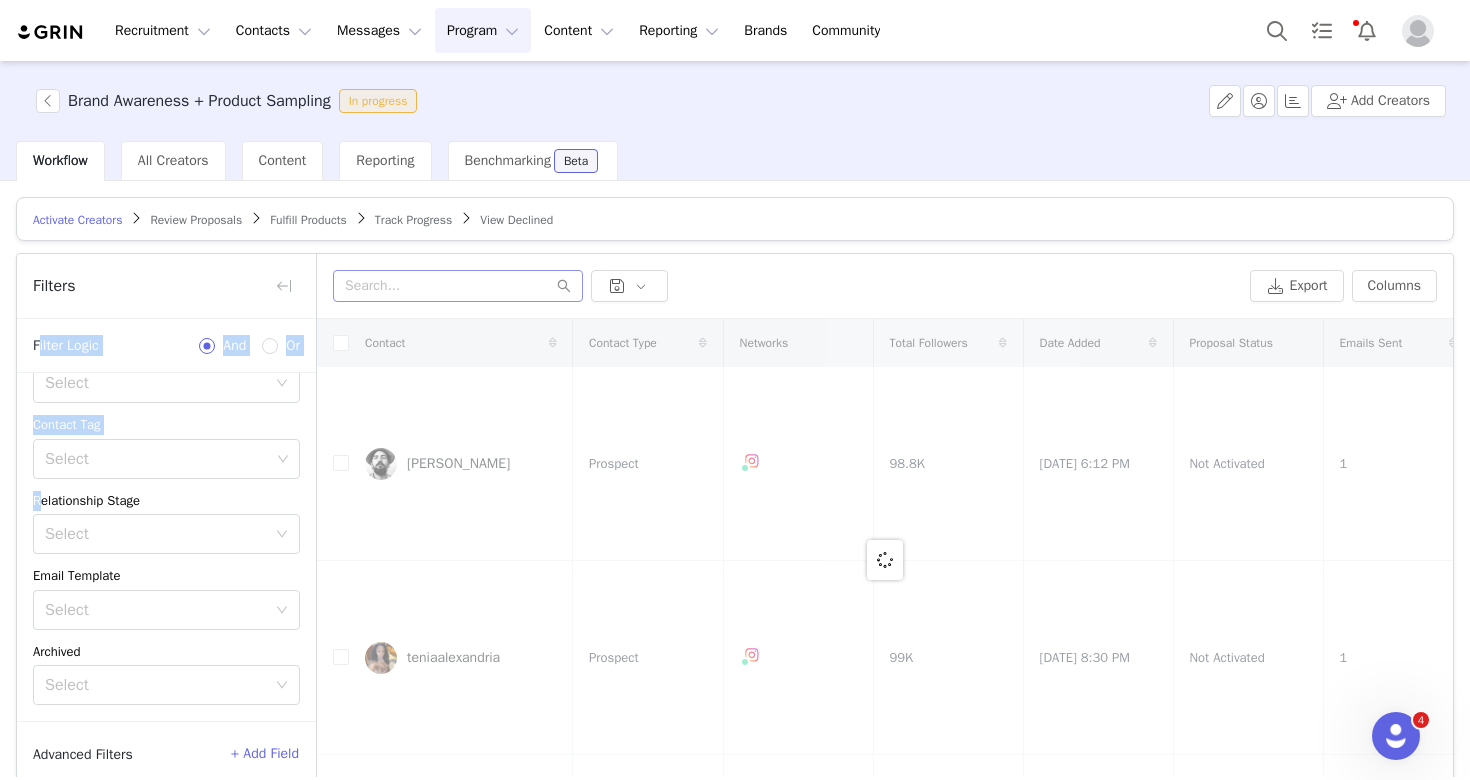 scroll, scrollTop: 0, scrollLeft: 0, axis: both 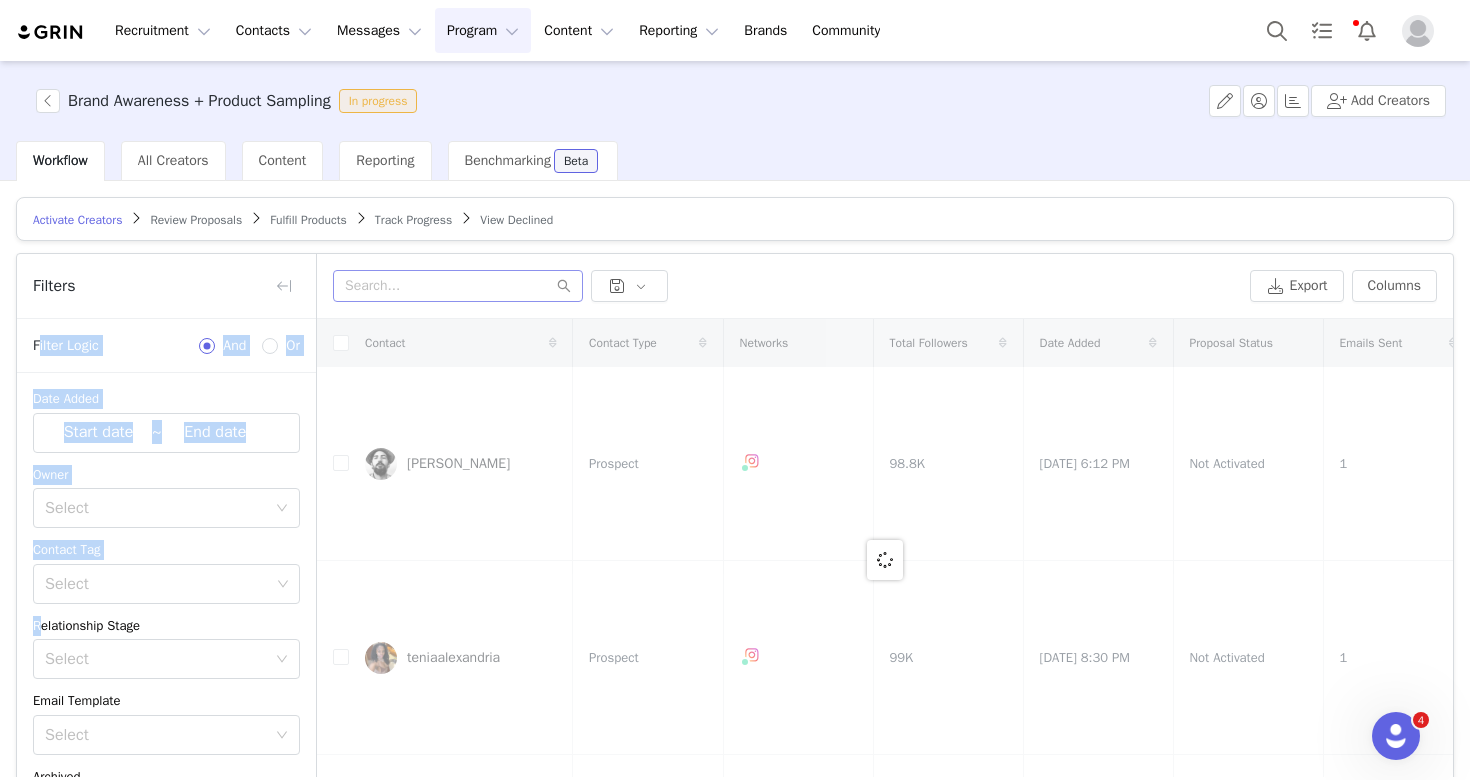 drag, startPoint x: 308, startPoint y: 434, endPoint x: 305, endPoint y: 276, distance: 158.02847 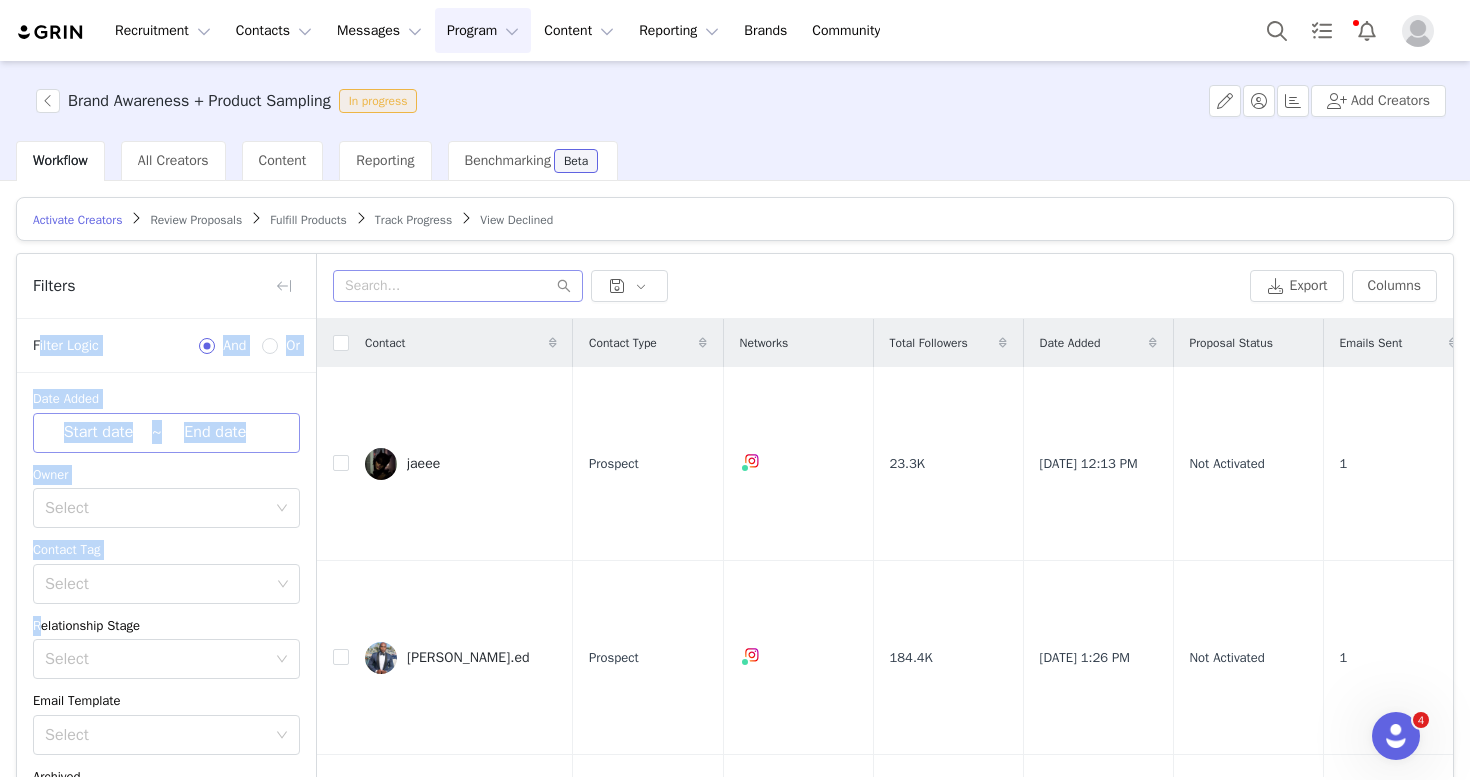 click at bounding box center [98, 433] 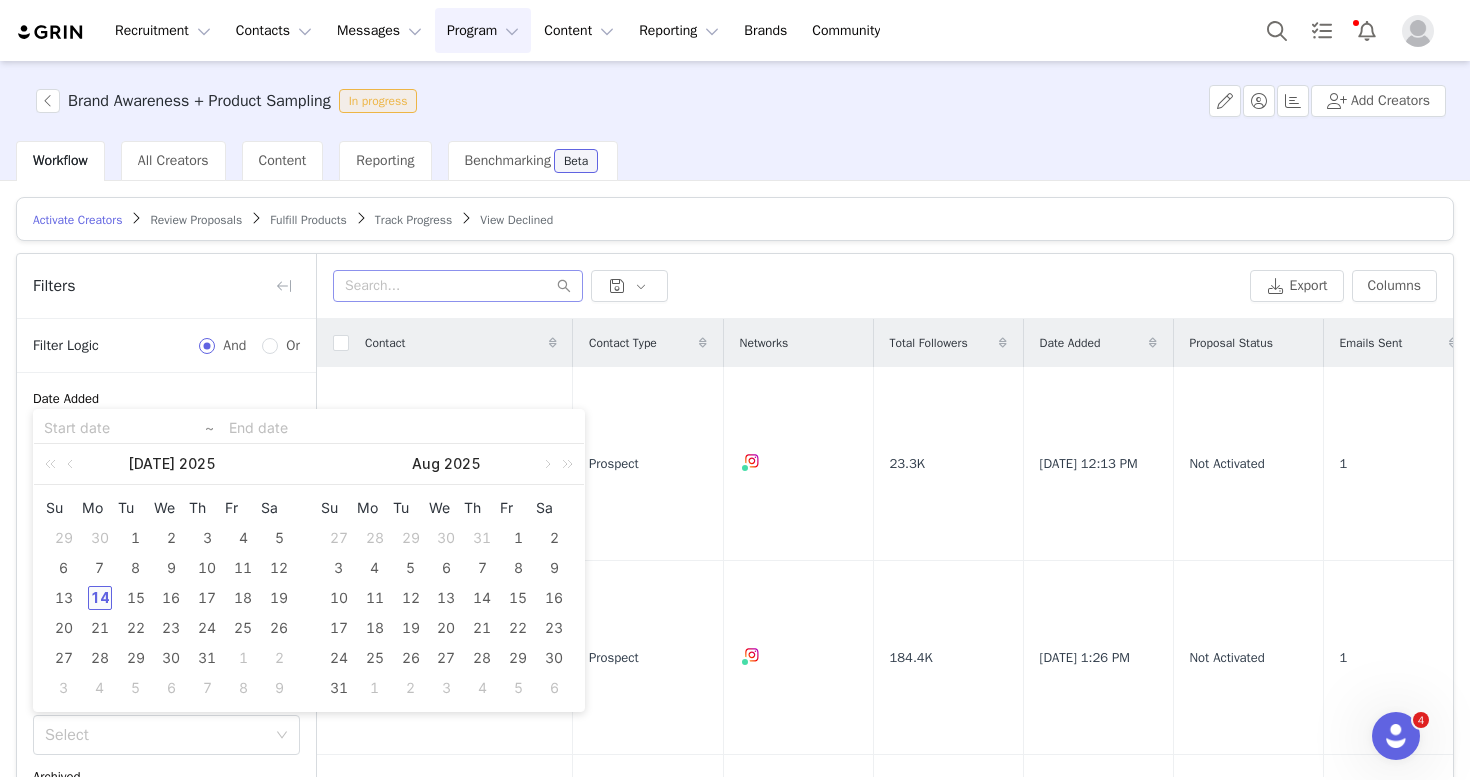 click on "14" at bounding box center [100, 598] 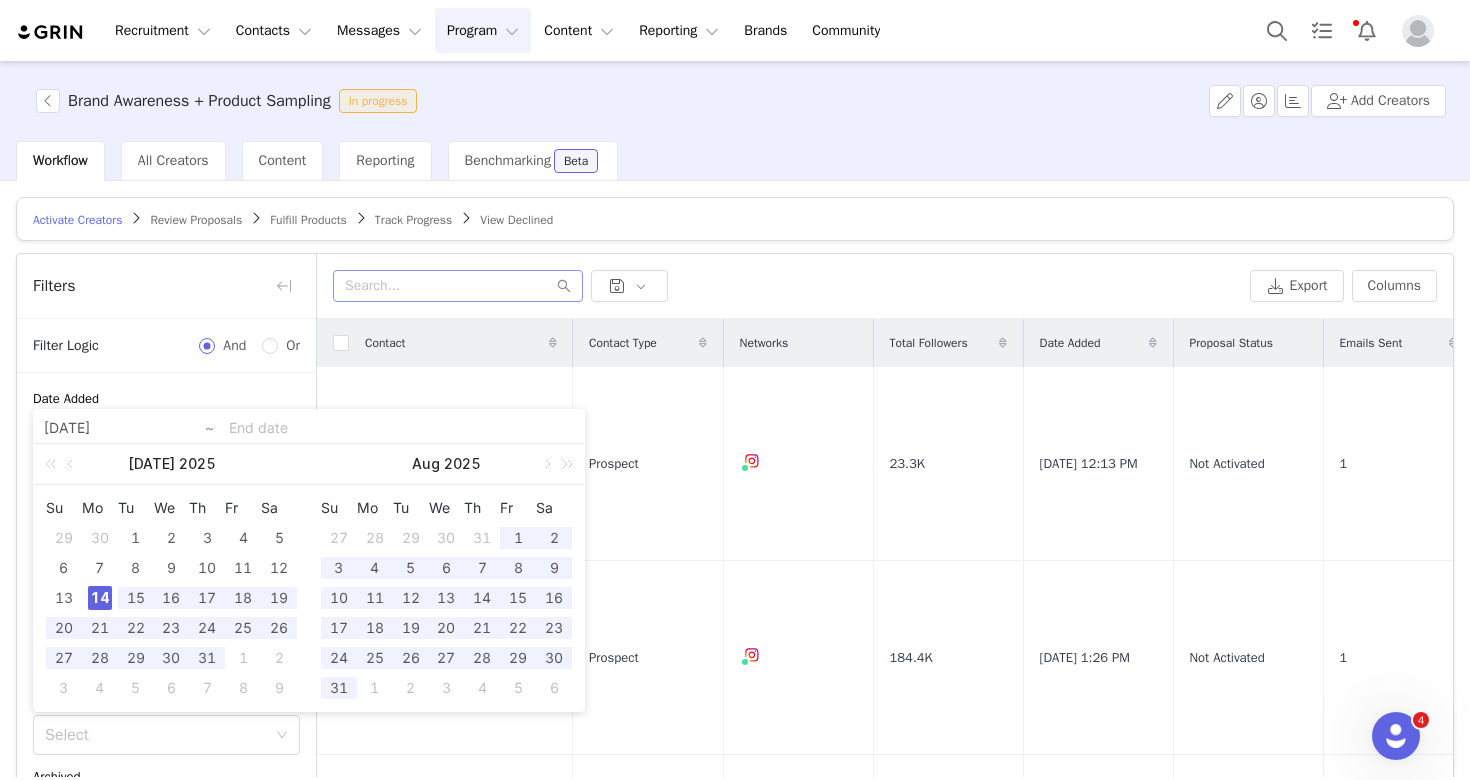 click on "14" at bounding box center (100, 598) 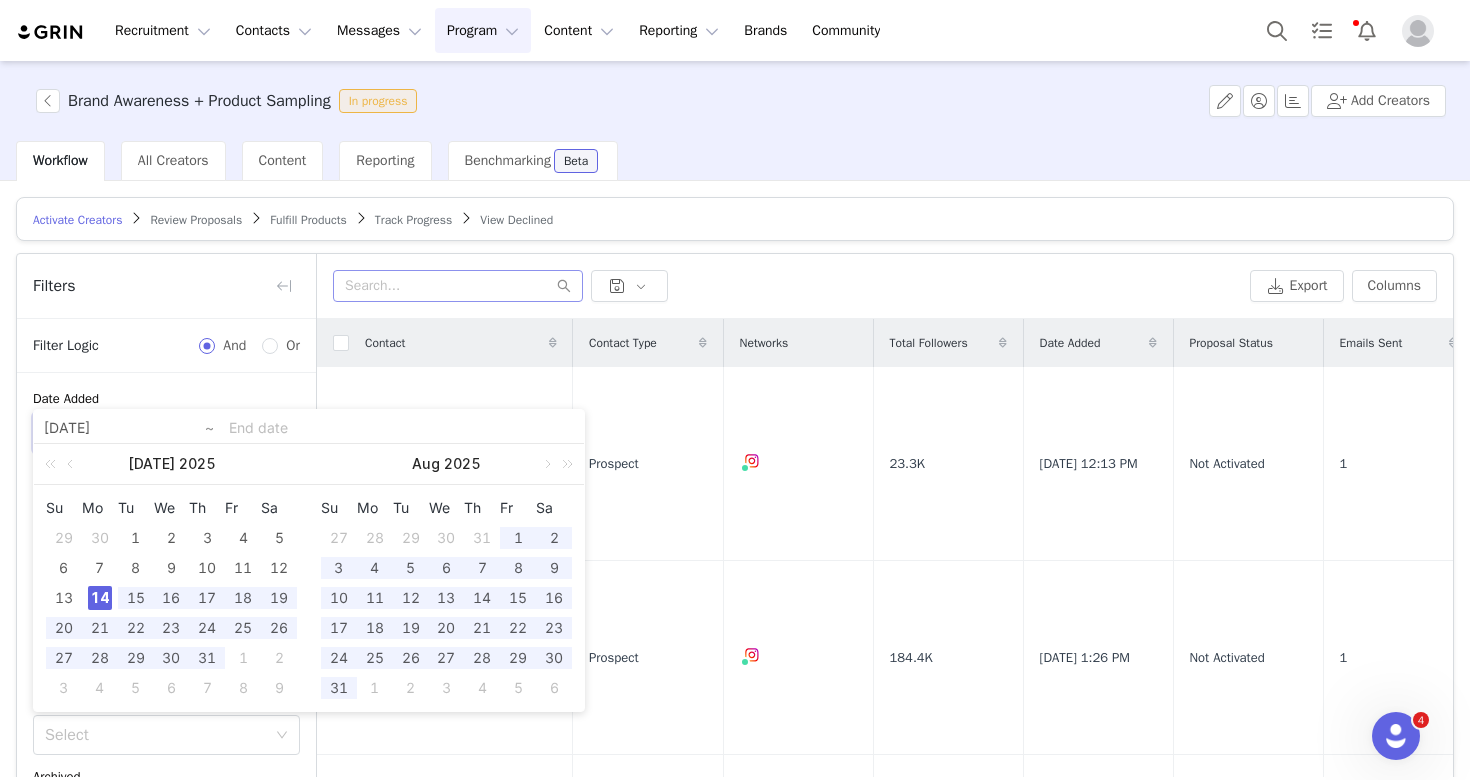 type on "[DATE]" 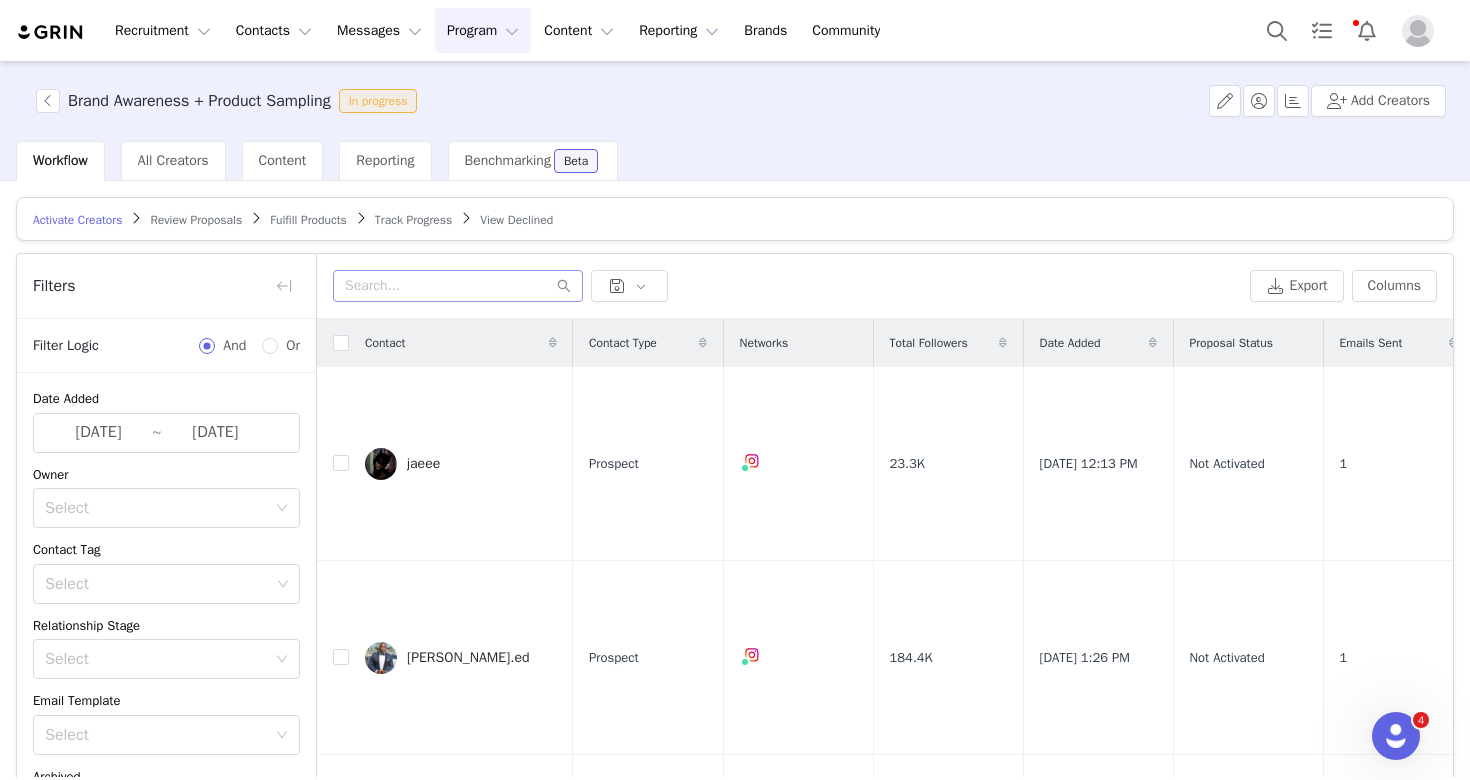 scroll, scrollTop: 97, scrollLeft: 0, axis: vertical 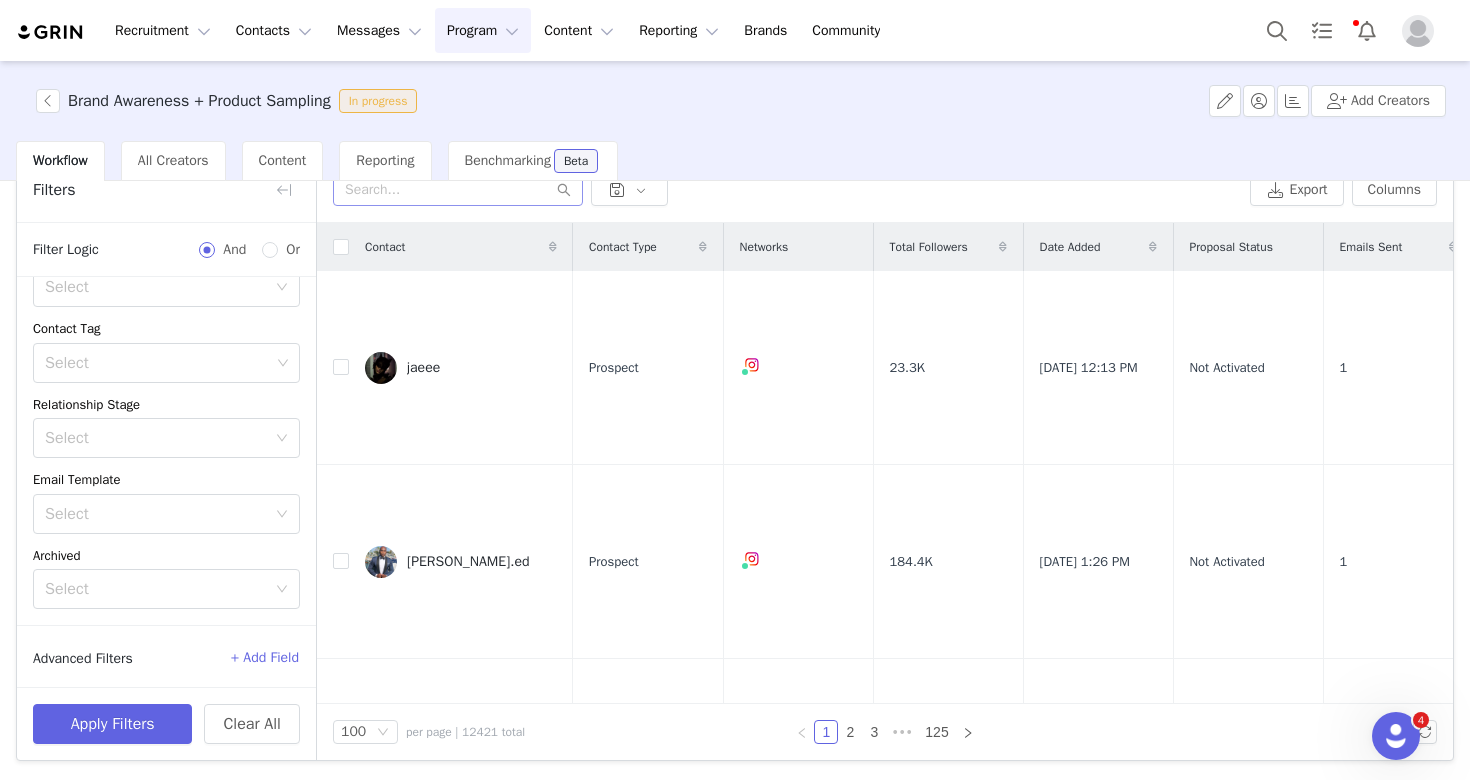 drag, startPoint x: 284, startPoint y: 701, endPoint x: 248, endPoint y: 749, distance: 60 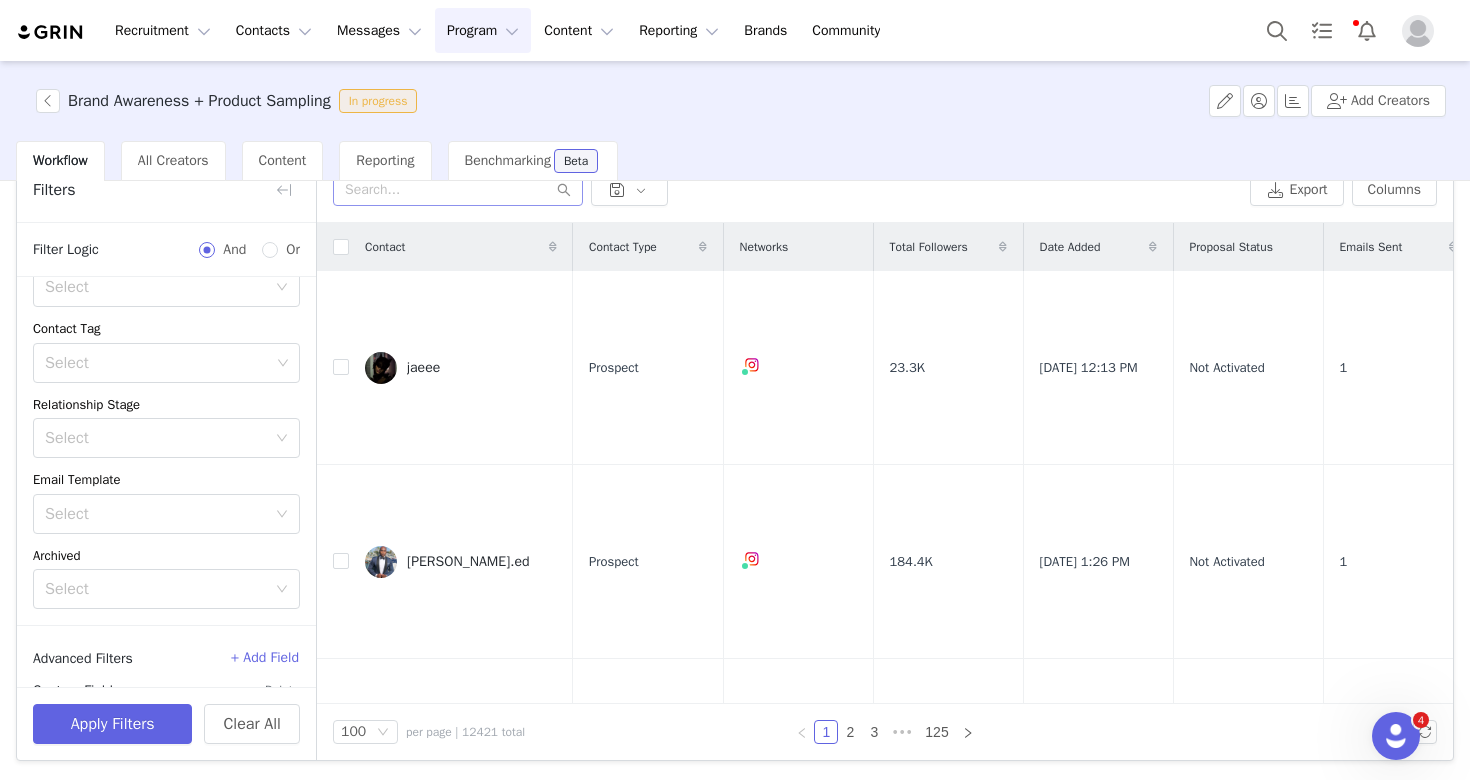 scroll, scrollTop: 205, scrollLeft: 0, axis: vertical 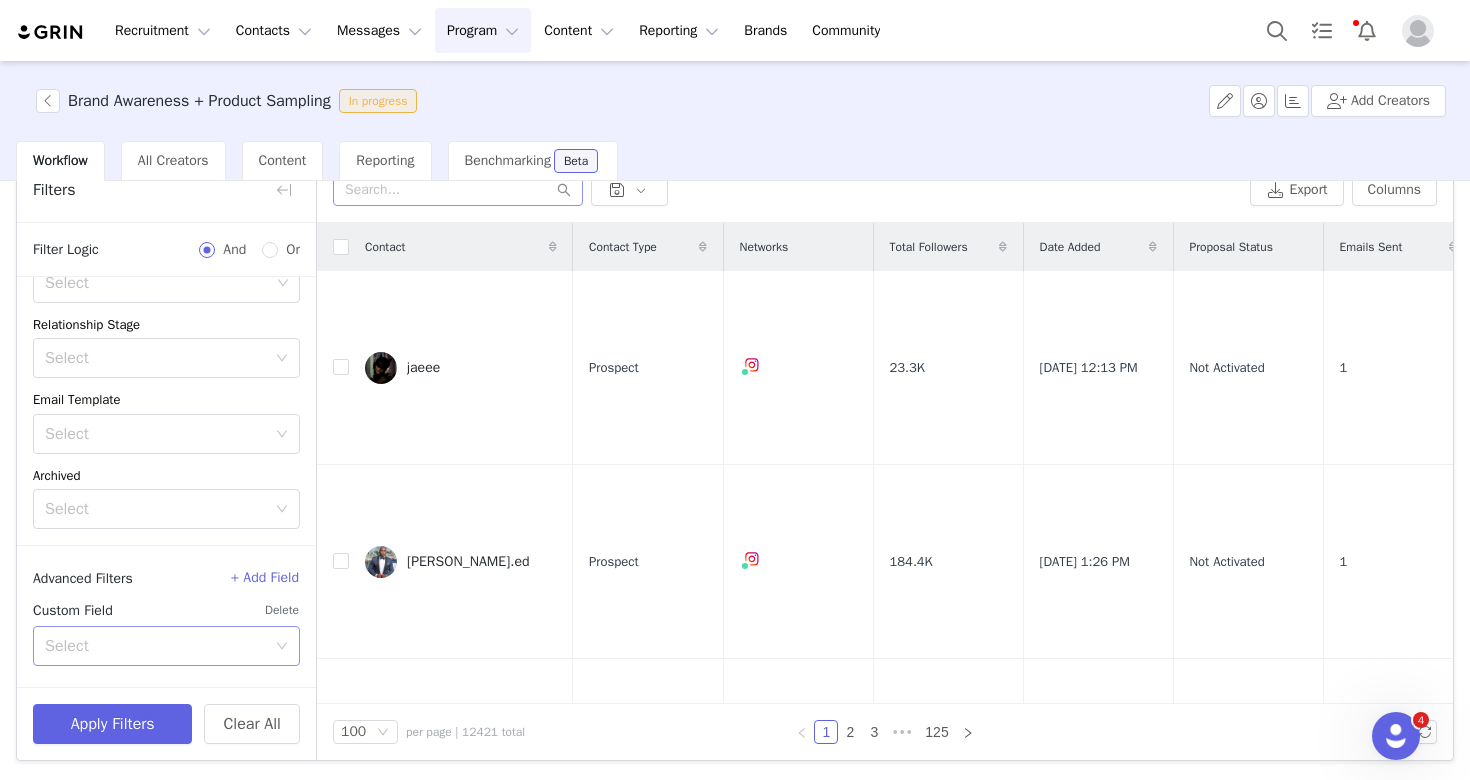 click on "Advanced Filters   + Add Field   Custom Field   Delete  Select" at bounding box center [166, 617] 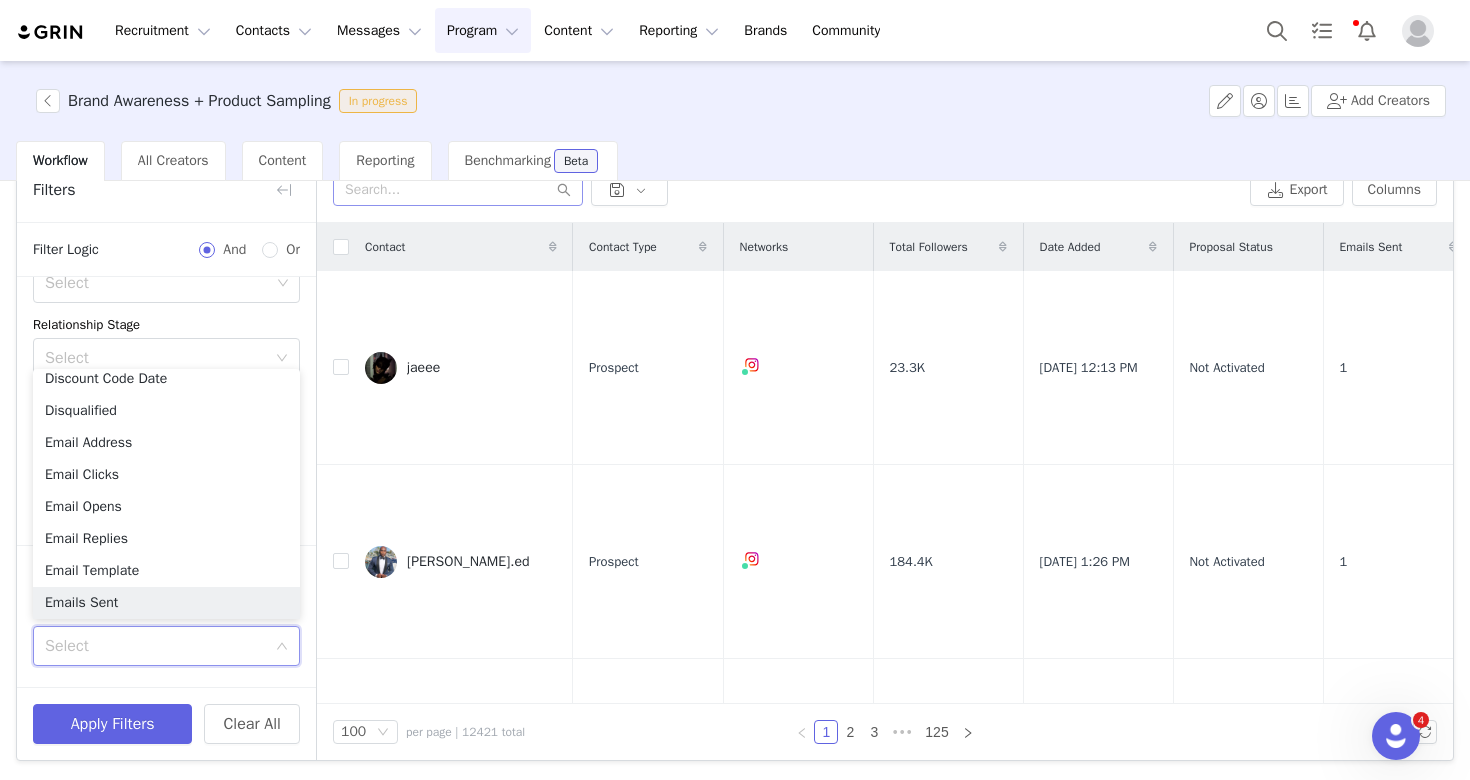 scroll, scrollTop: 714, scrollLeft: 0, axis: vertical 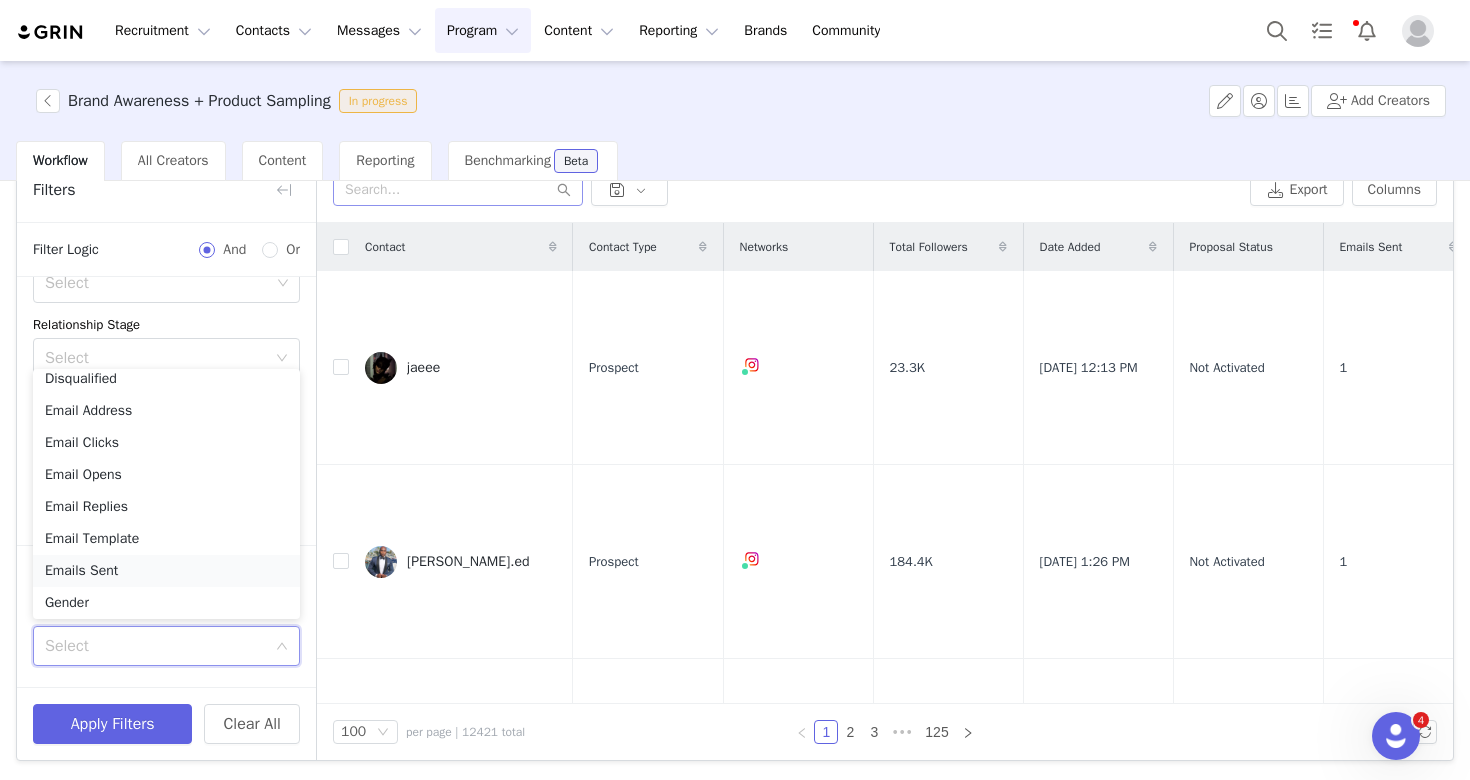 click on "Emails Sent" at bounding box center (166, 571) 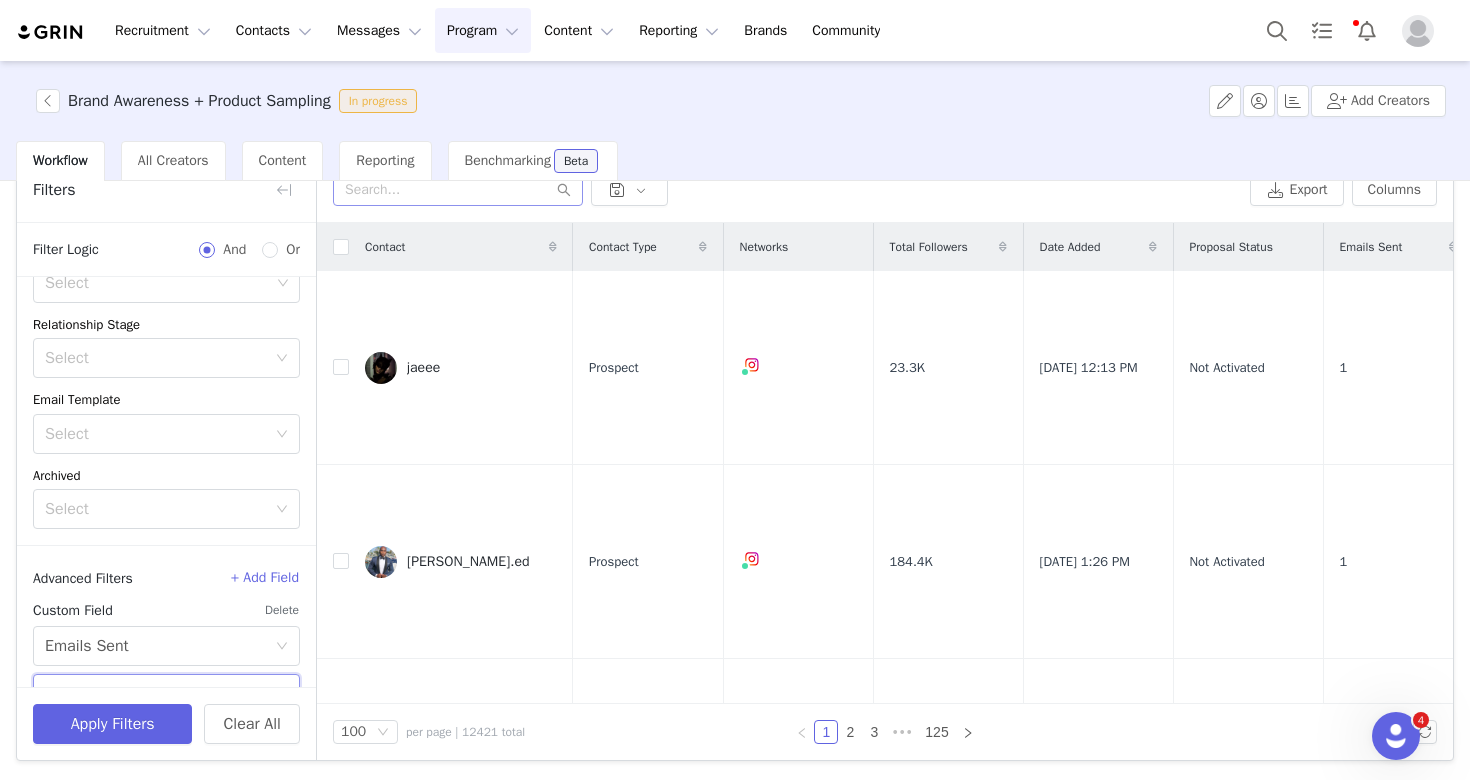 click on "Select" at bounding box center (160, 694) 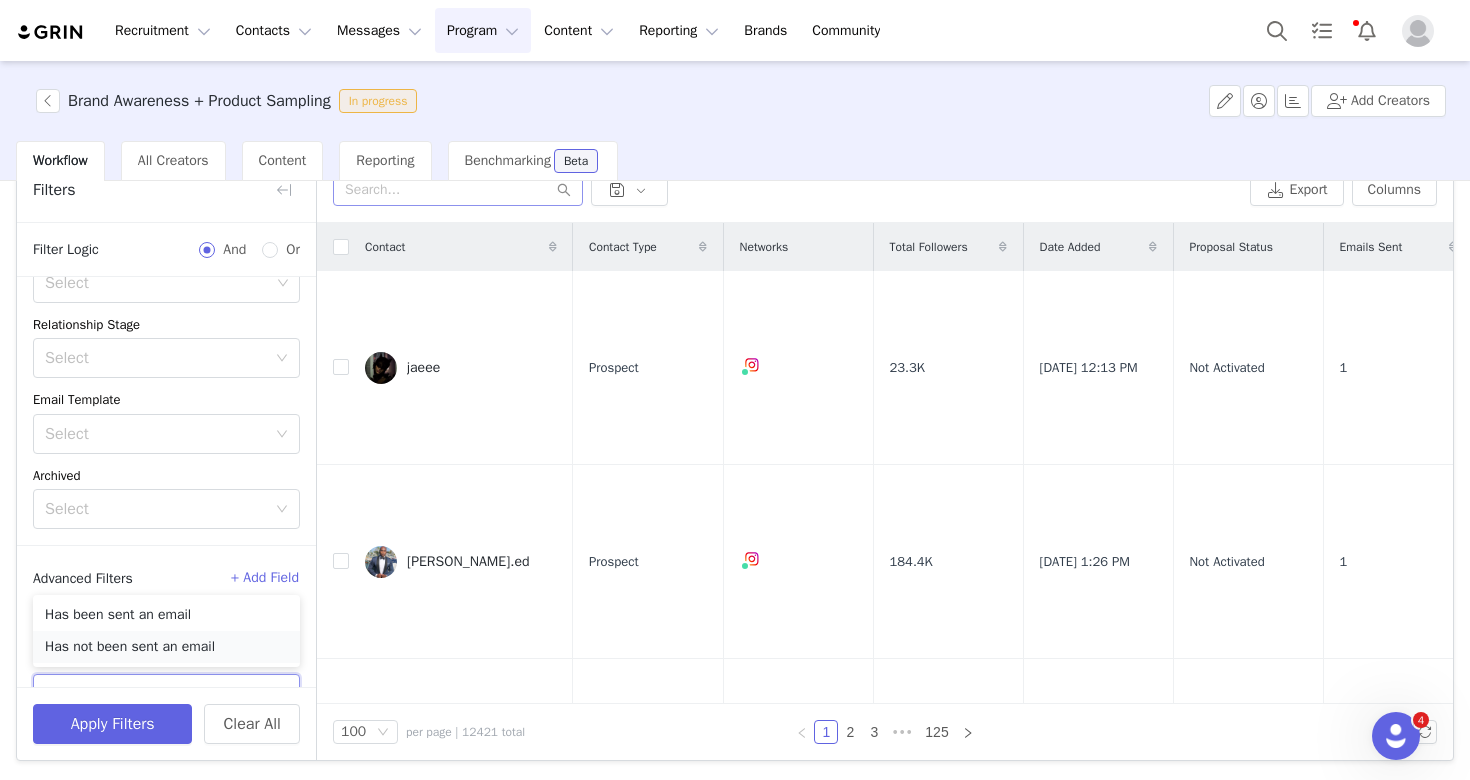 click on "Has not been sent an email" at bounding box center (166, 647) 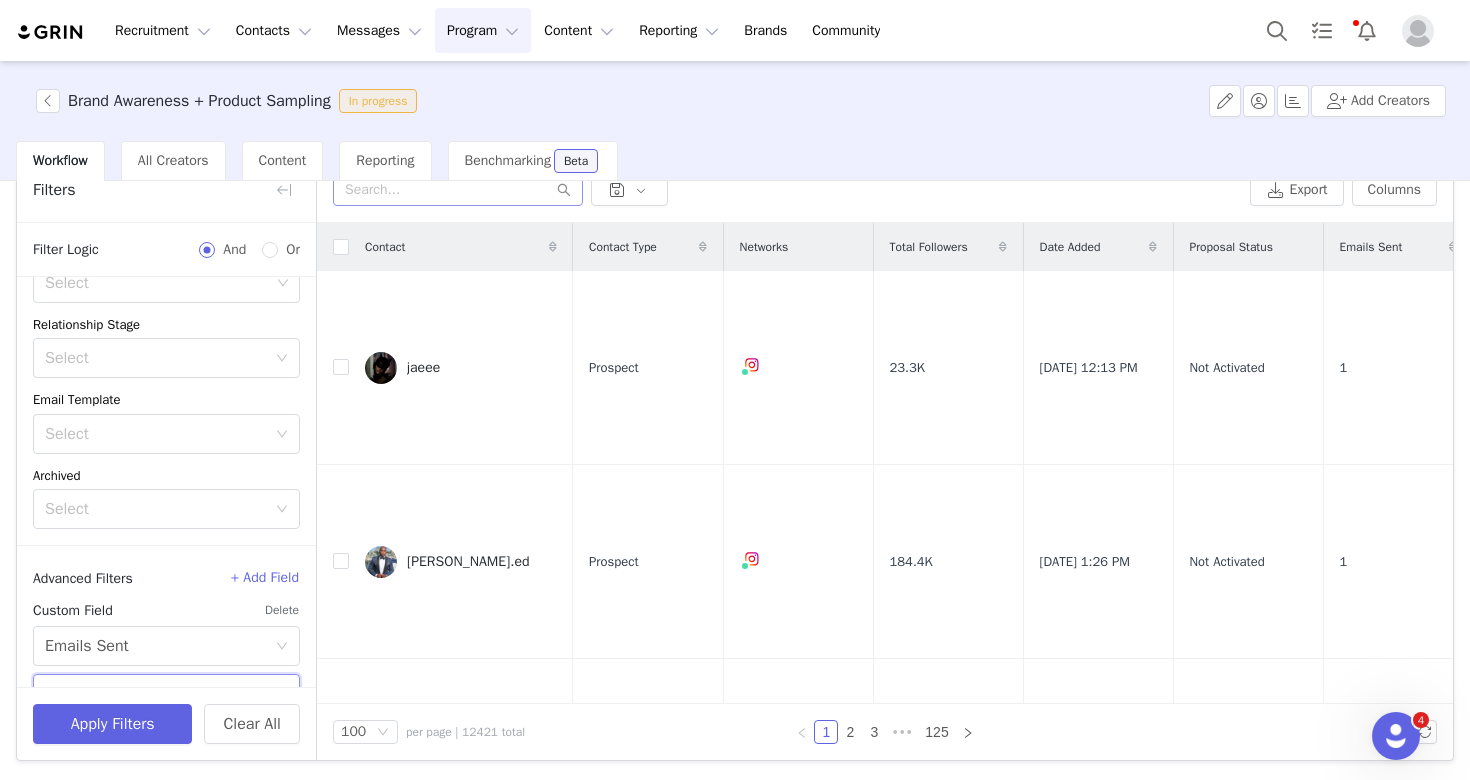 click on "Apply Filters Clear All" at bounding box center (166, 723) 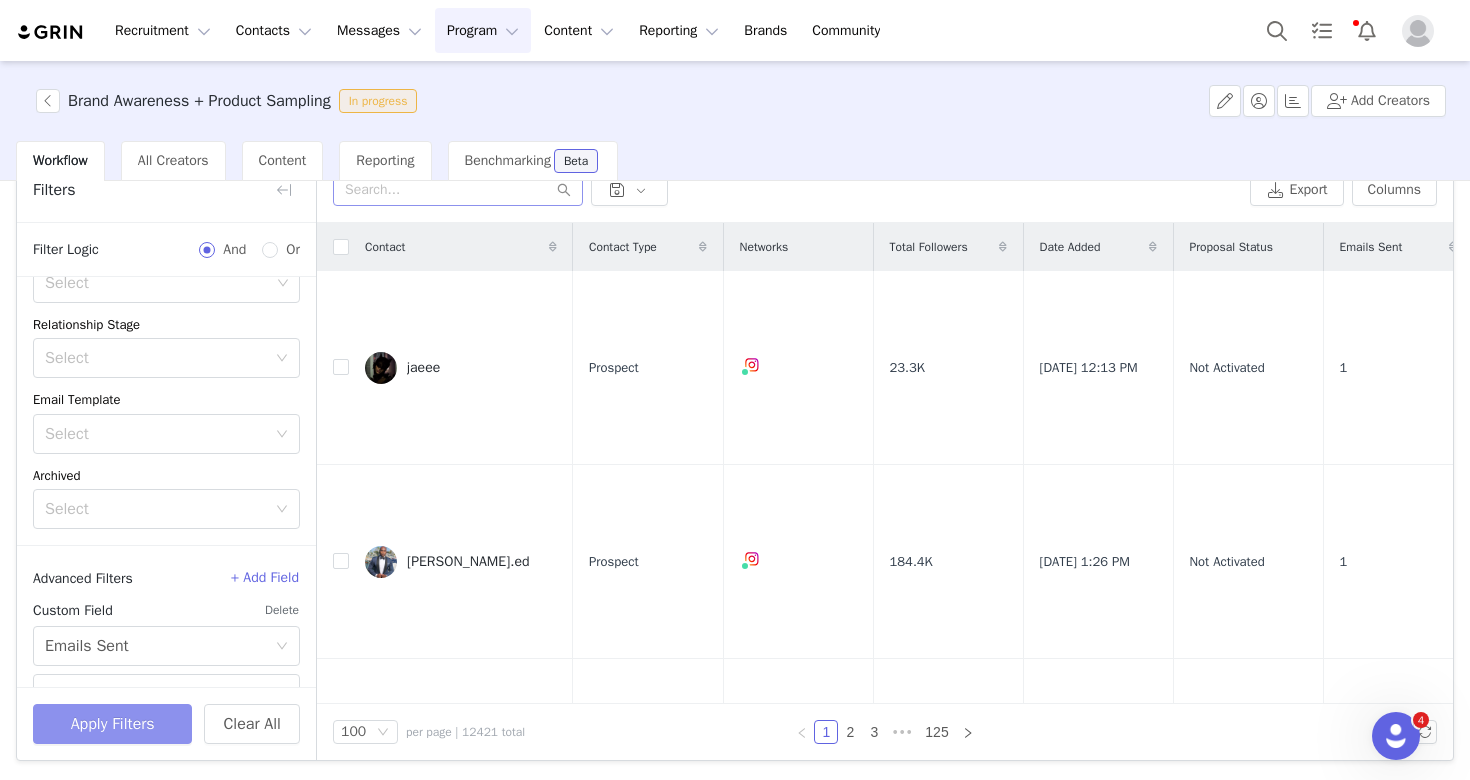 click on "Apply Filters" at bounding box center (112, 724) 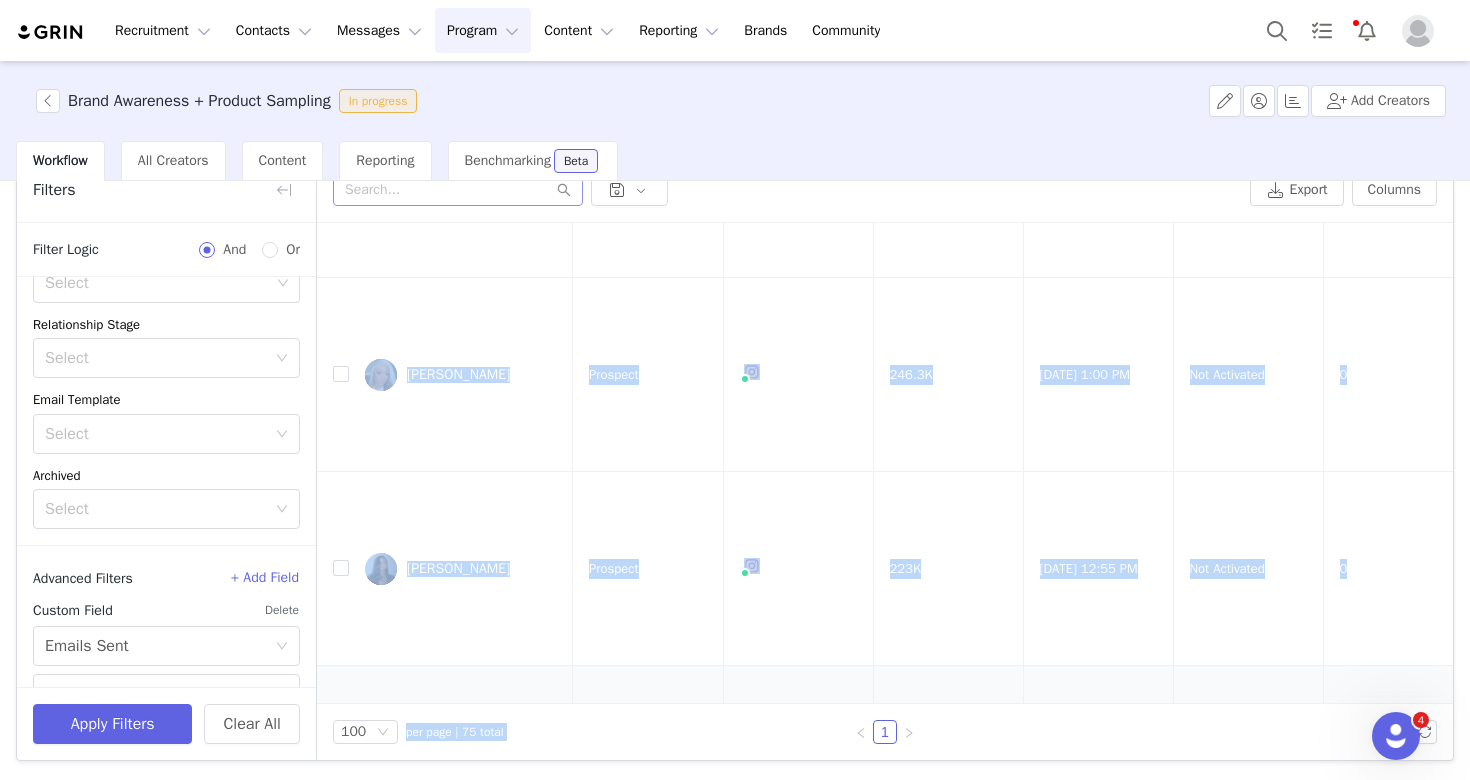 scroll, scrollTop: 1016, scrollLeft: 0, axis: vertical 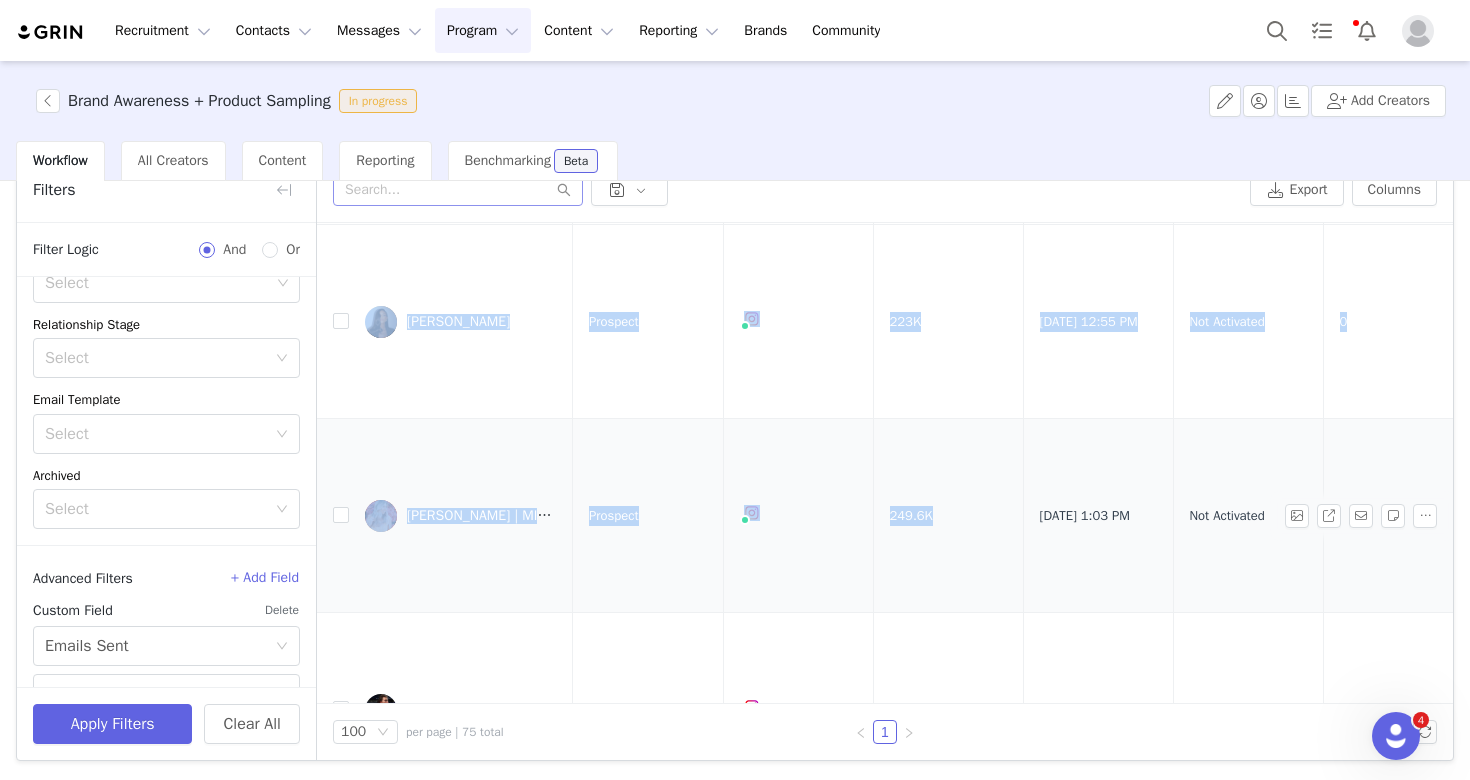 drag, startPoint x: 854, startPoint y: 407, endPoint x: 1016, endPoint y: 687, distance: 323.48724 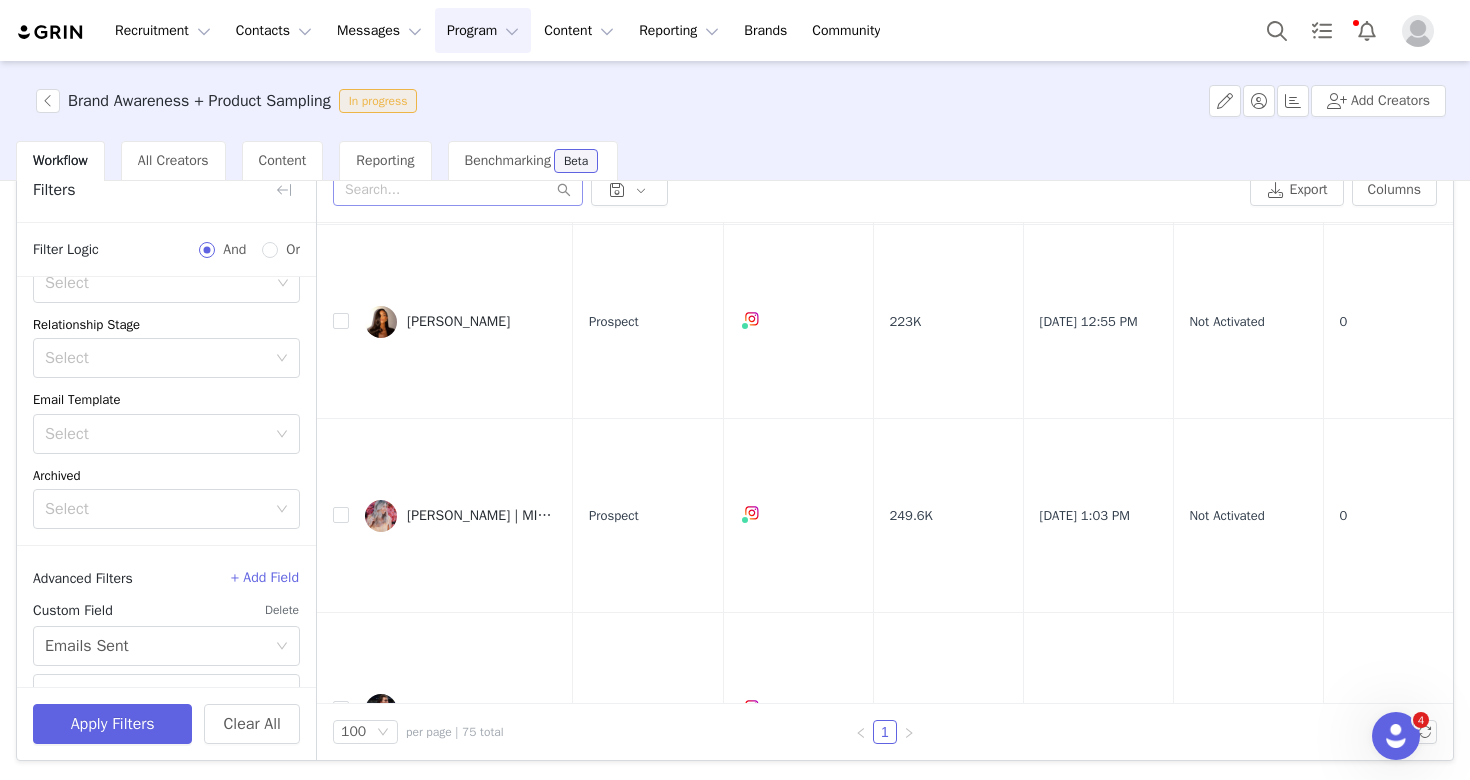 click at bounding box center [1276, 732] 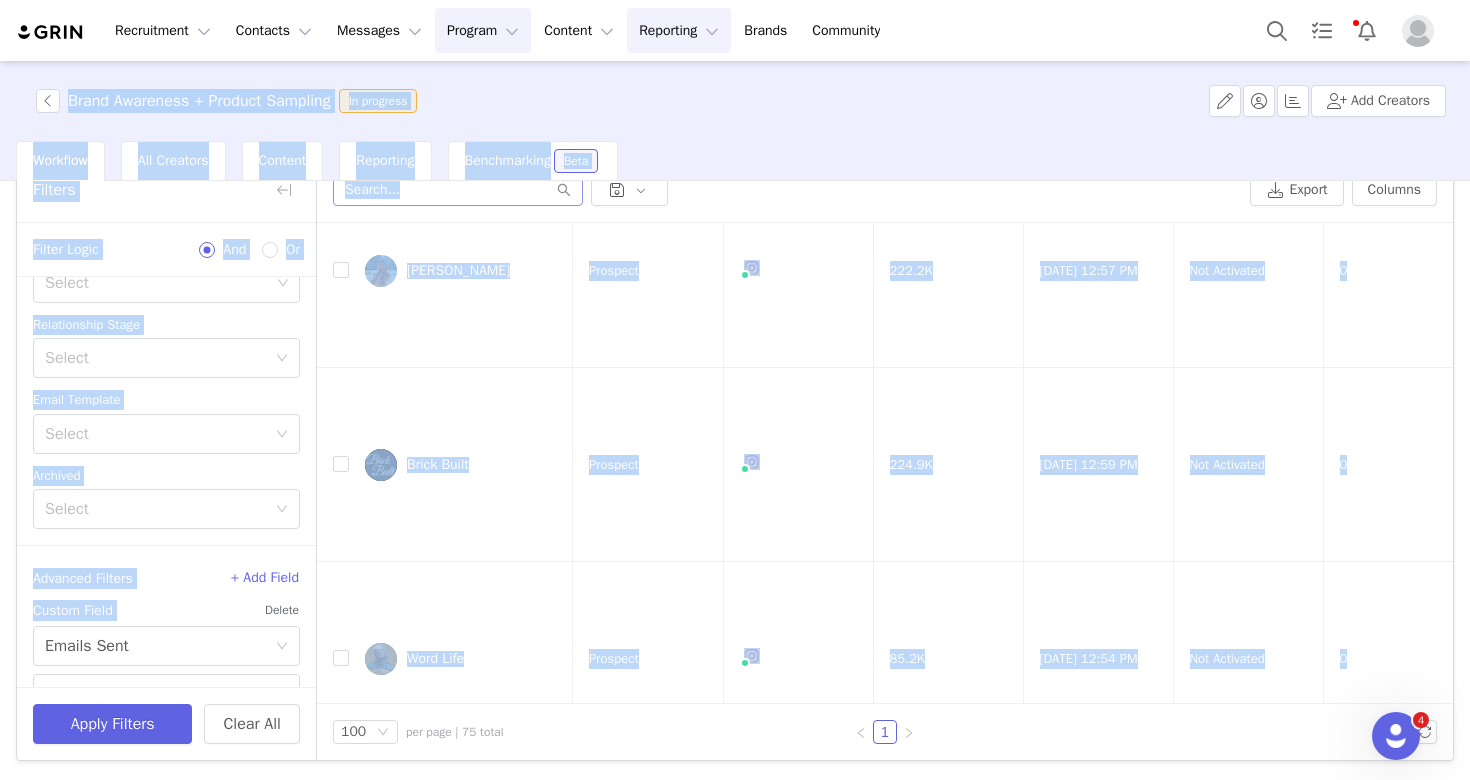 scroll, scrollTop: 0, scrollLeft: 0, axis: both 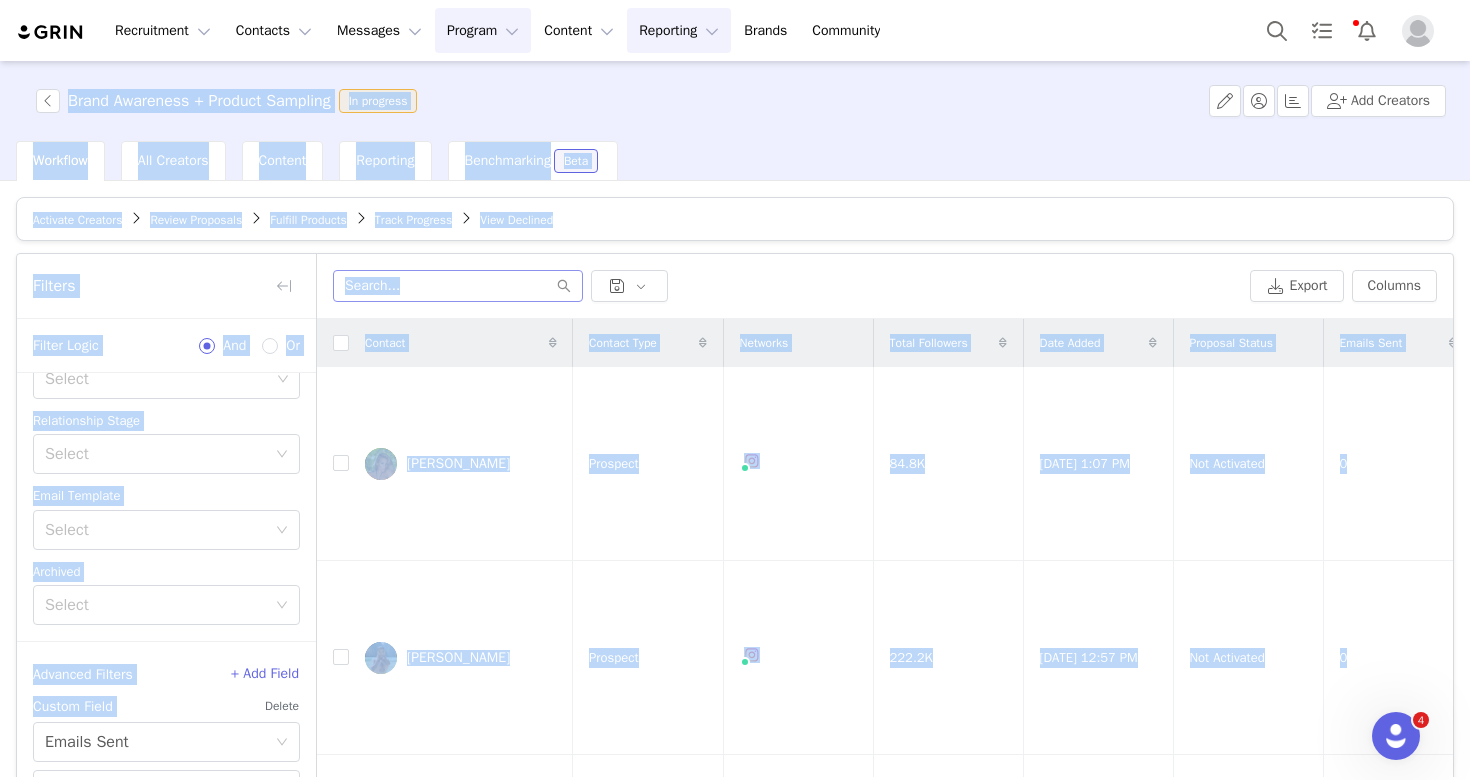 drag, startPoint x: 689, startPoint y: 398, endPoint x: 693, endPoint y: 21, distance: 377.0212 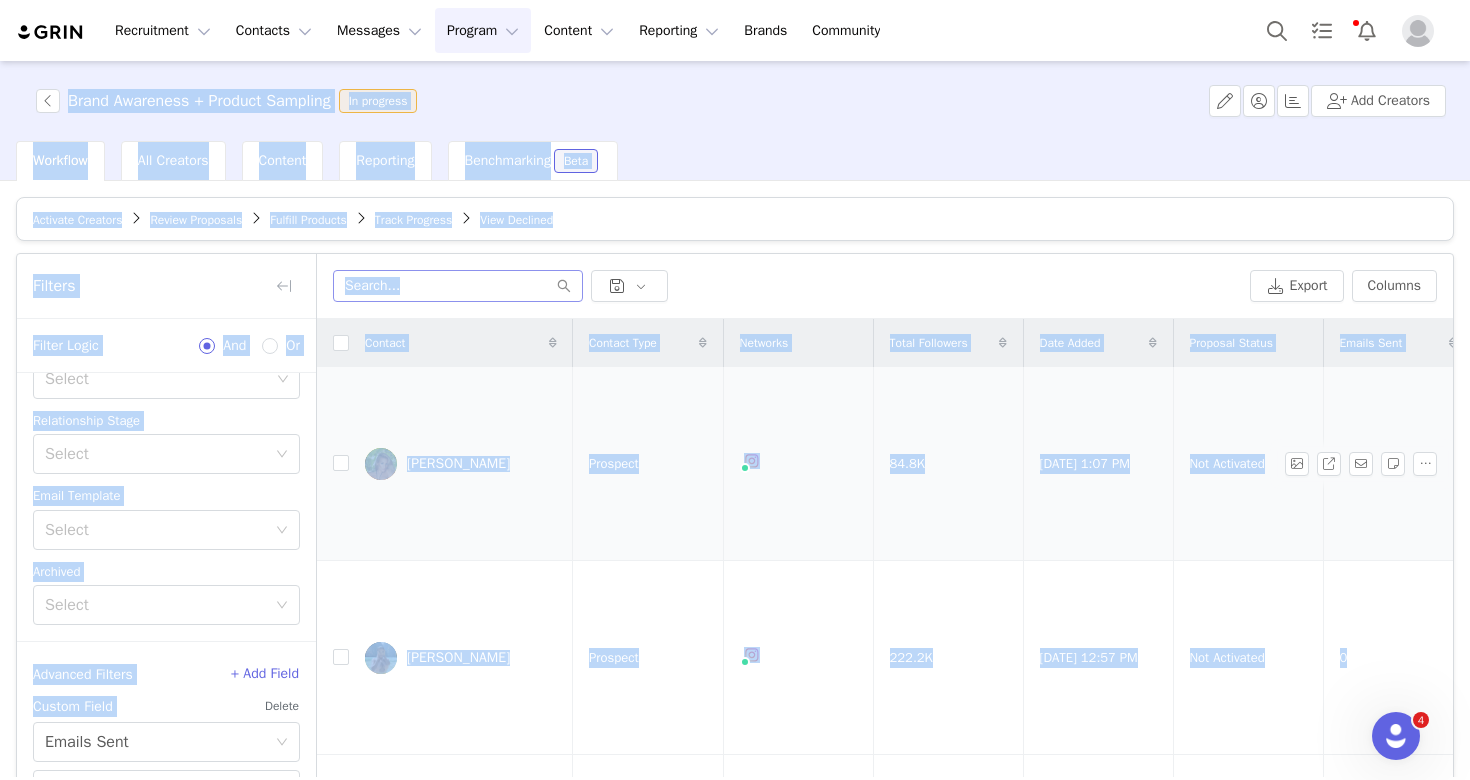 click at bounding box center (341, 343) 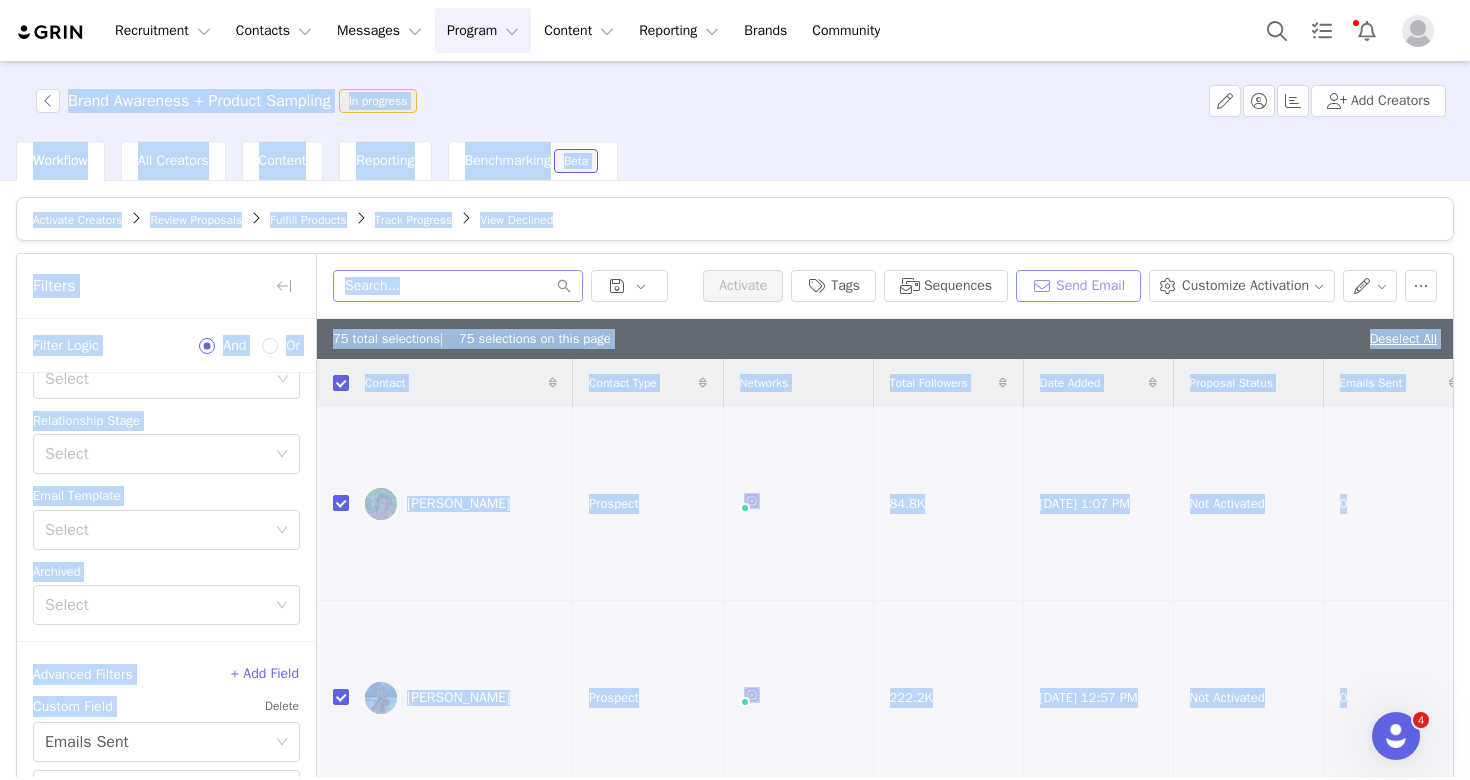 click on "Send Email" at bounding box center (1078, 286) 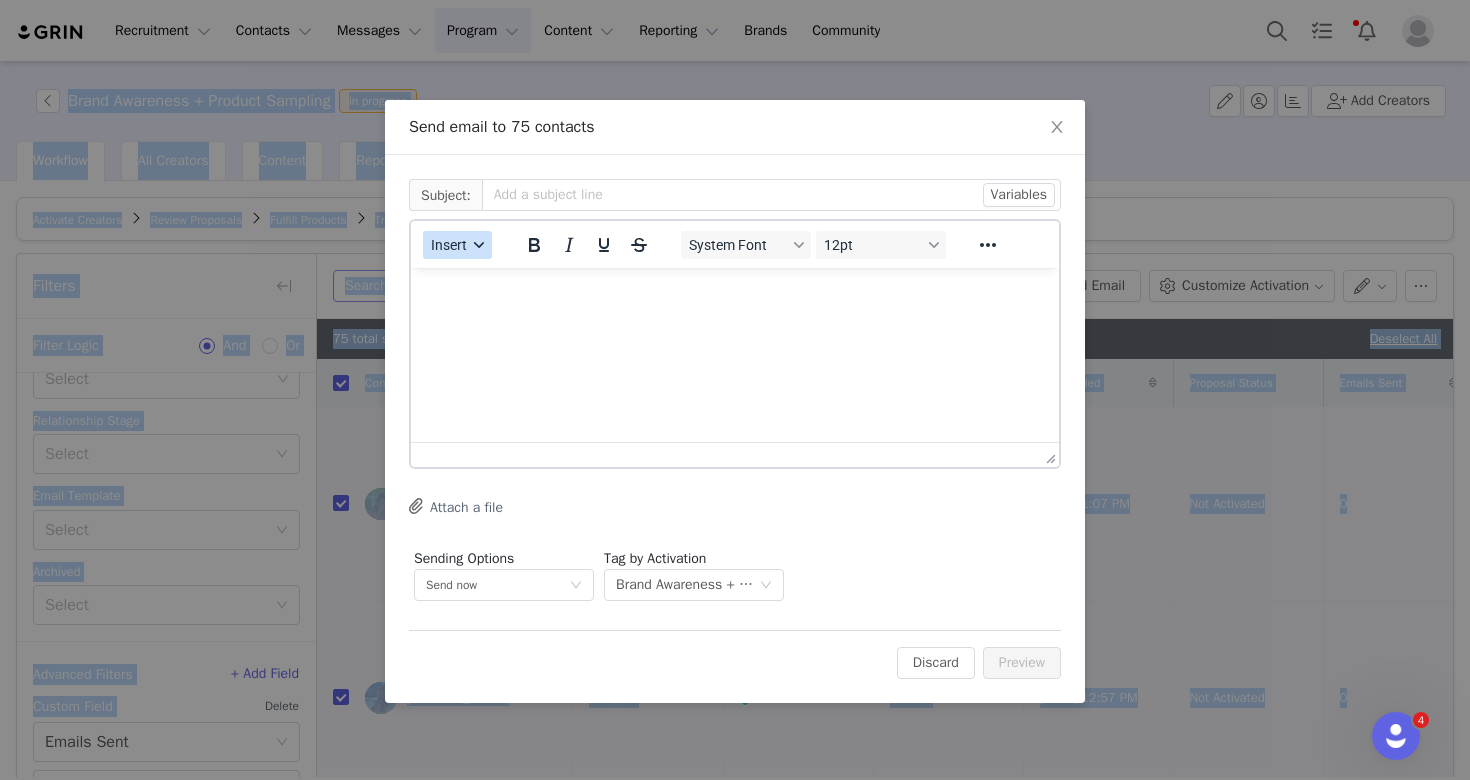 scroll, scrollTop: 0, scrollLeft: 0, axis: both 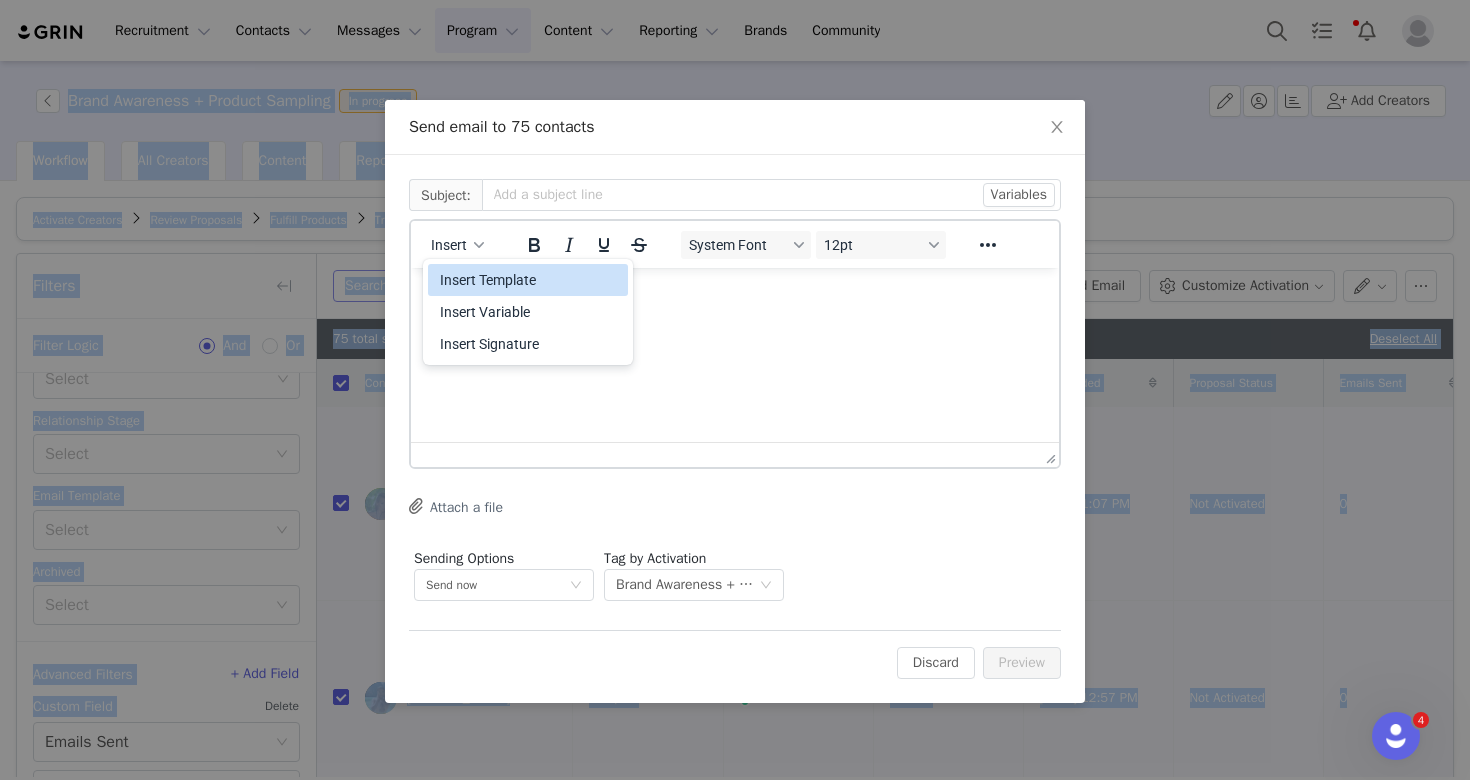 click on "Insert Template" at bounding box center (530, 280) 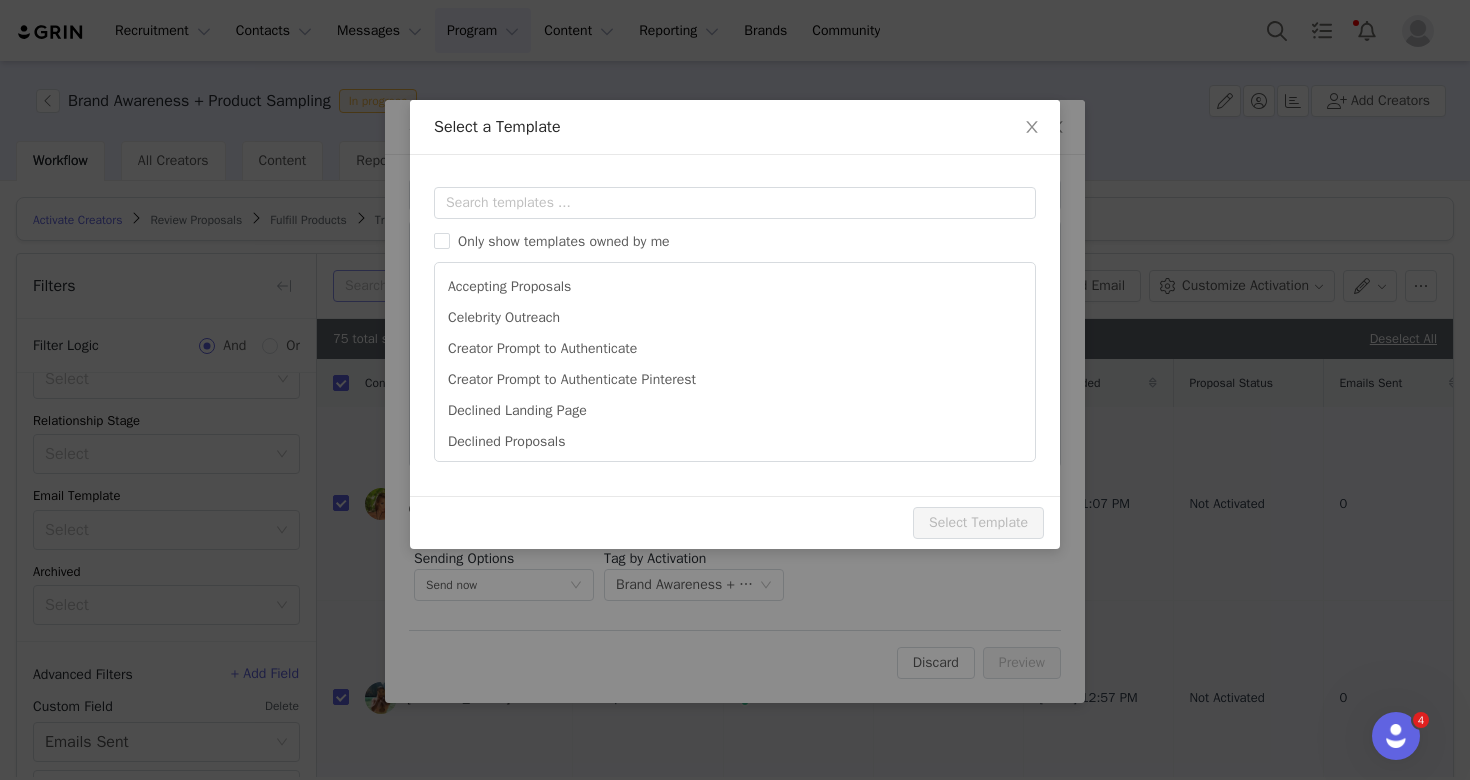 scroll, scrollTop: 0, scrollLeft: 0, axis: both 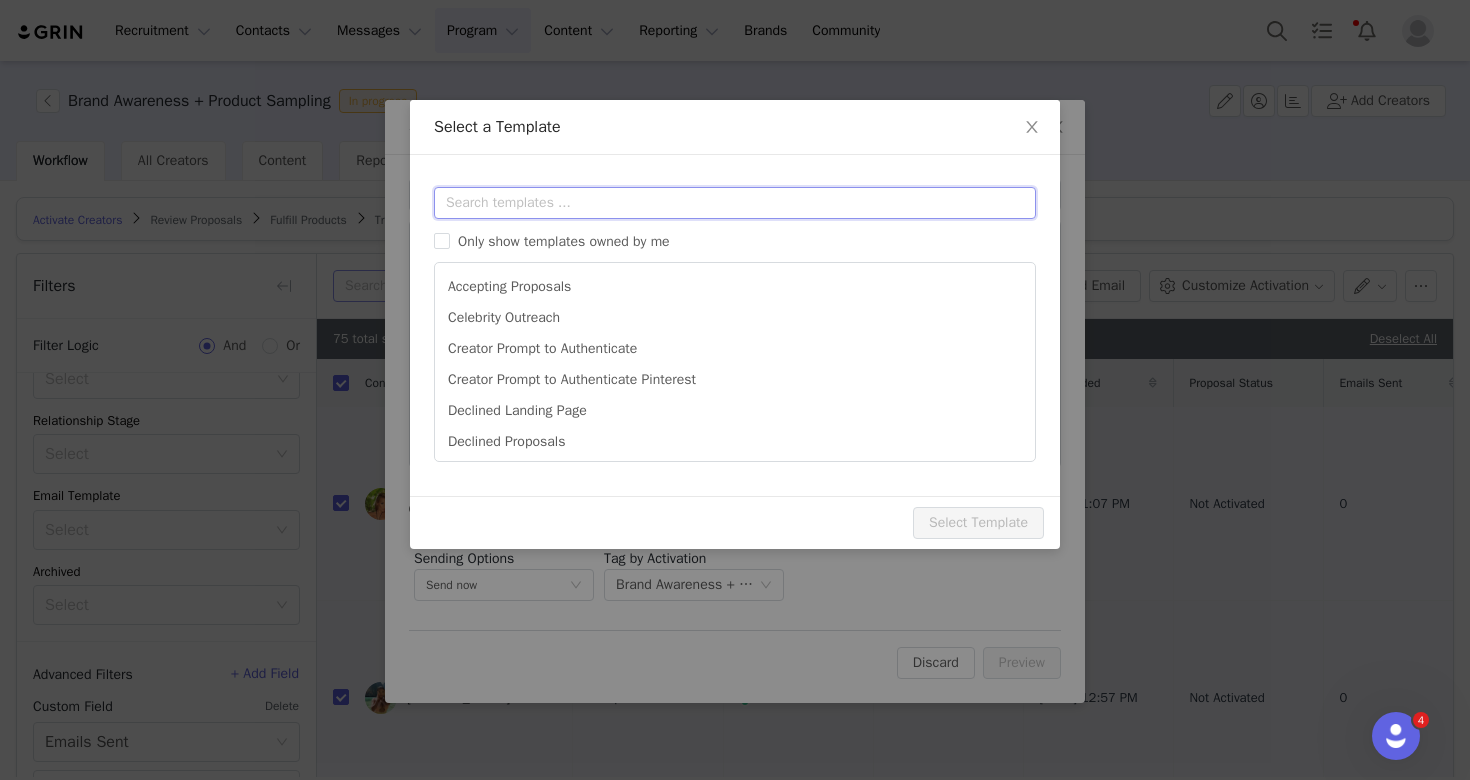click at bounding box center [735, 203] 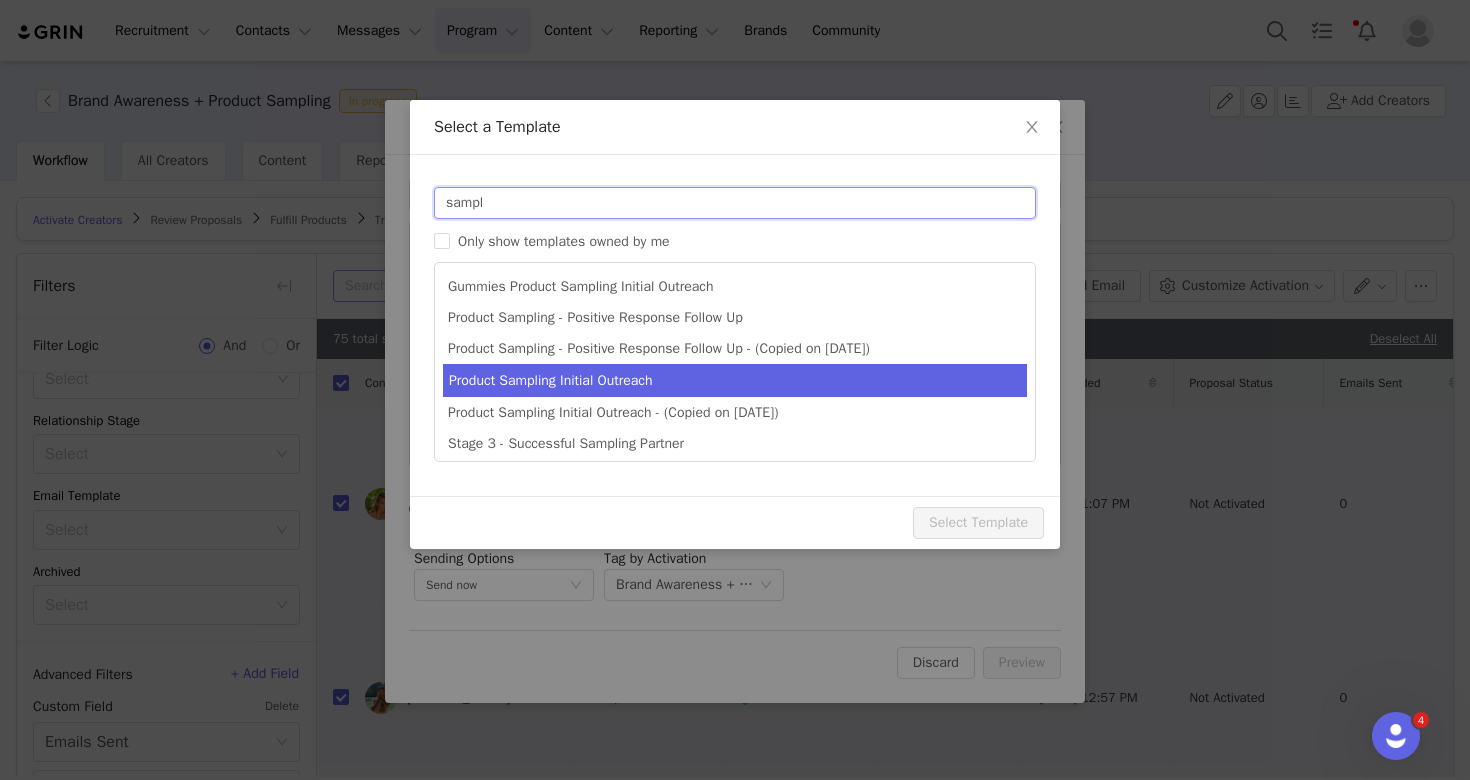 type on "sampl" 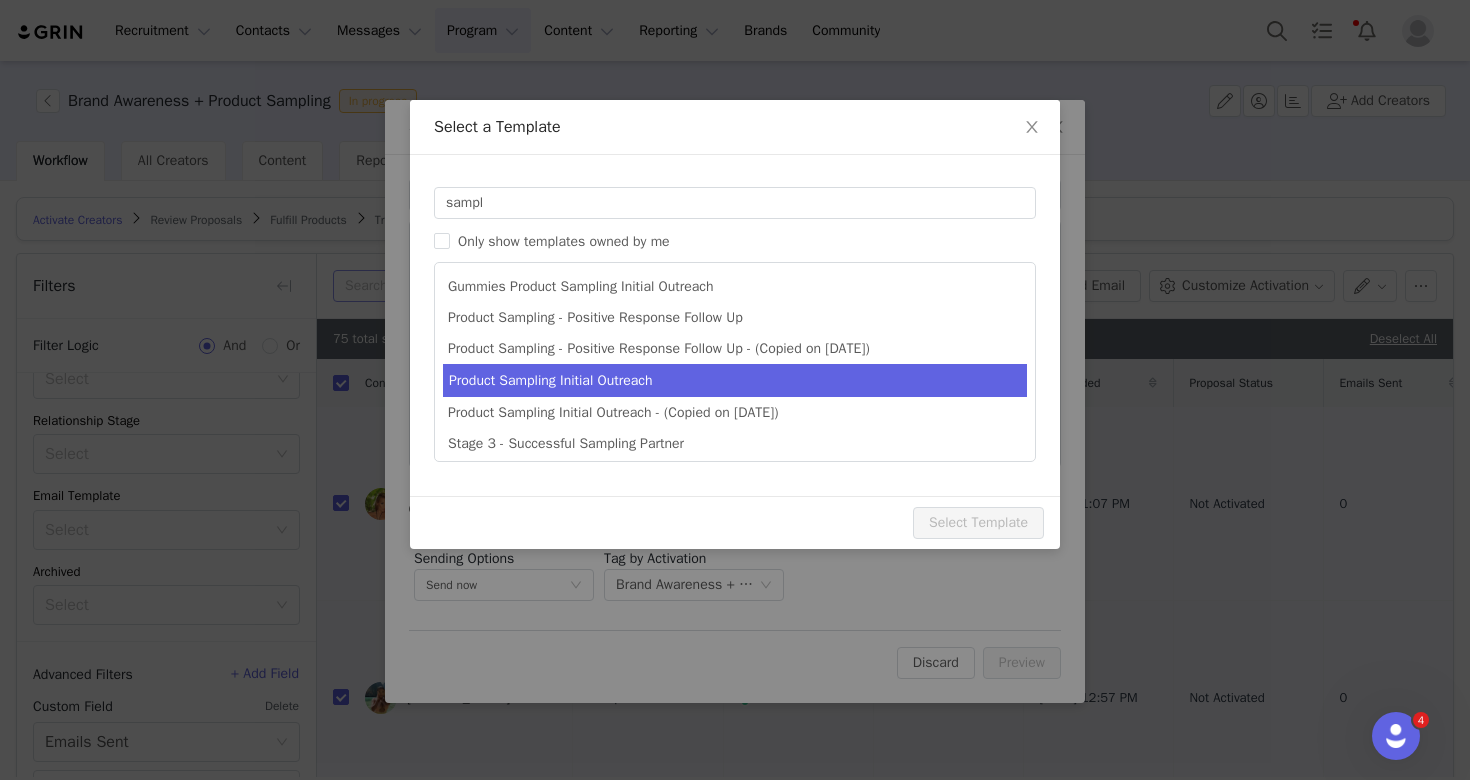type on "[first_name] x Cornbread Hemp - Product Sampling" 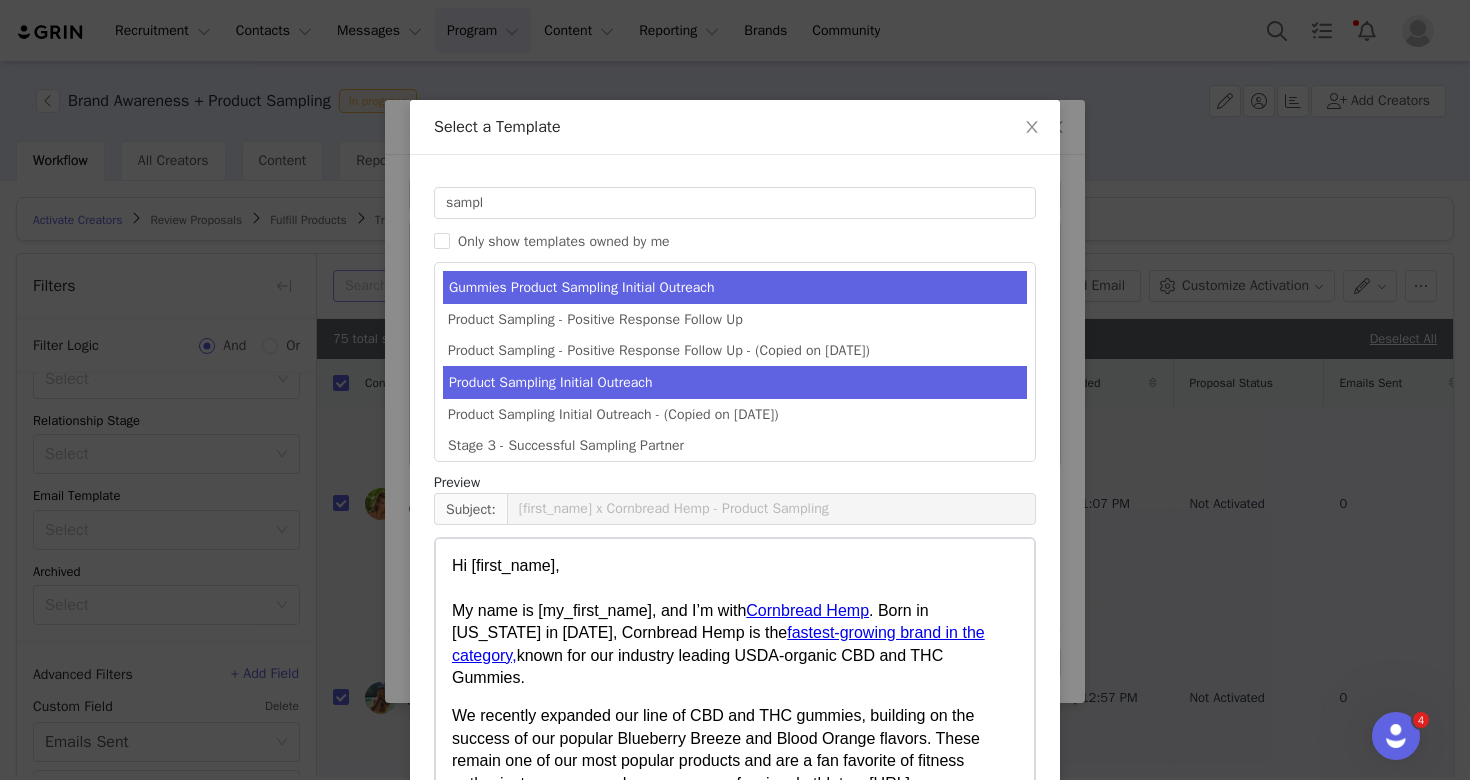 click on "Product Sampling Initial Outreach" at bounding box center (735, 382) 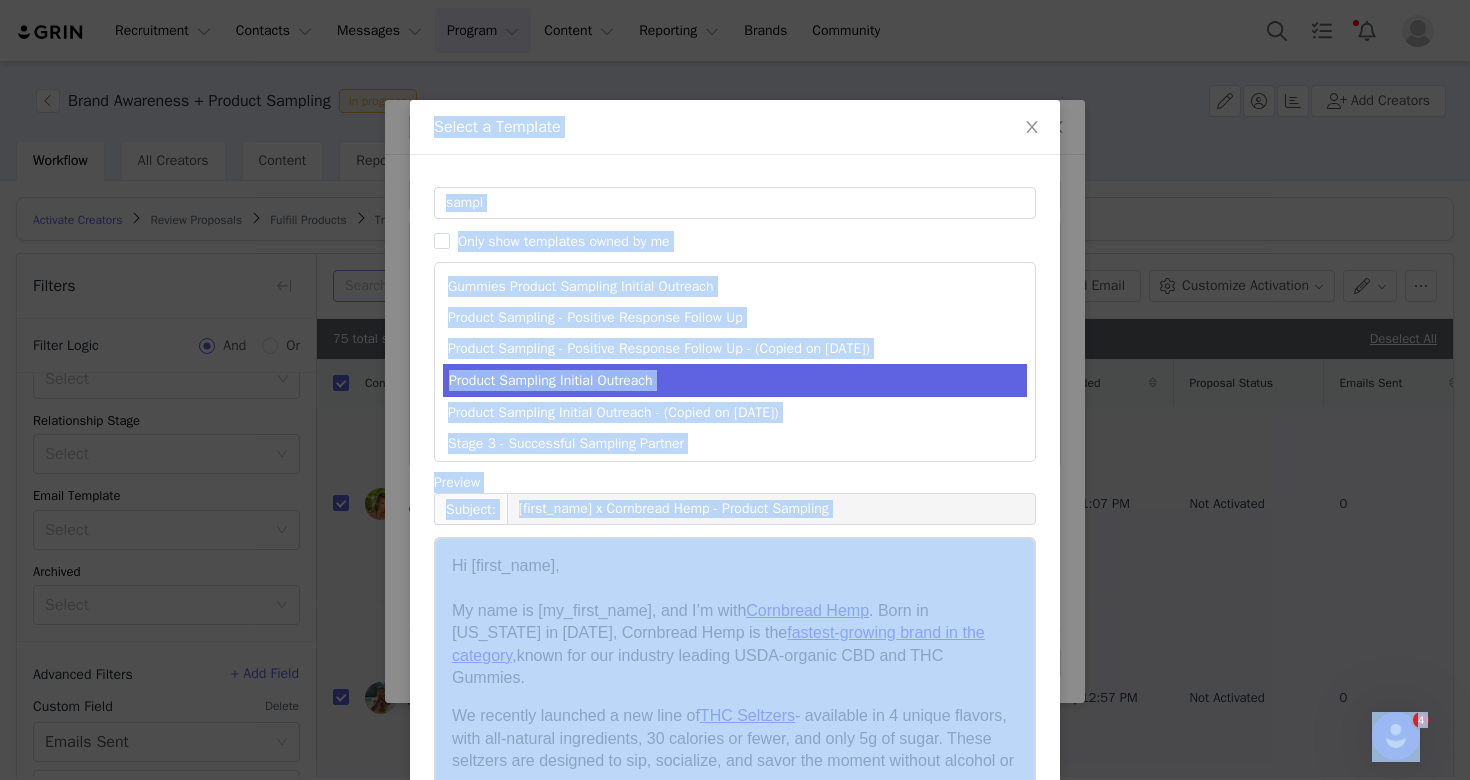 scroll, scrollTop: 108, scrollLeft: 0, axis: vertical 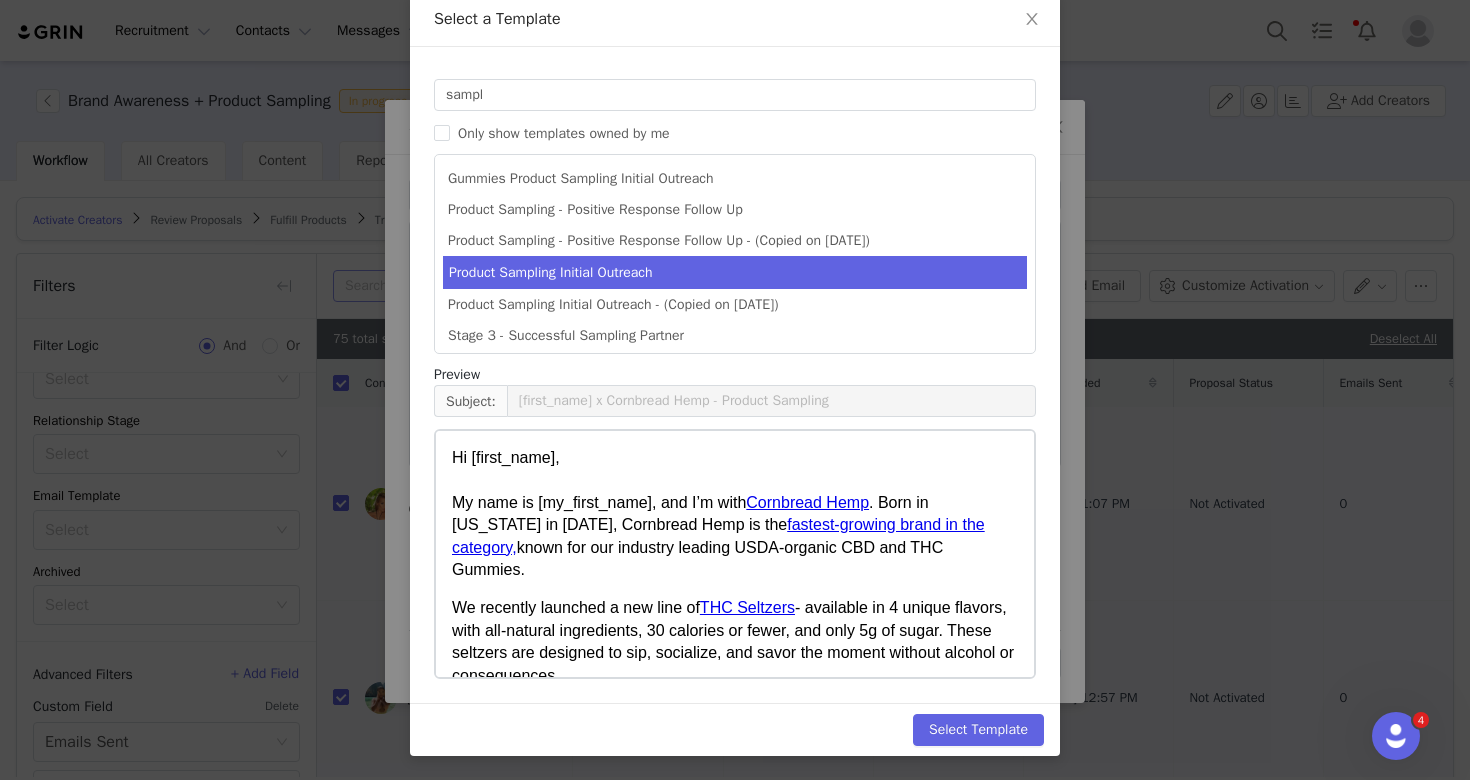 drag, startPoint x: 1041, startPoint y: 640, endPoint x: 1040, endPoint y: 694, distance: 54.00926 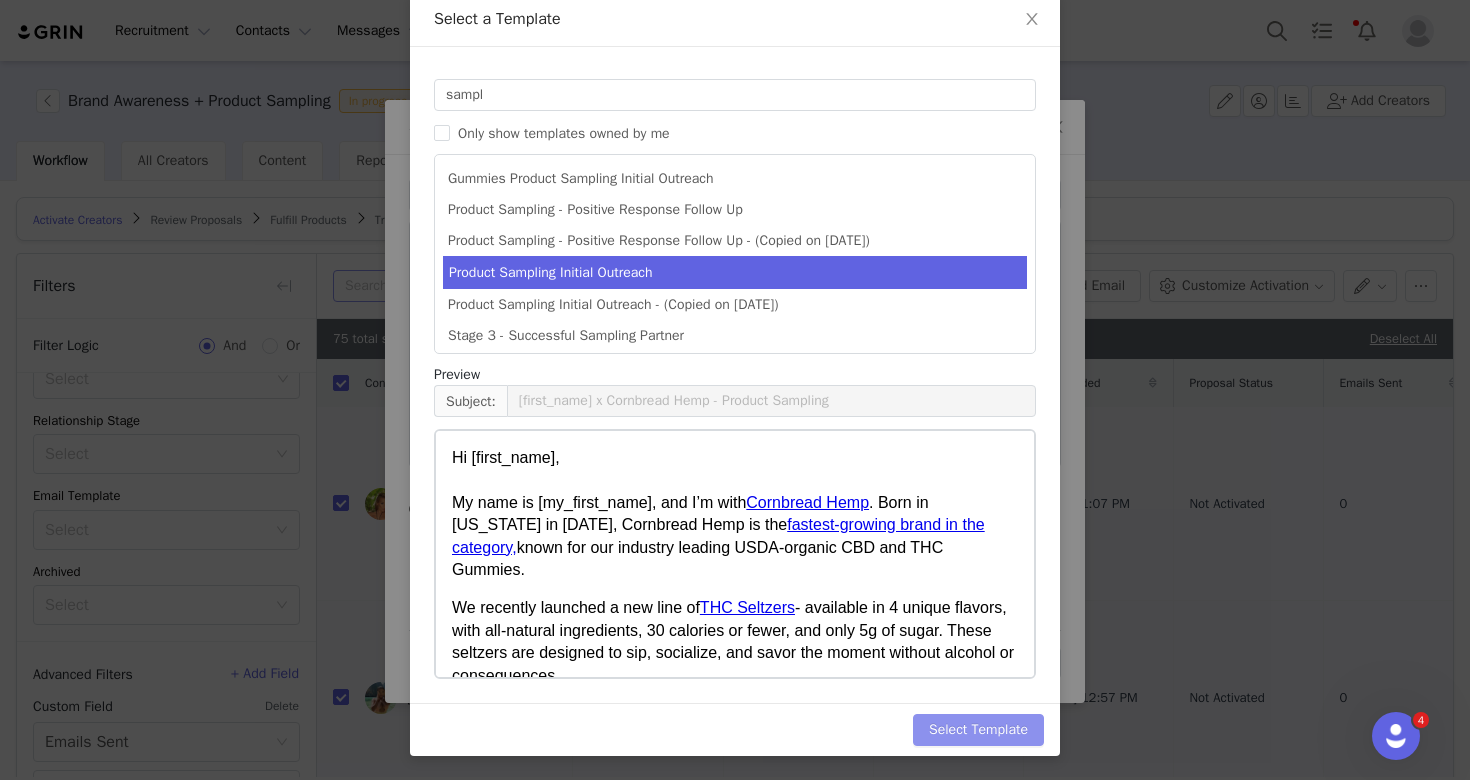 click on "Select Template" at bounding box center [978, 730] 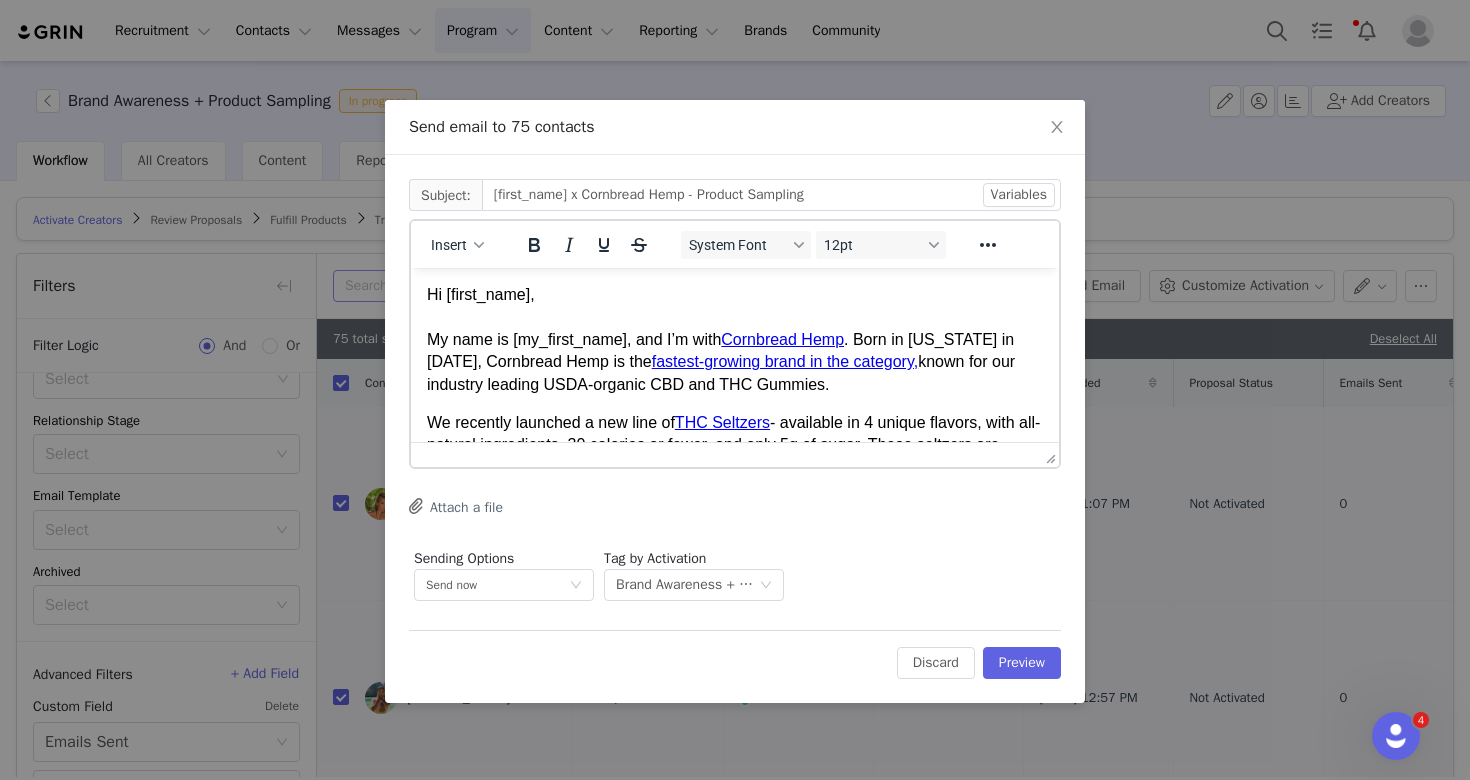 scroll, scrollTop: 0, scrollLeft: 0, axis: both 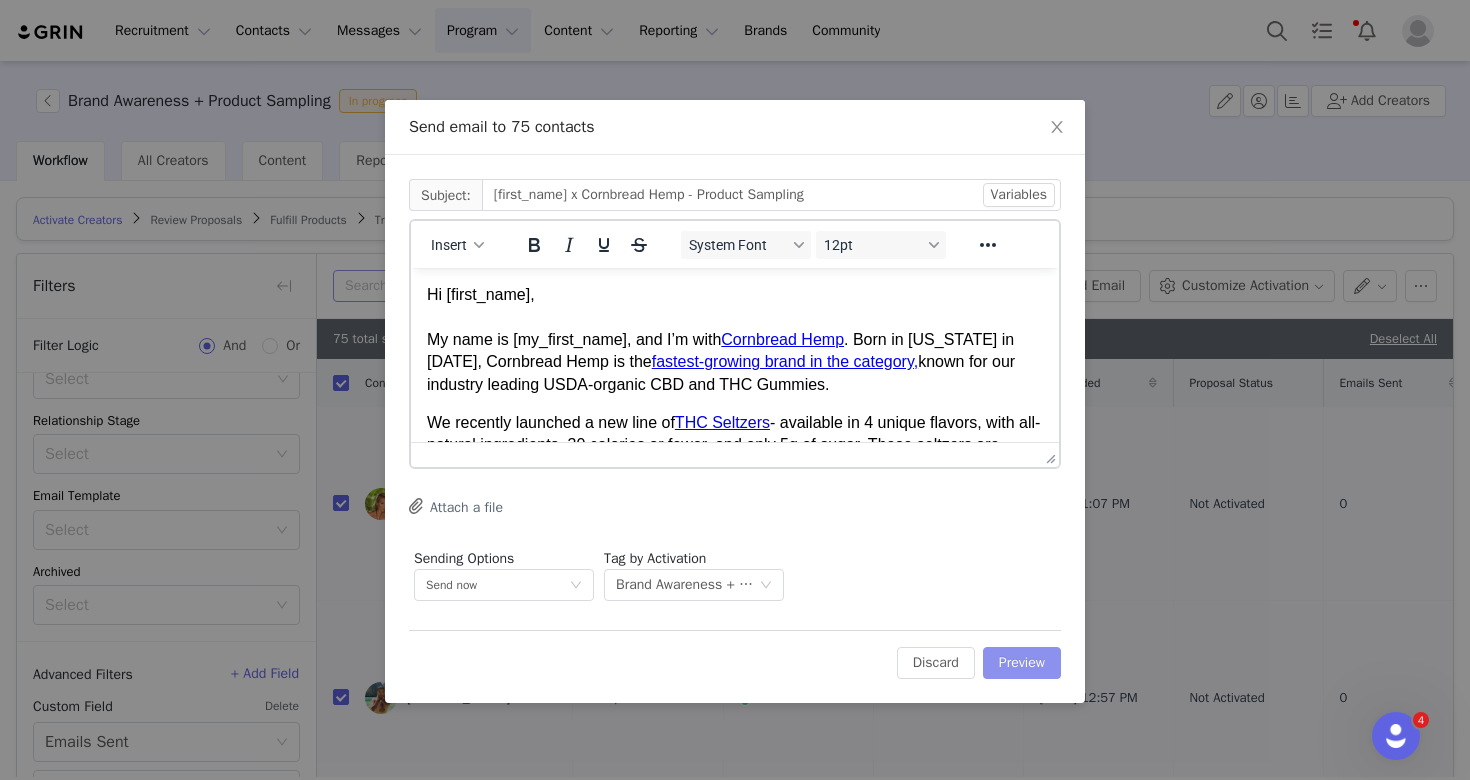click on "Preview" at bounding box center (1022, 663) 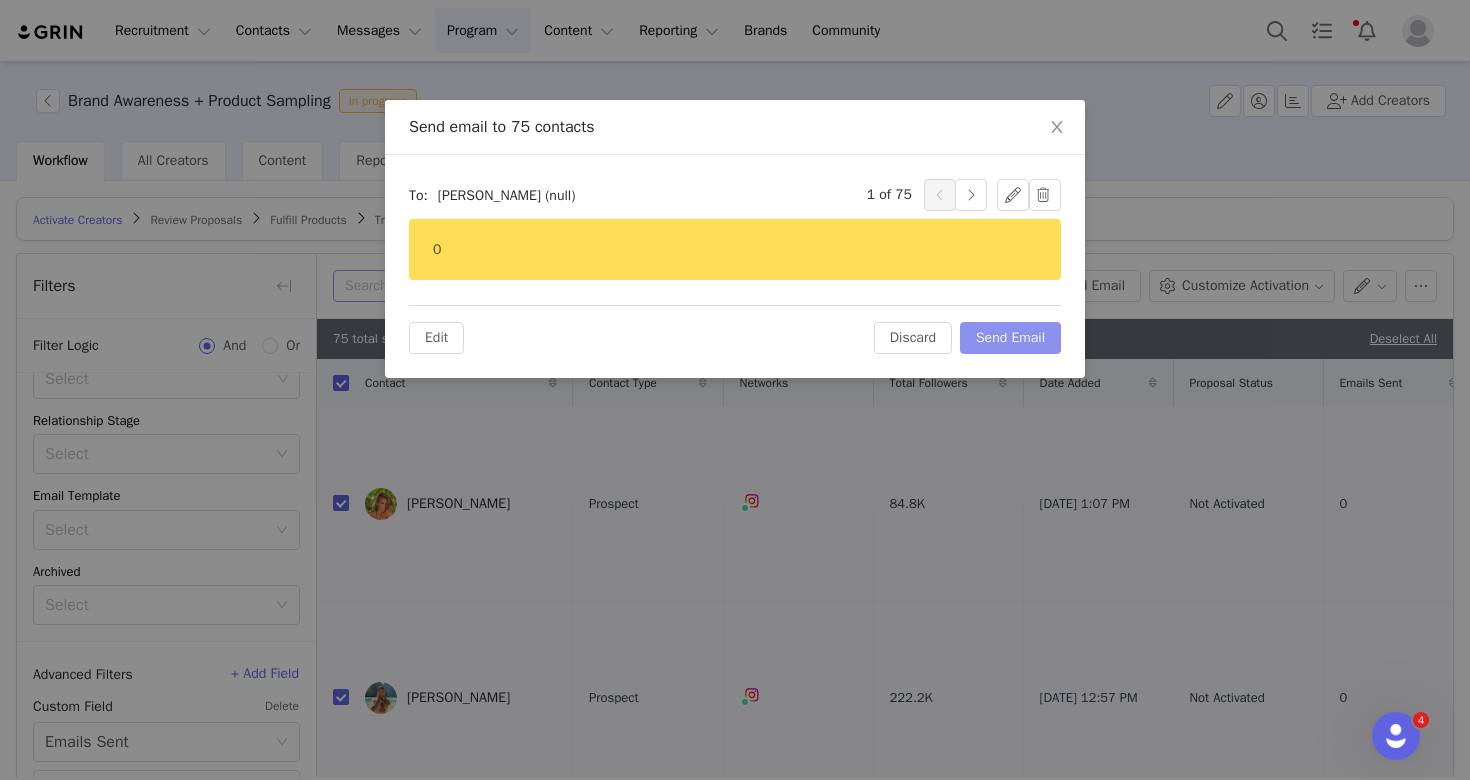 click on "Send Email" at bounding box center [1010, 338] 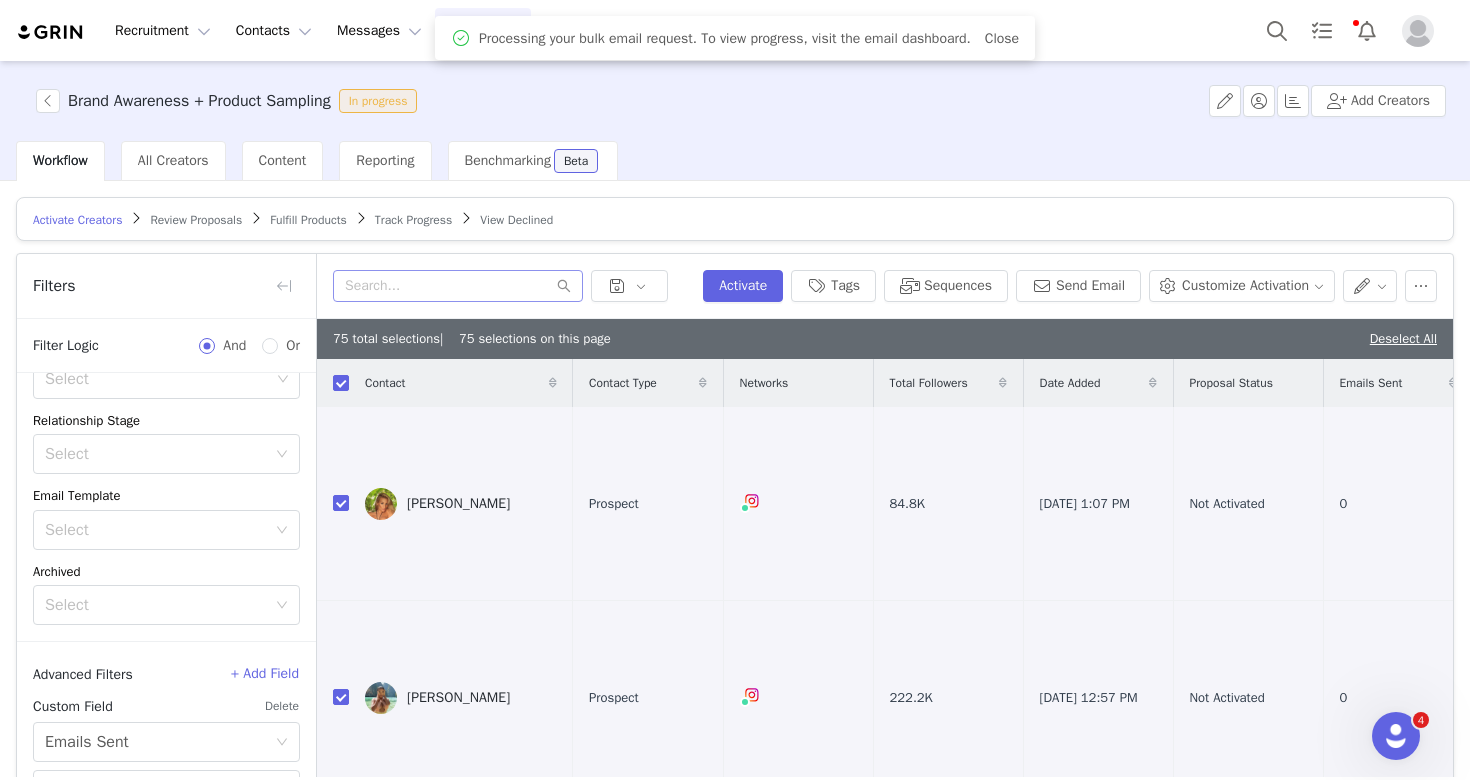 scroll, scrollTop: 0, scrollLeft: 0, axis: both 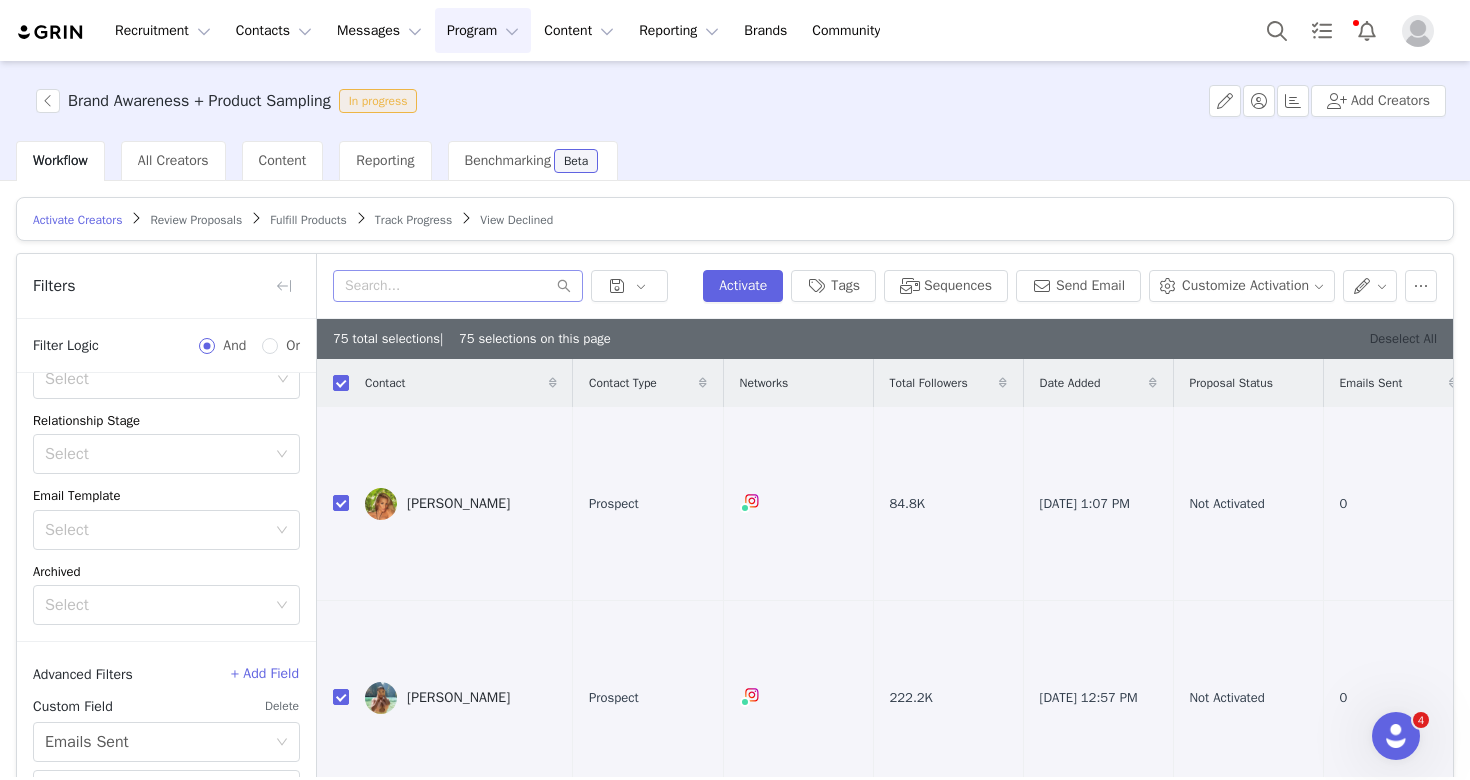click on "Deselect All" at bounding box center [1403, 338] 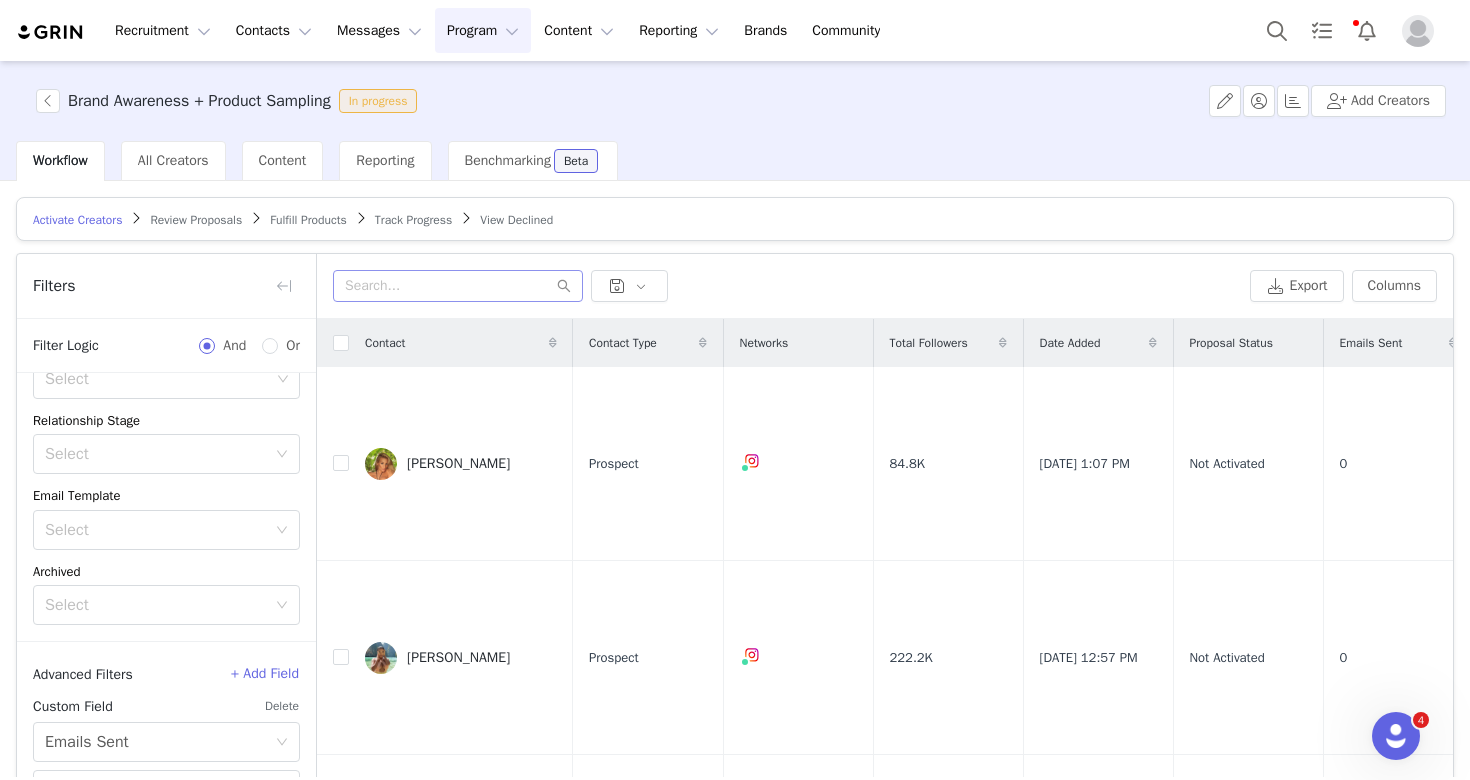 checkbox on "false" 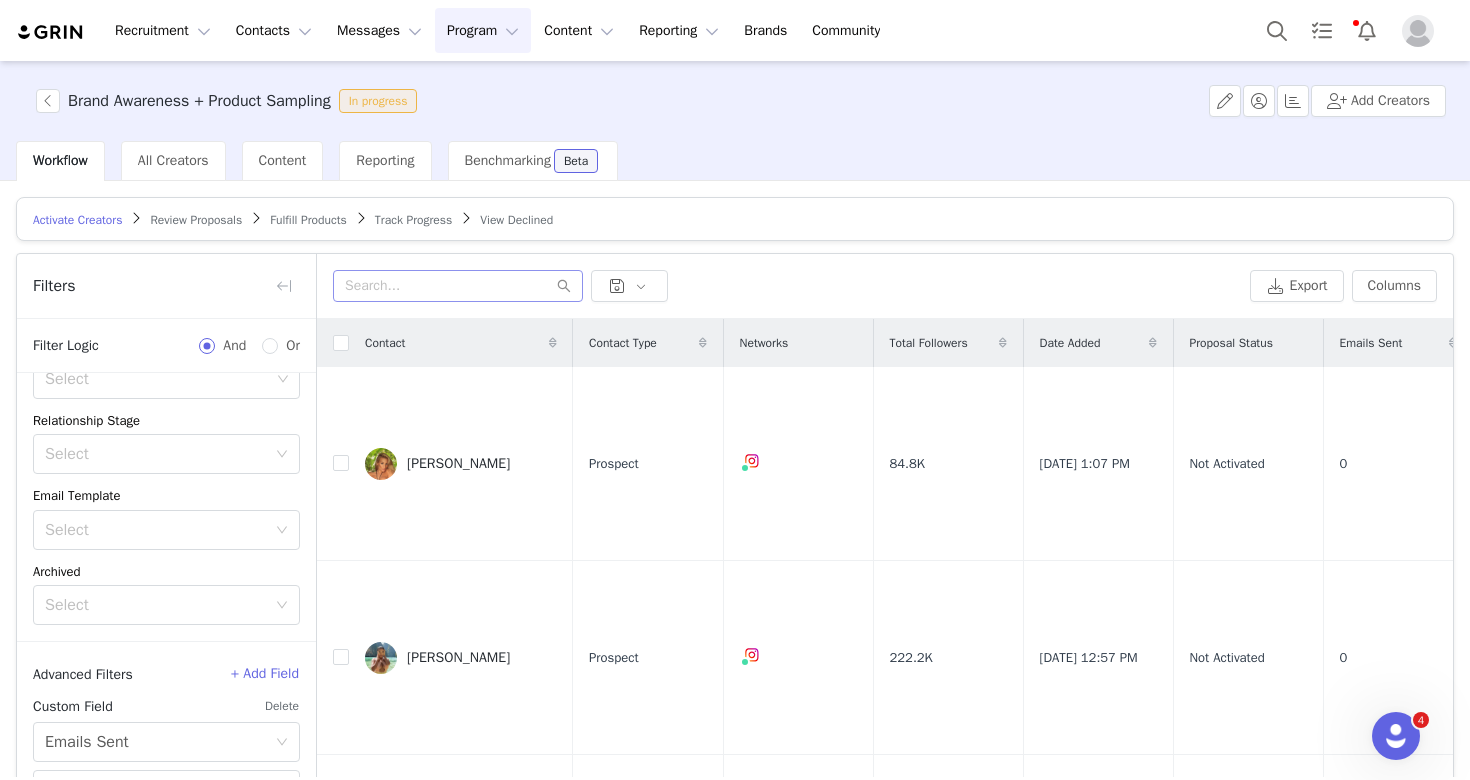 checkbox on "false" 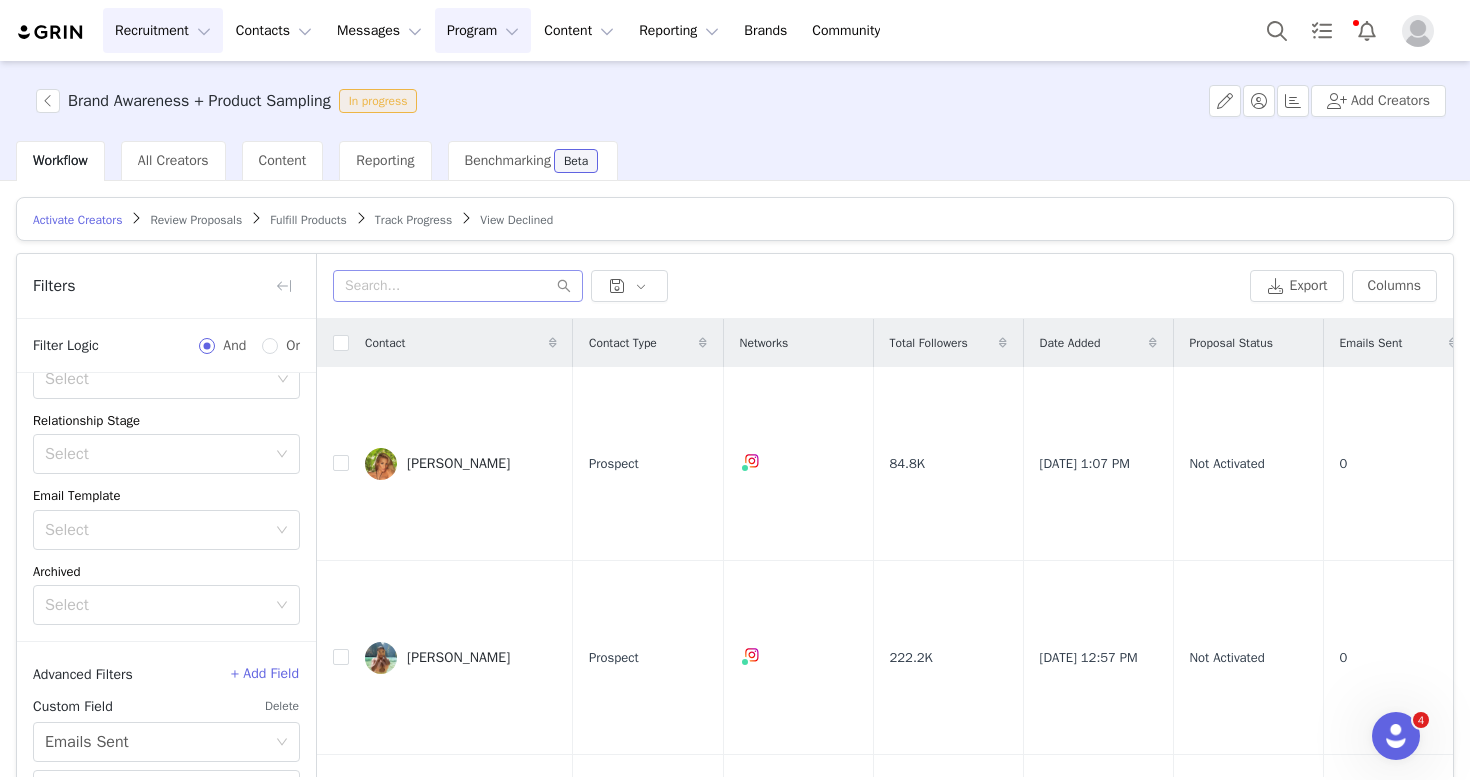 click on "Recruitment Recruitment" at bounding box center [163, 30] 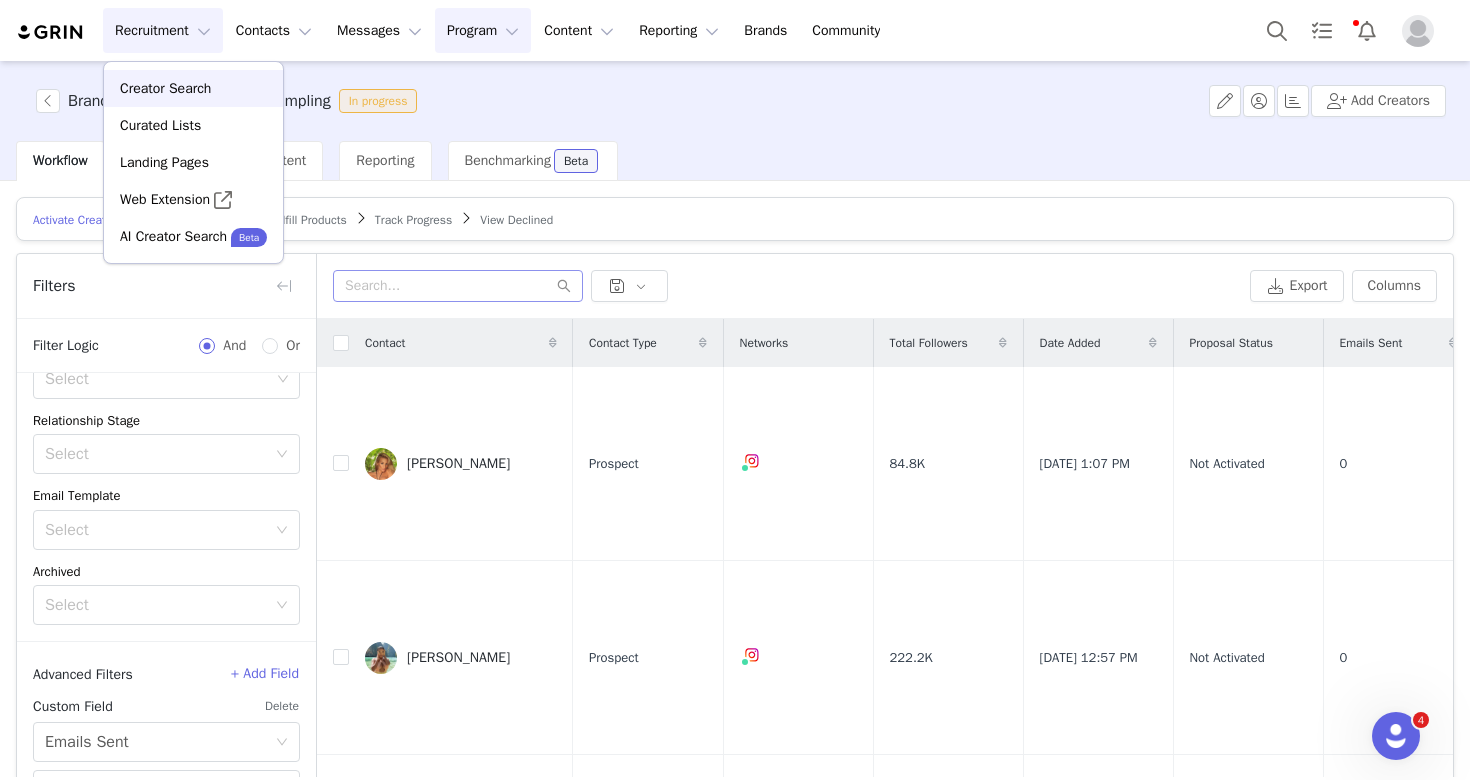 click on "Creator Search" at bounding box center [165, 88] 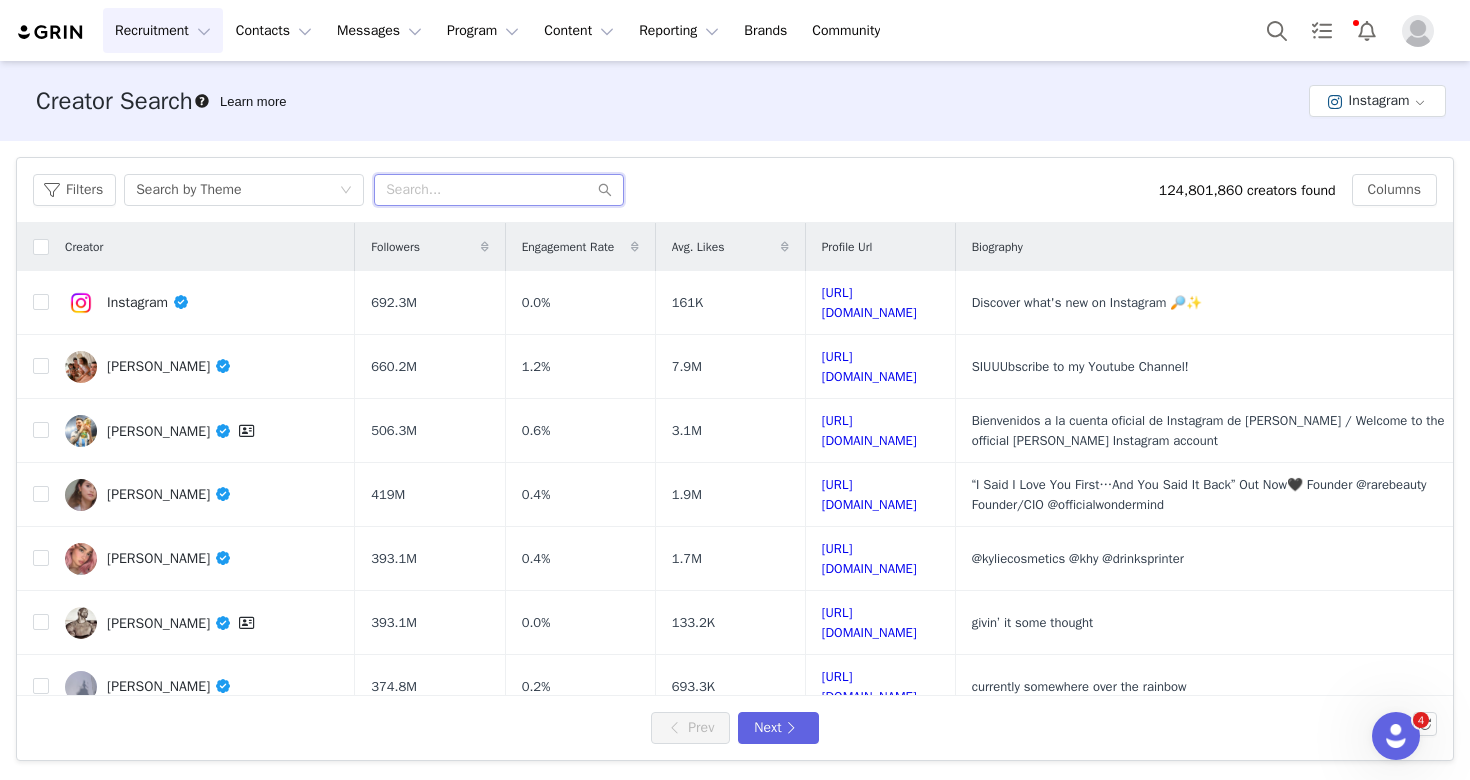 click at bounding box center [499, 190] 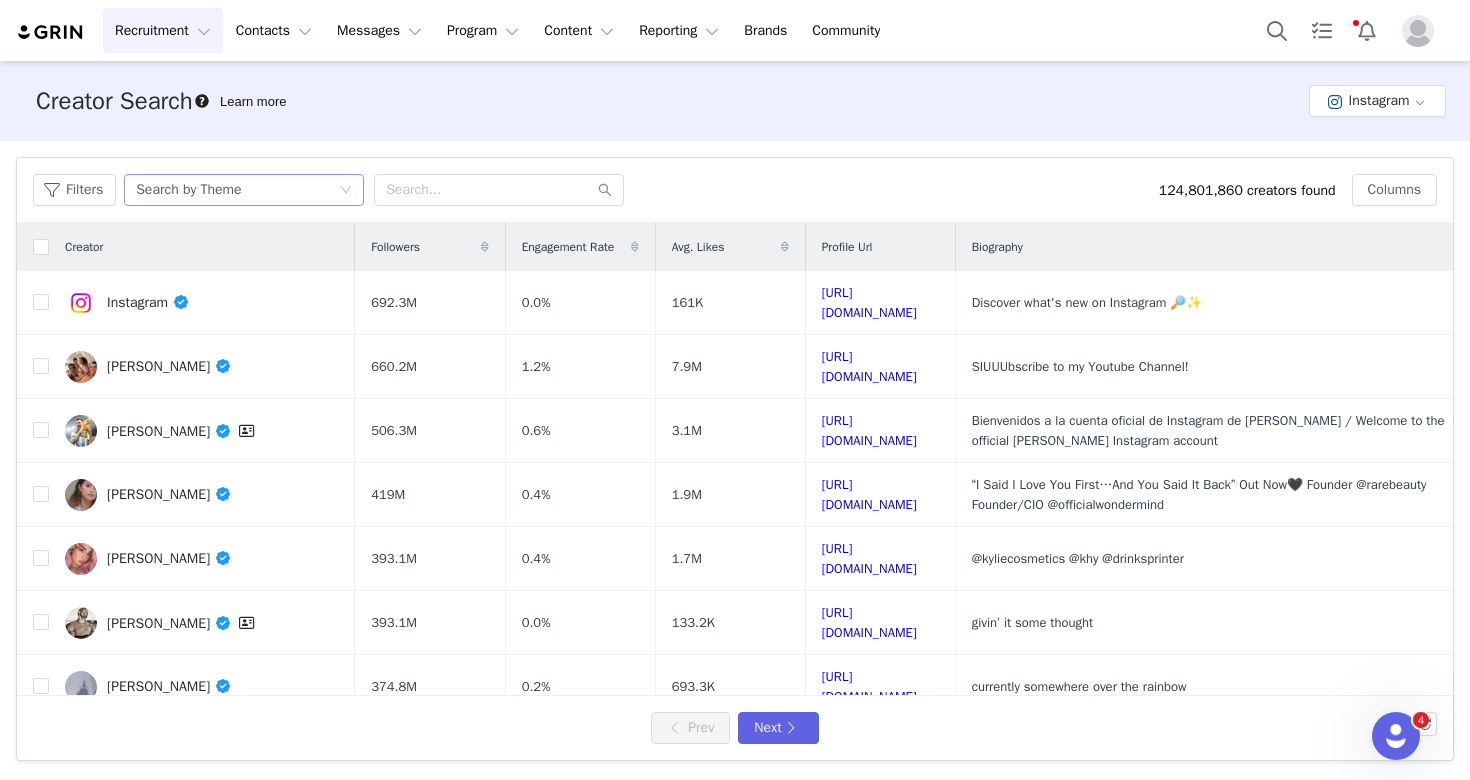 click on "Search by Theme" at bounding box center (237, 190) 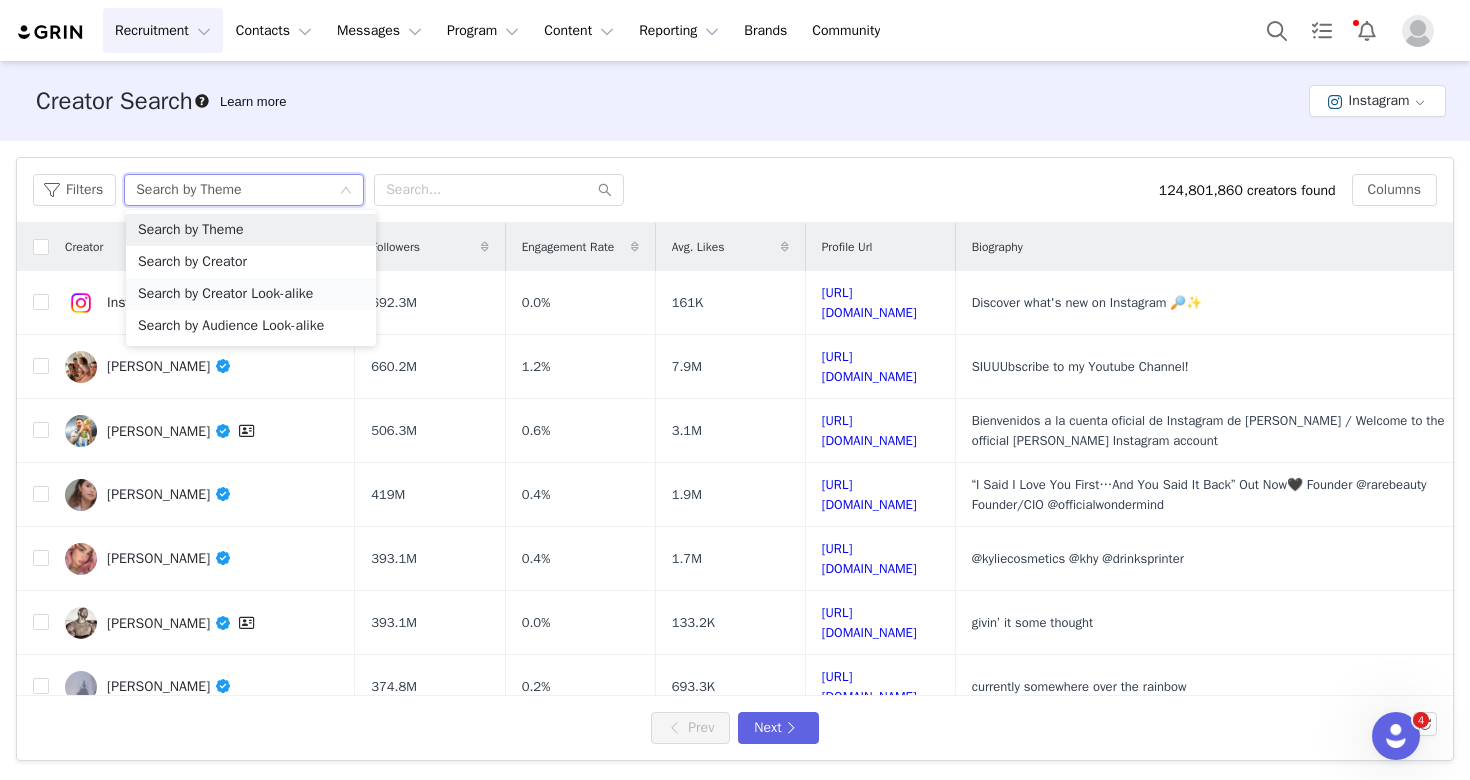 click on "Search by Creator Look-alike" at bounding box center (251, 294) 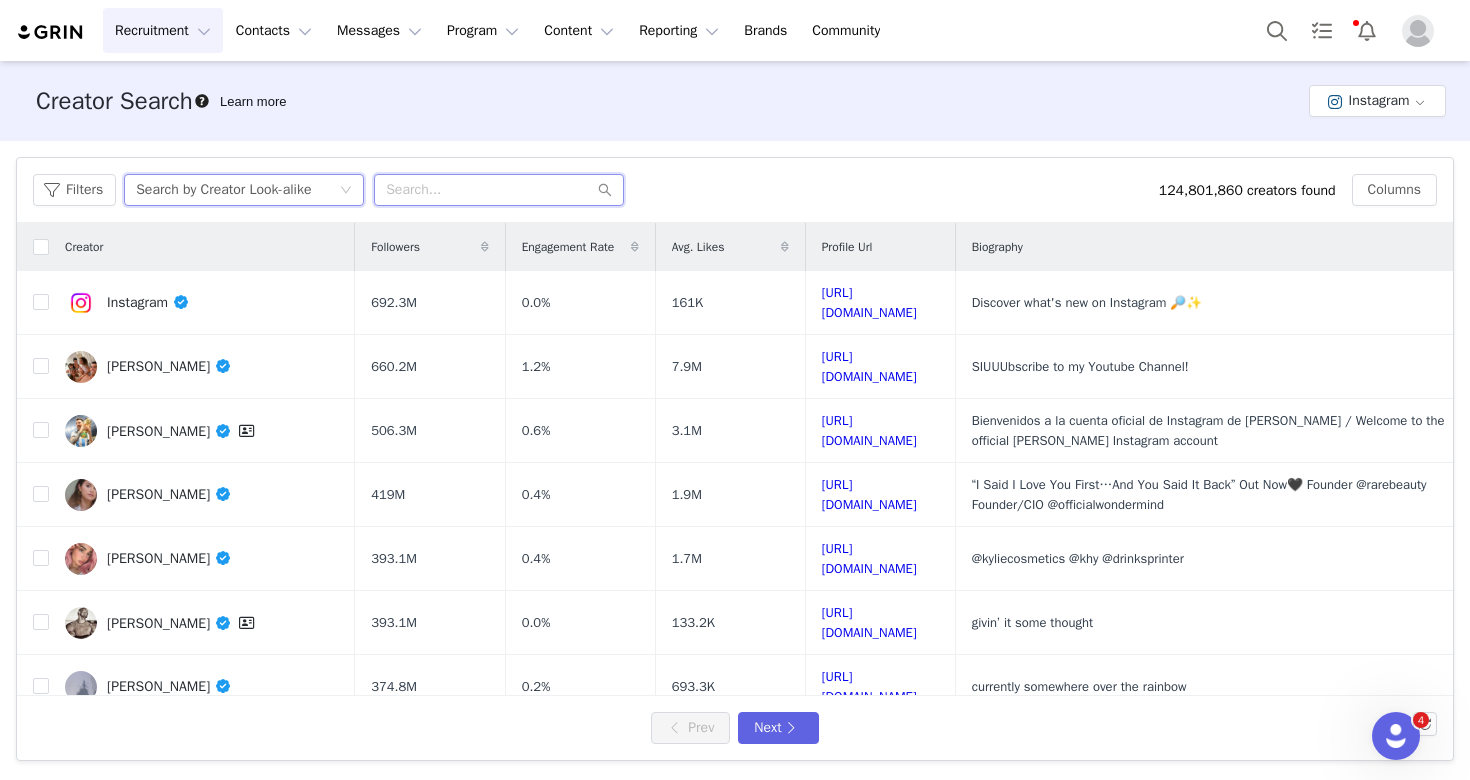 click at bounding box center (499, 190) 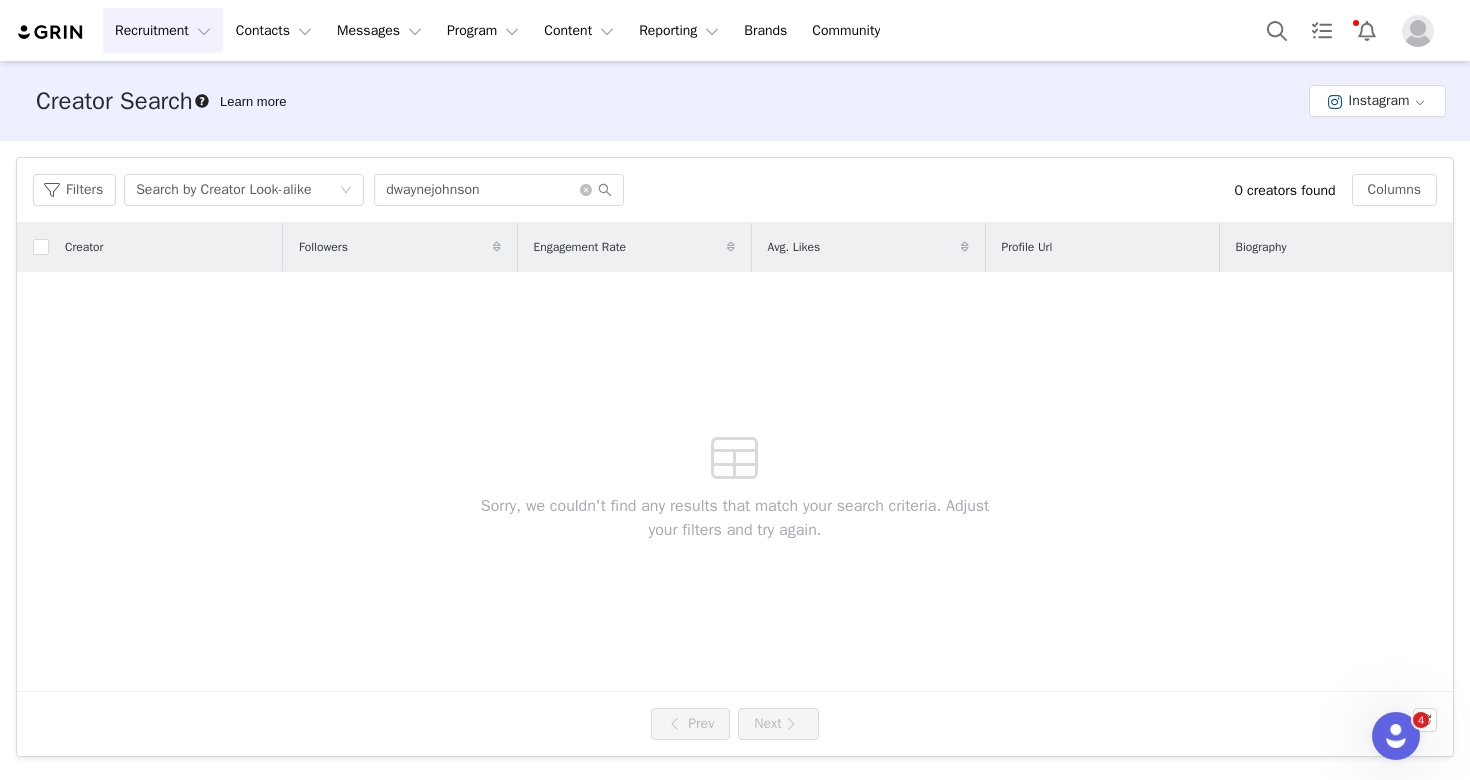 click on "Filters  Search by Creator Look-alike  [PERSON_NAME]      0 creators found      Columns" at bounding box center (735, 190) 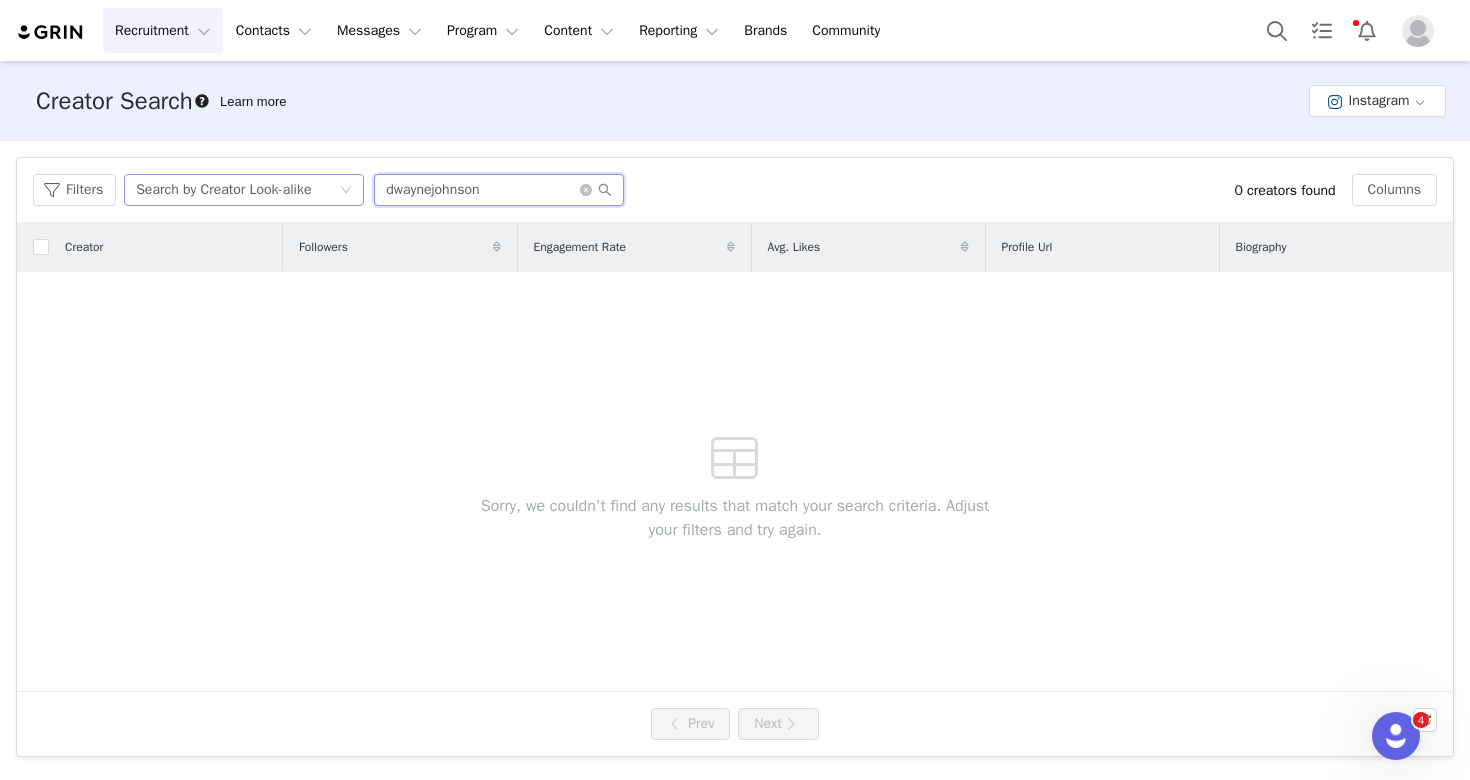 drag, startPoint x: 505, startPoint y: 198, endPoint x: 309, endPoint y: 179, distance: 196.91876 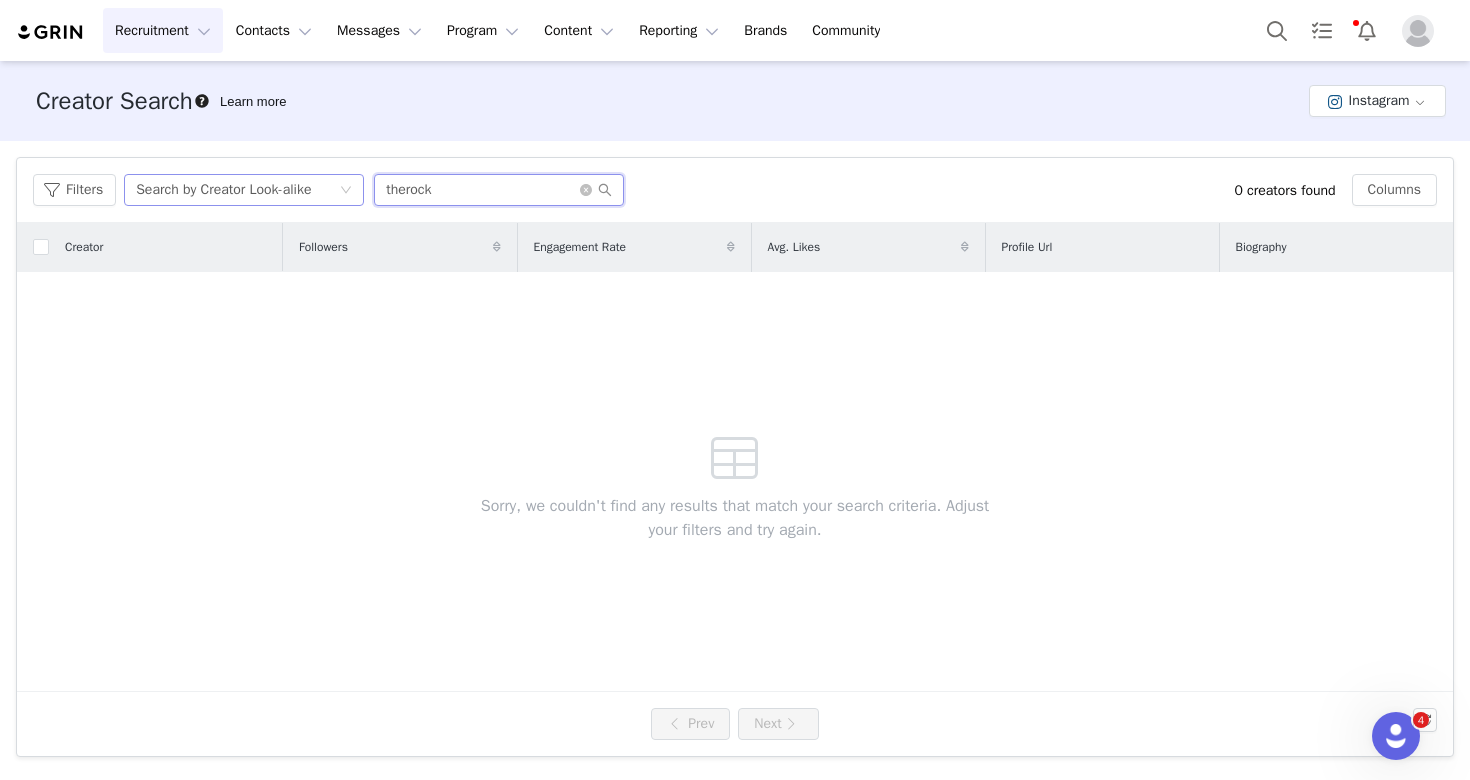 type on "therock" 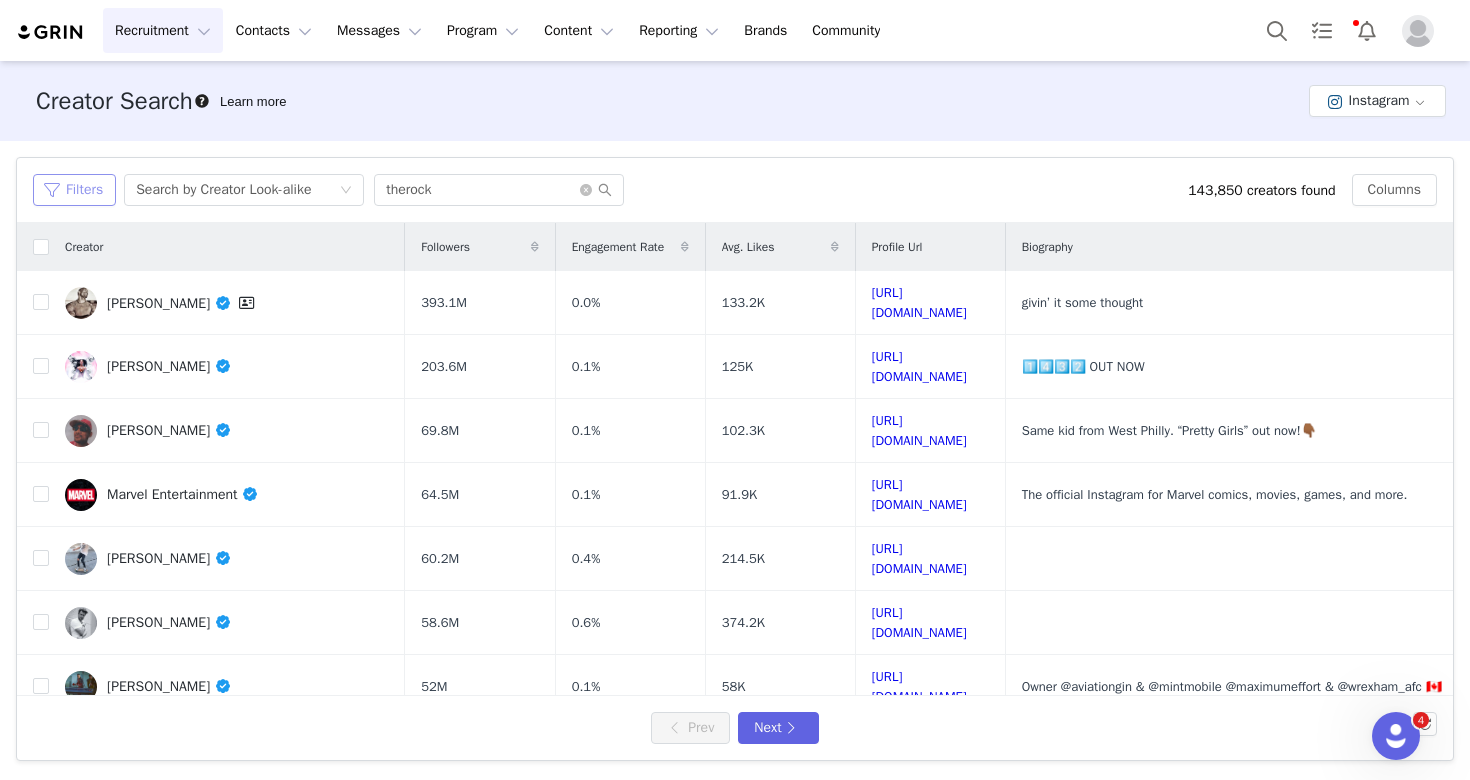 click on "Filters" at bounding box center (74, 190) 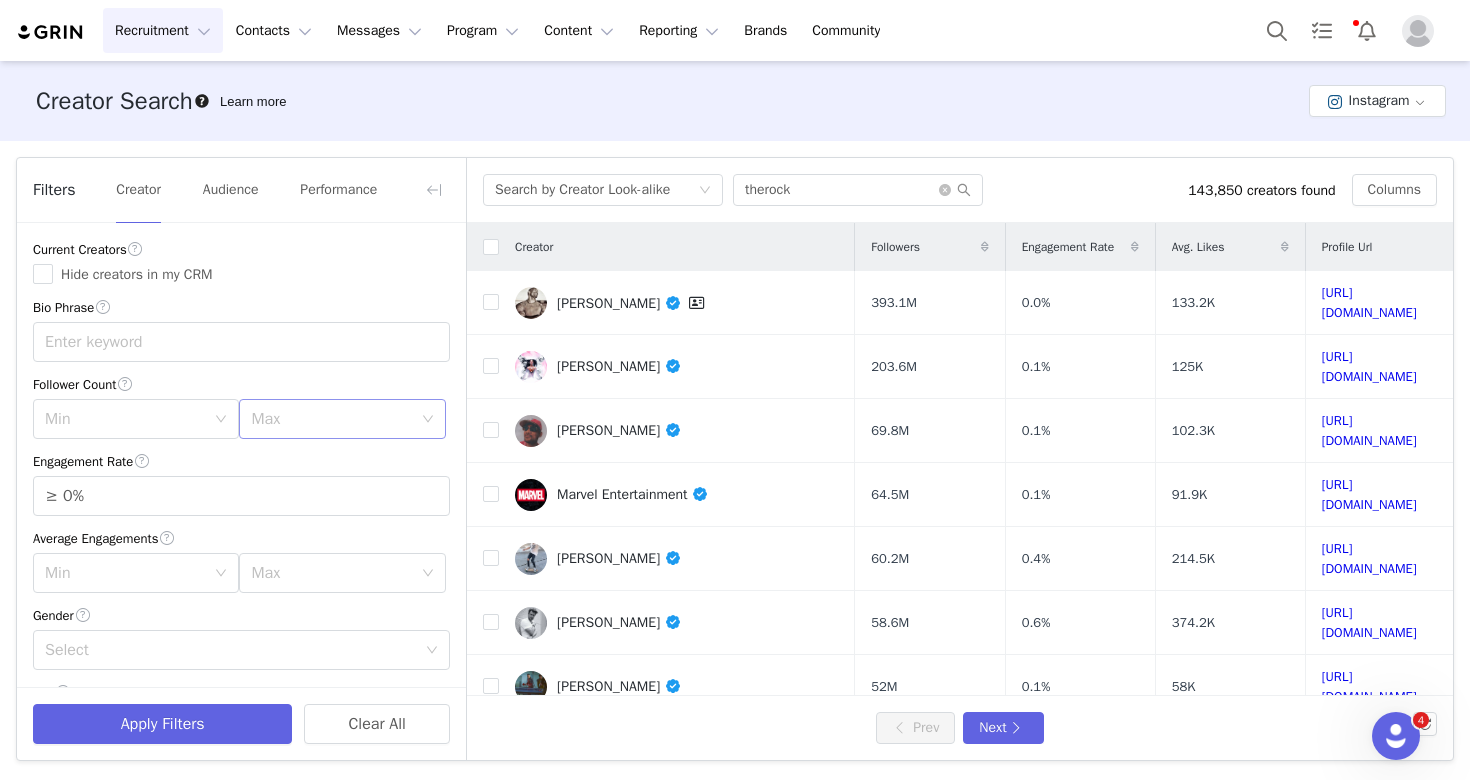 click on "Max" at bounding box center (331, 419) 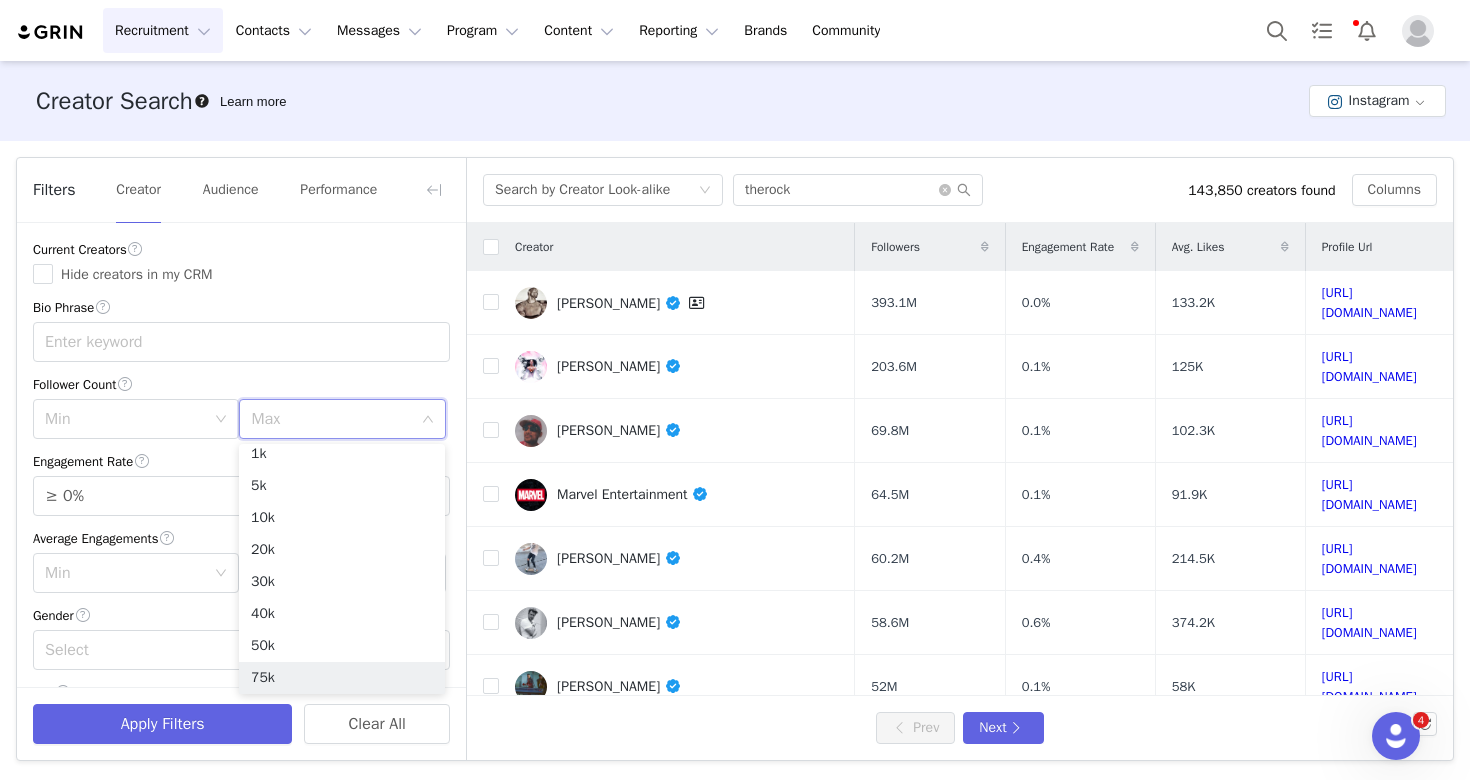 scroll, scrollTop: 42, scrollLeft: 0, axis: vertical 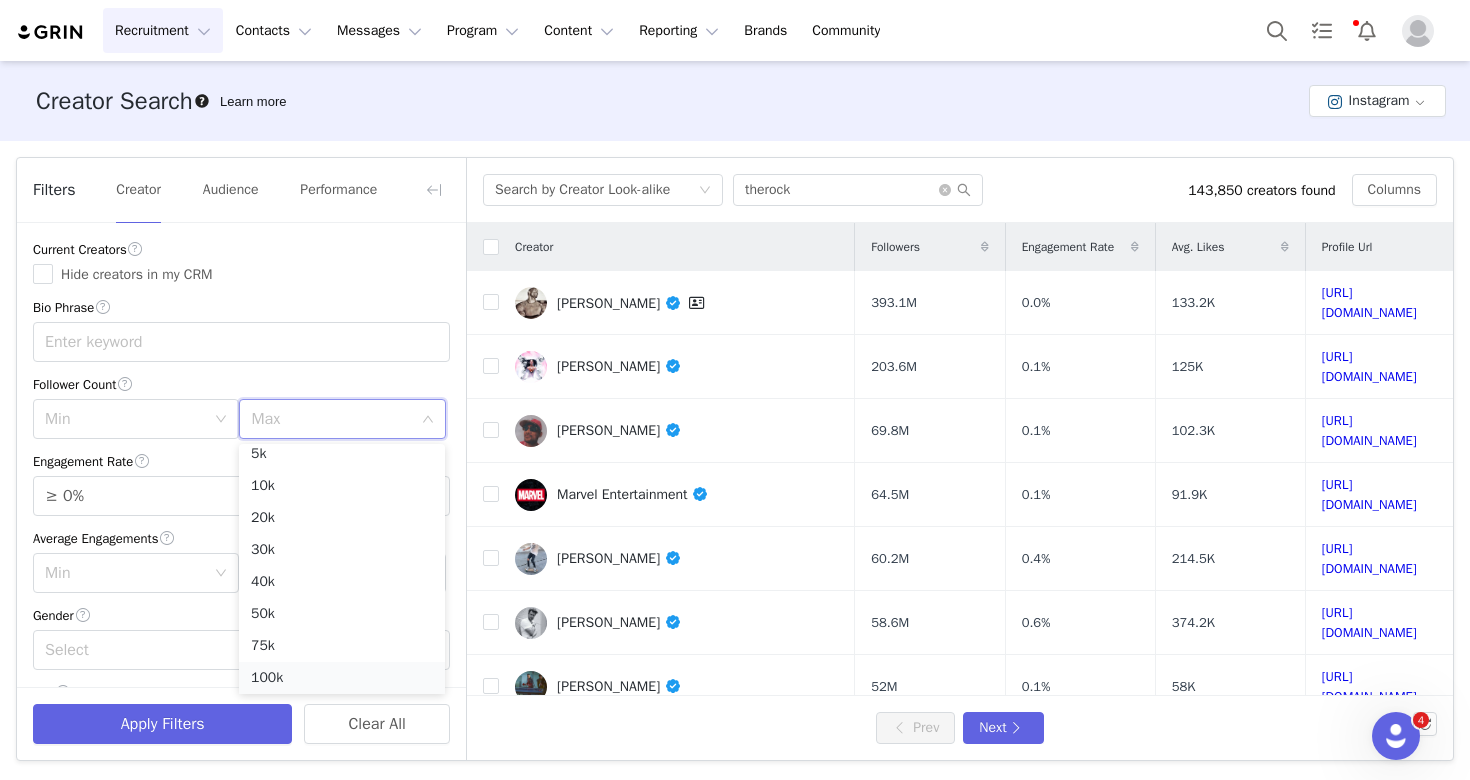 click on "100k" at bounding box center [342, 678] 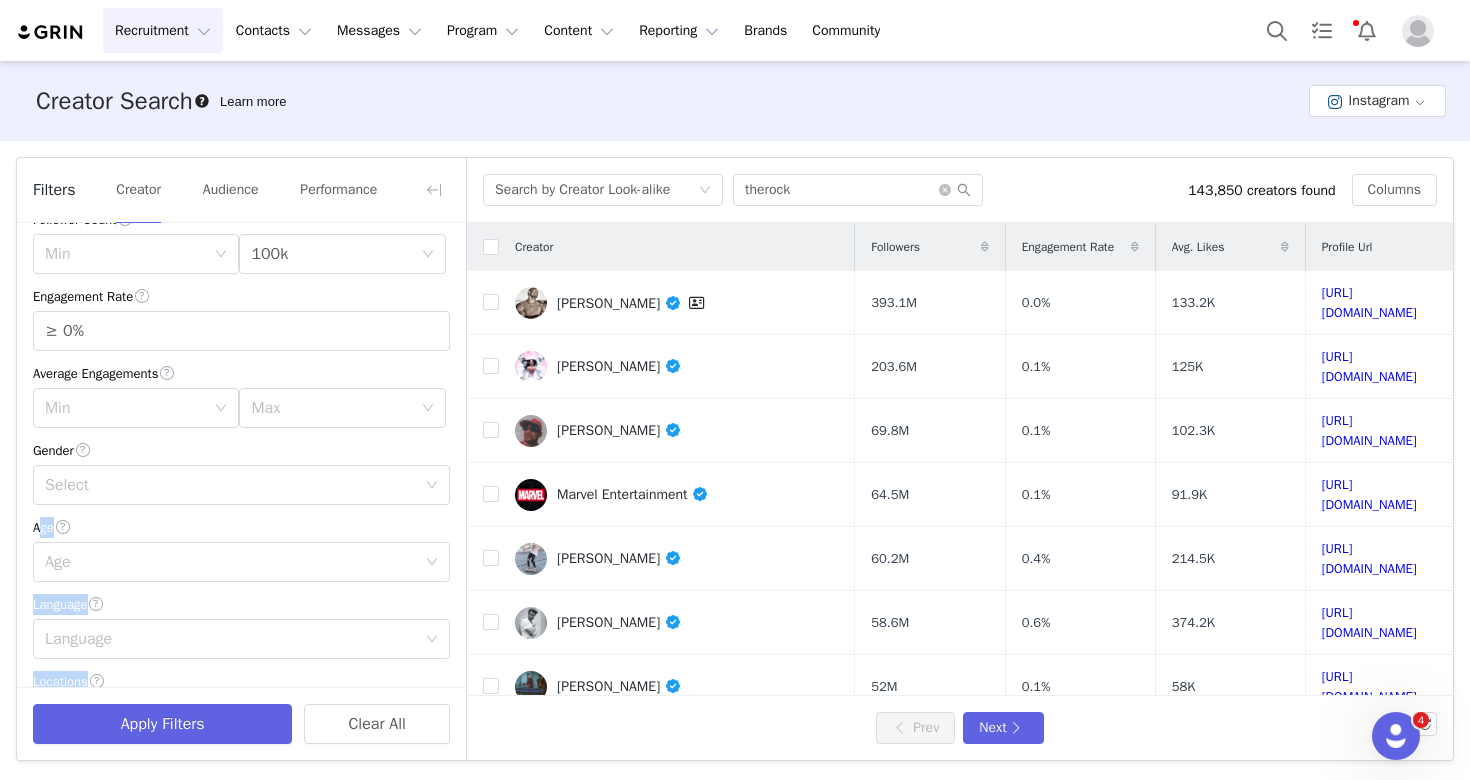 scroll, scrollTop: 337, scrollLeft: 0, axis: vertical 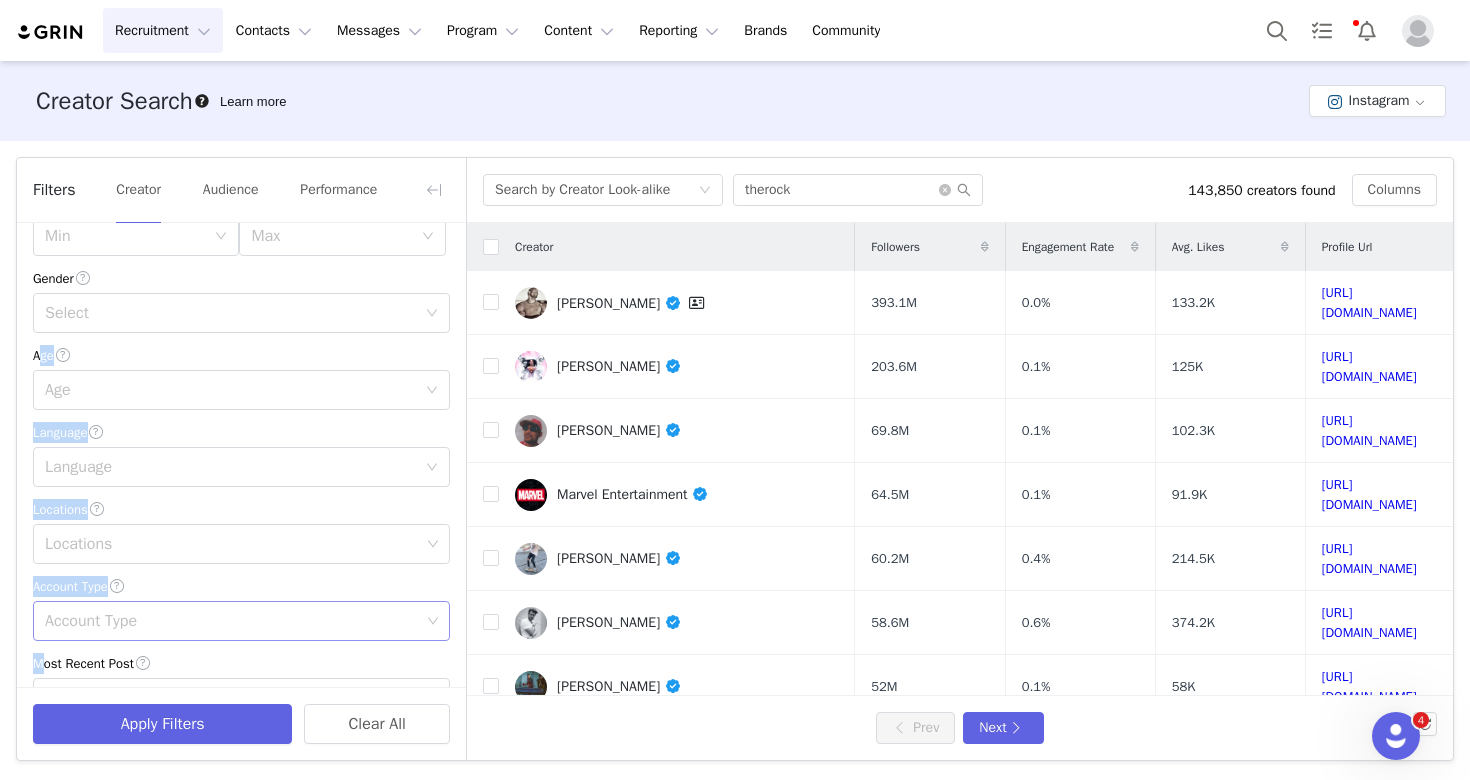 click on "Current Creators   Hide creators in my CRM   Bio Phrase   Follower Count  Min Max 100k  Engagement Rate  ≥ 0%  Average Engagements  Min Max  Gender  Select  Age  Age  Language  Language  Locations  Locations    Account Type  Account Type    Most Recent Post  Select     Only show creators with an email address   Mentions  Mentions    Hashtags  Enter hashtag    Brand affinities  Select" at bounding box center [241, 442] 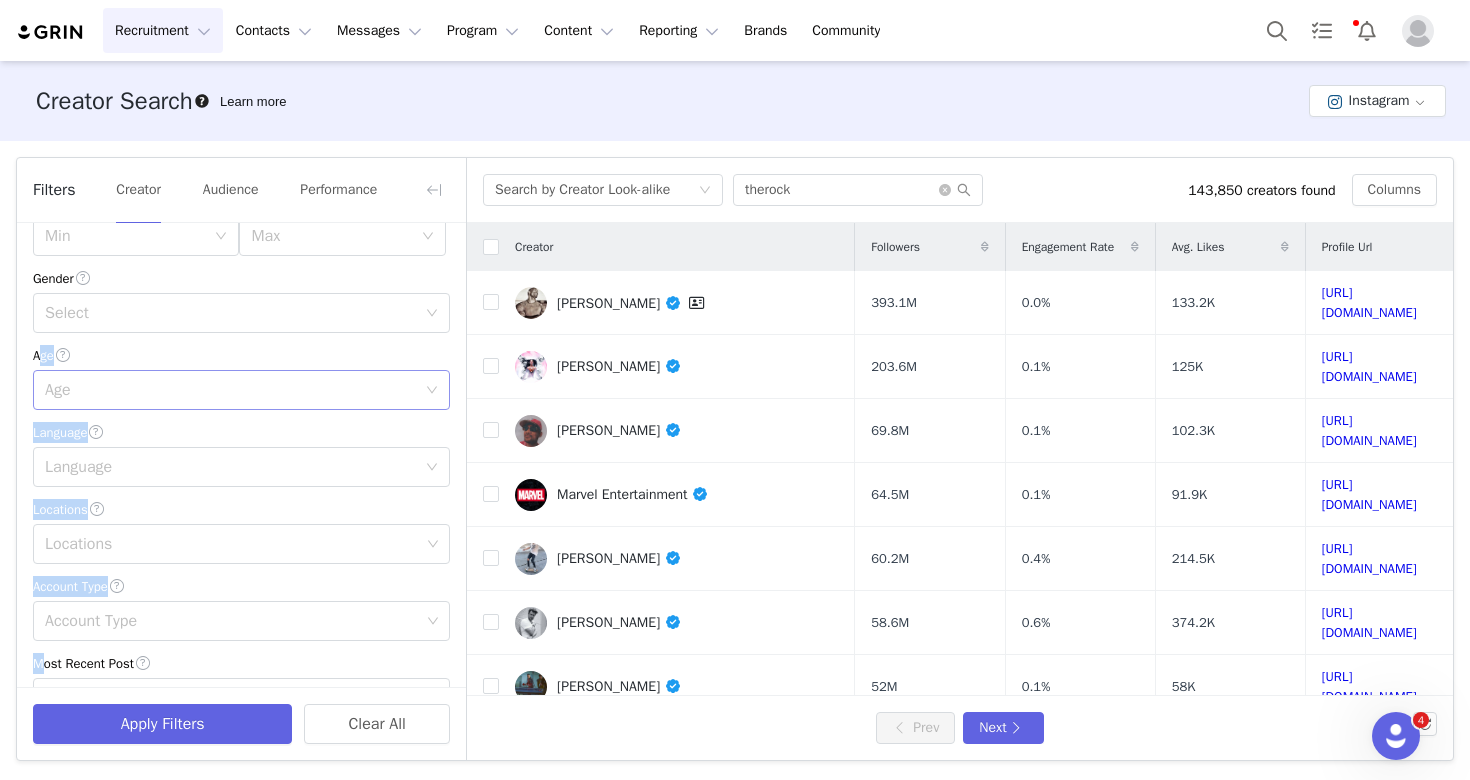 click on "Age" at bounding box center (230, 390) 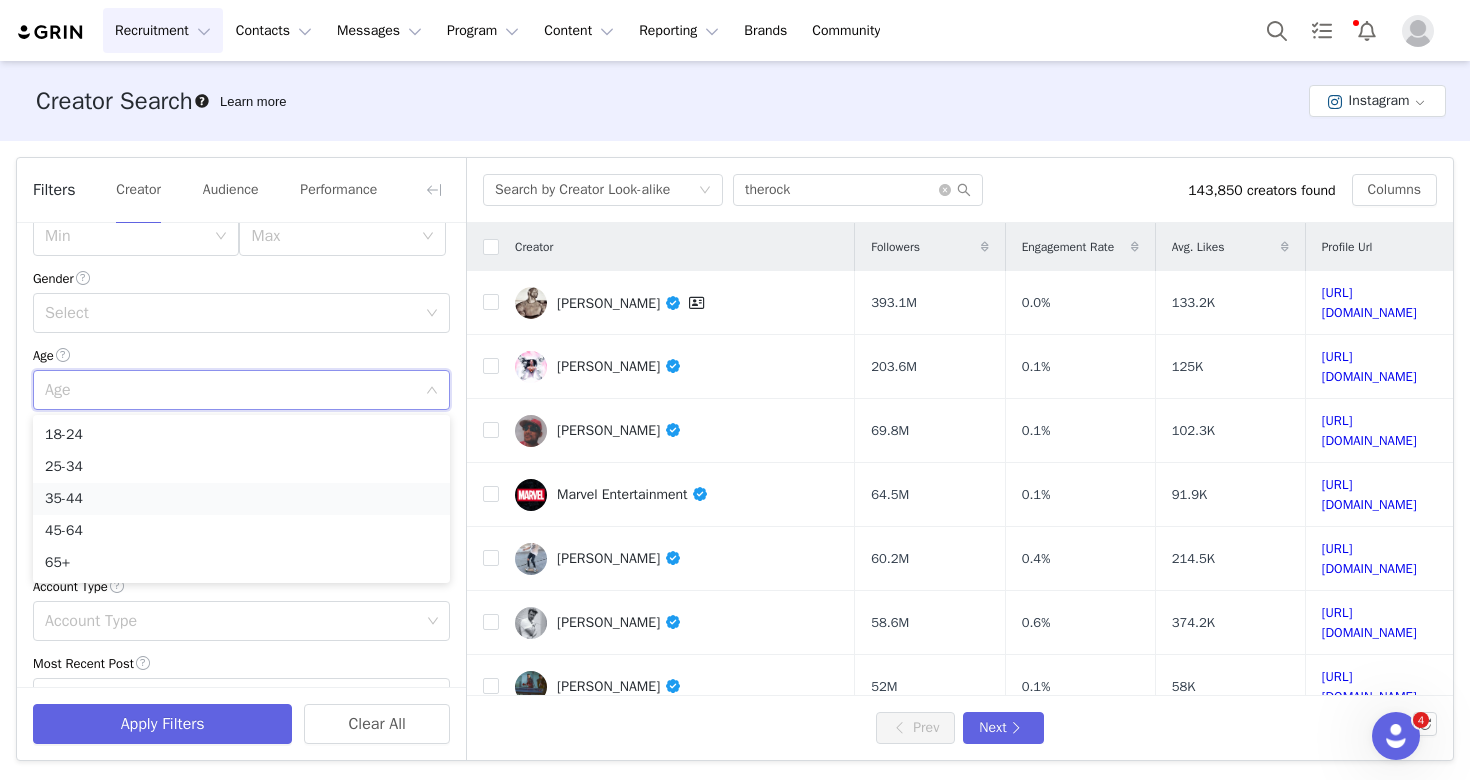 click on "35-44" at bounding box center [241, 499] 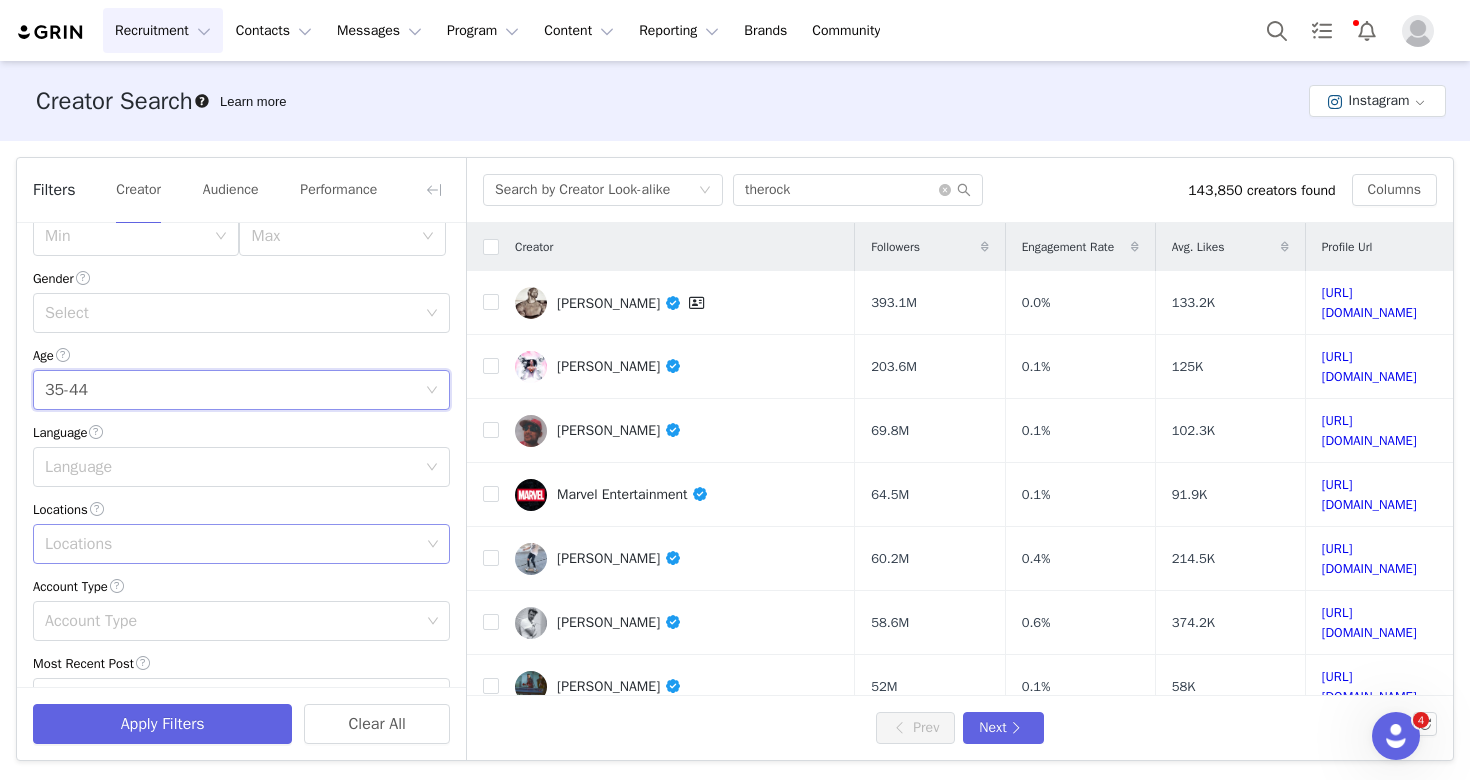 click on "Locations" at bounding box center (232, 544) 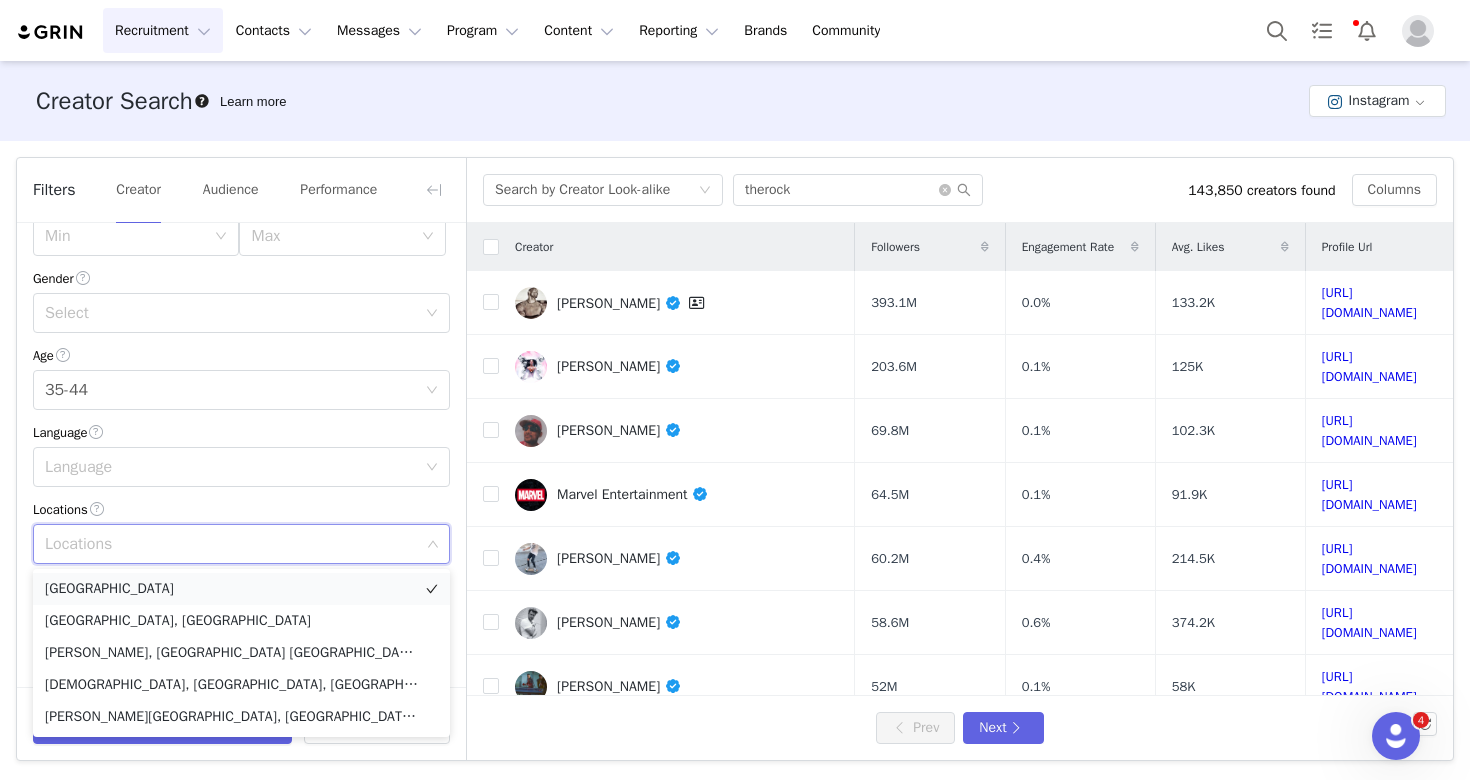 click on "[GEOGRAPHIC_DATA]" at bounding box center [241, 589] 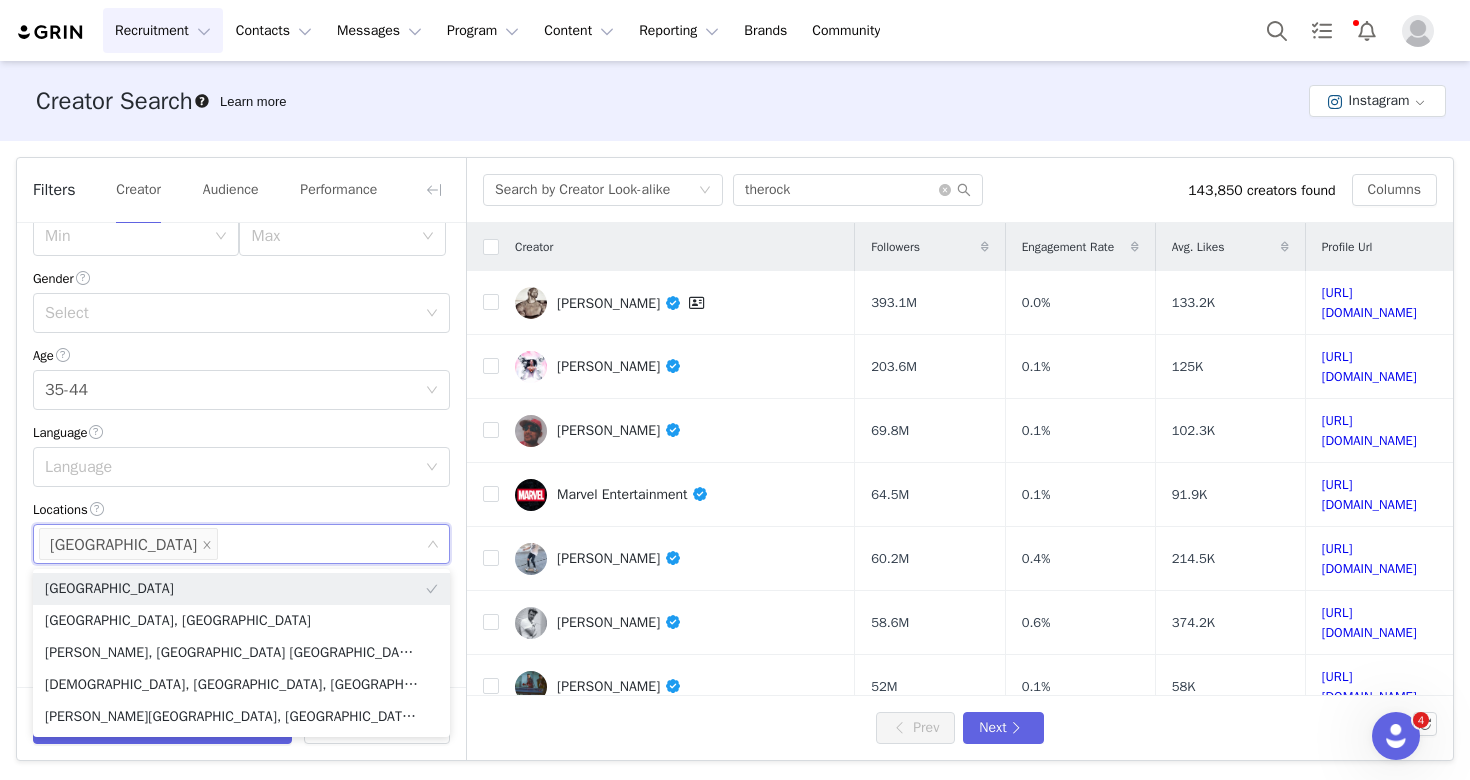 click on "Current Creators   Hide creators in my CRM   Bio Phrase   Follower Count  Min Max 100k  Engagement Rate  ≥ 0%  Average Engagements  Min Max  Gender  Select  Age  Age [DEMOGRAPHIC_DATA]  Language  Language  Locations  Locations [GEOGRAPHIC_DATA]    Account Type  Account Type    Most Recent Post  Select     Only show creators with an email address   Mentions  Mentions    Hashtags  Enter hashtag    Brand affinities  Select" at bounding box center [241, 442] 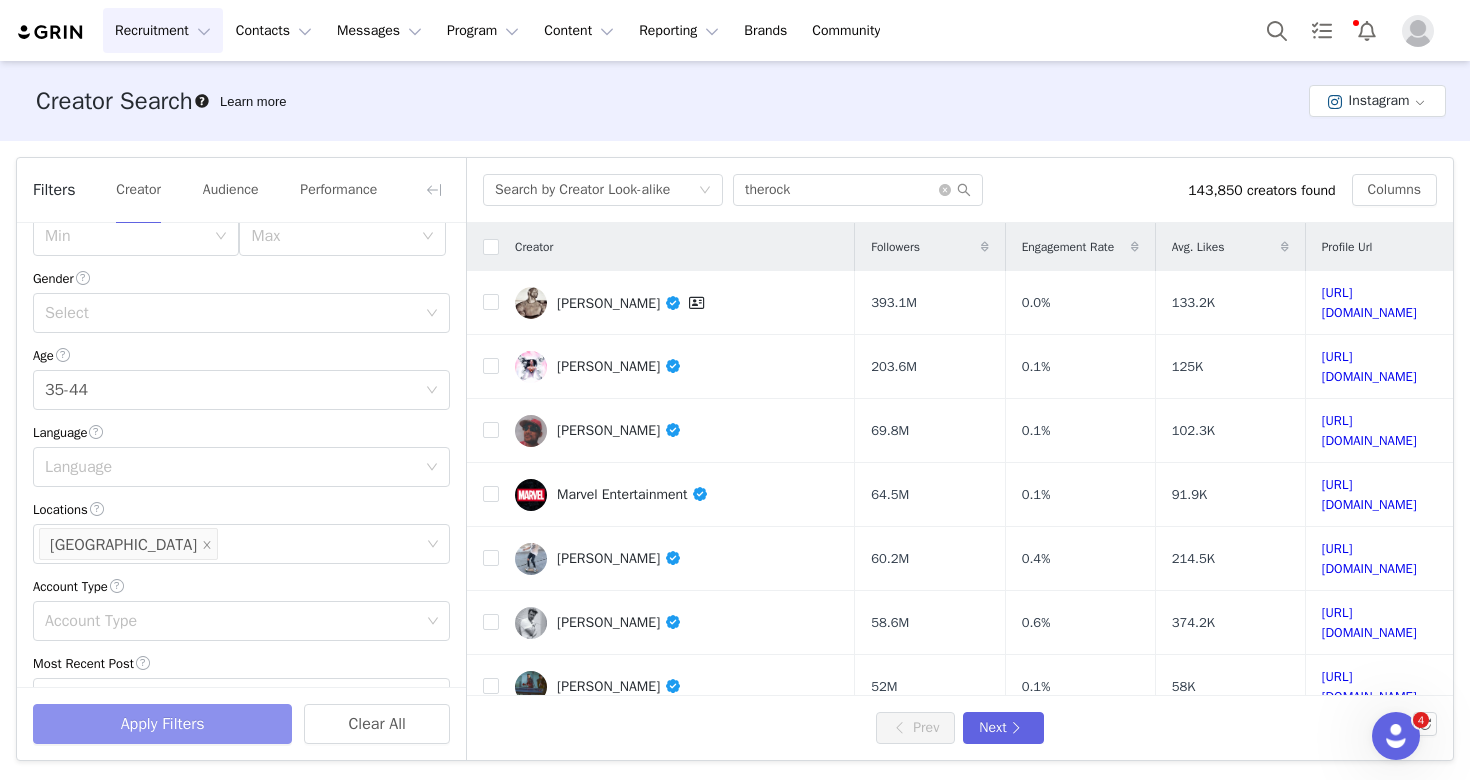click on "Apply Filters" at bounding box center [162, 724] 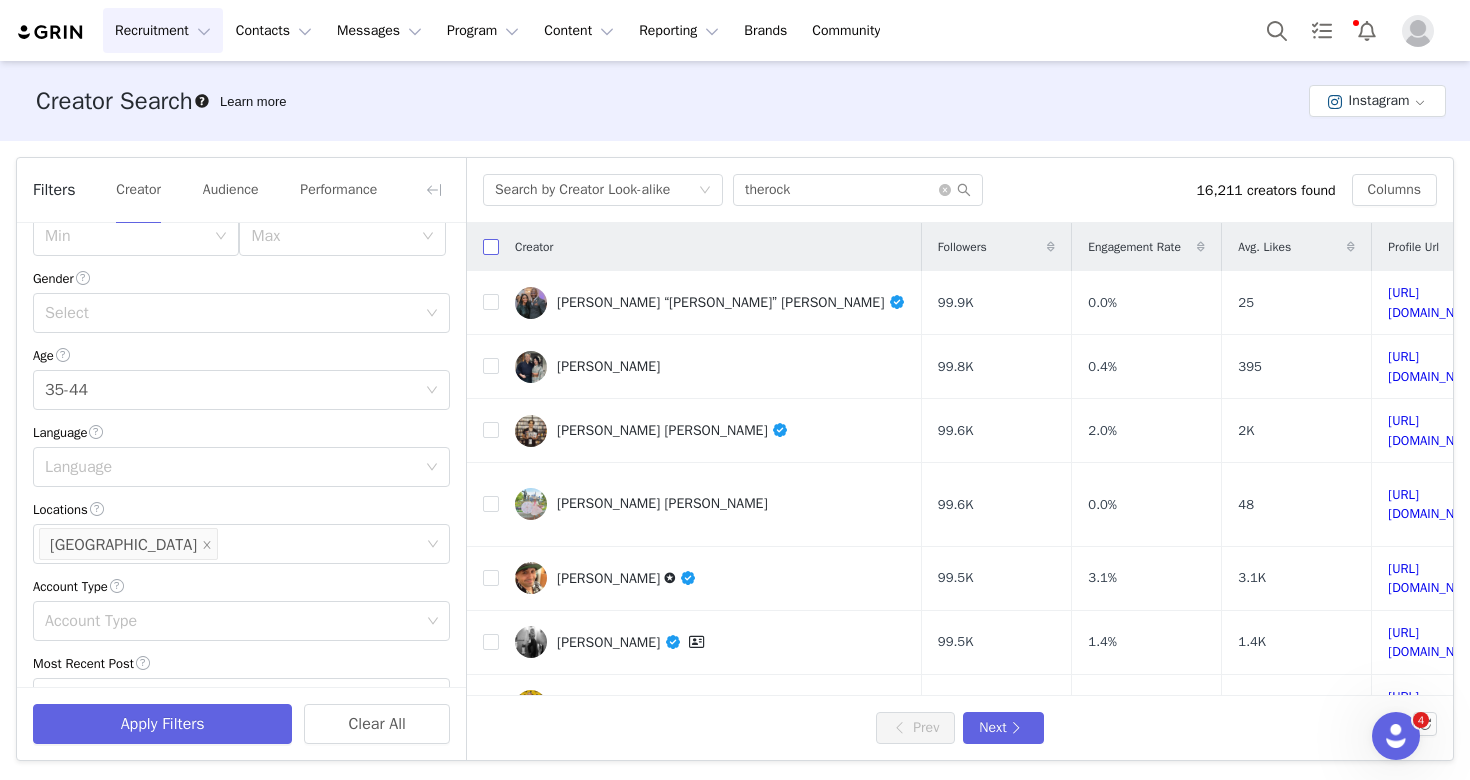 click at bounding box center (491, 247) 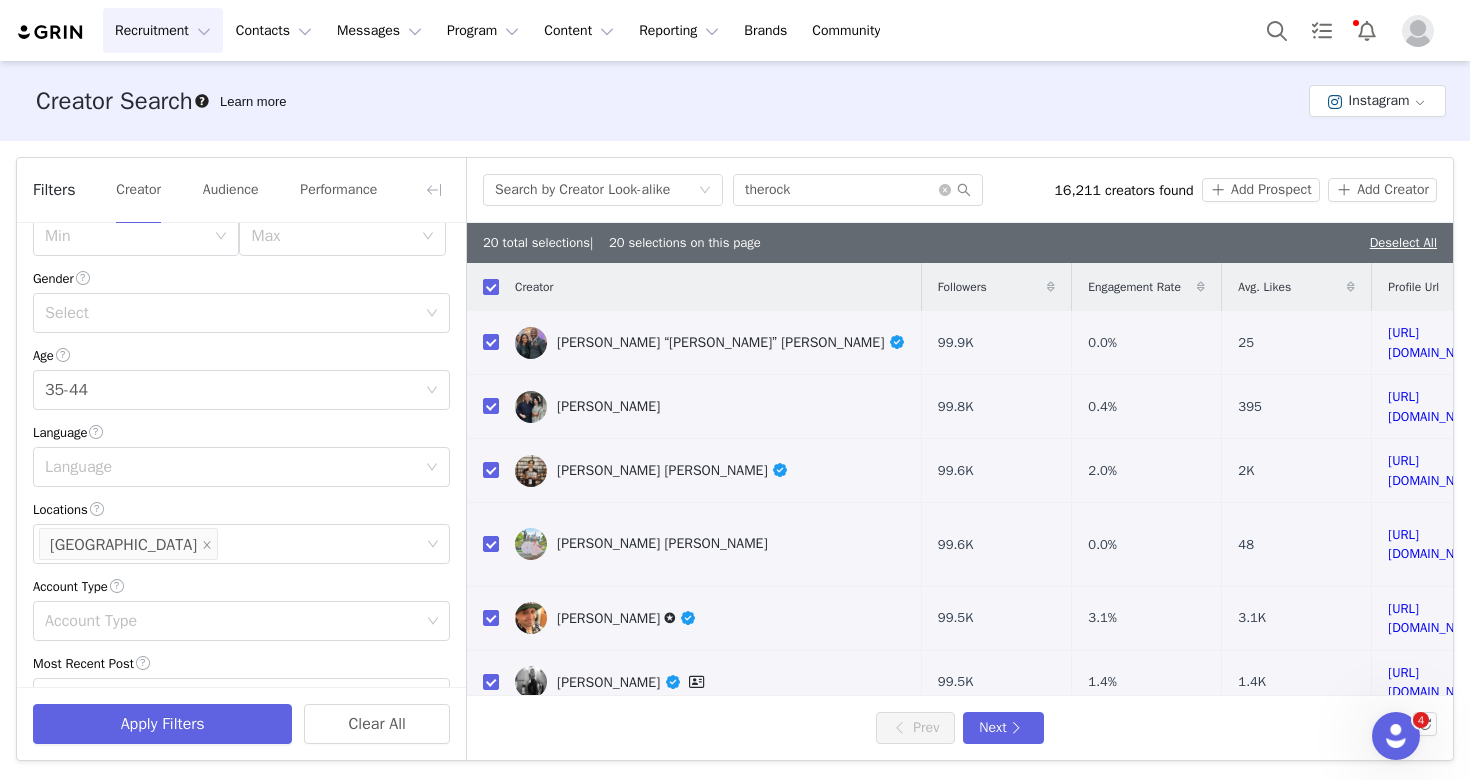 checkbox on "true" 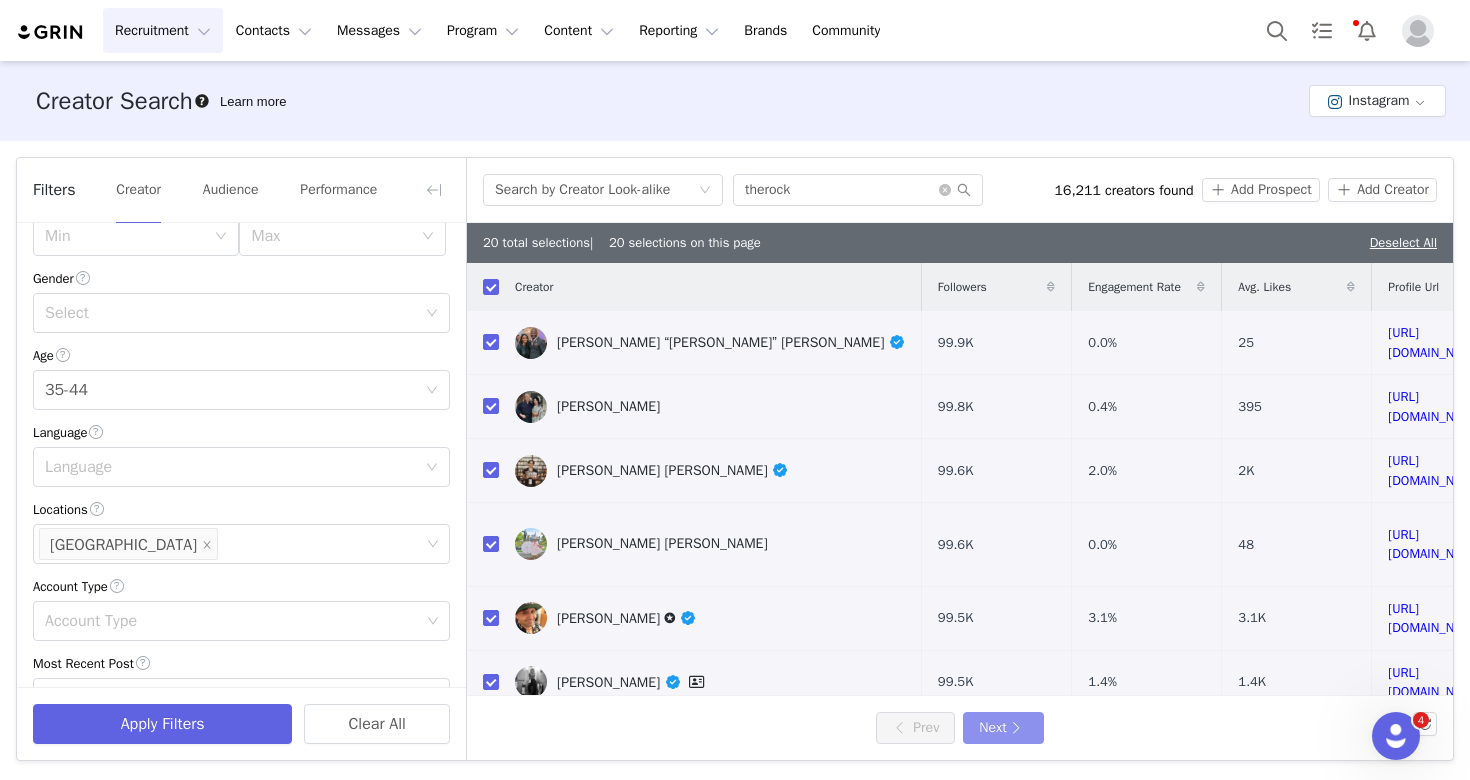 click on "Next" at bounding box center (1003, 728) 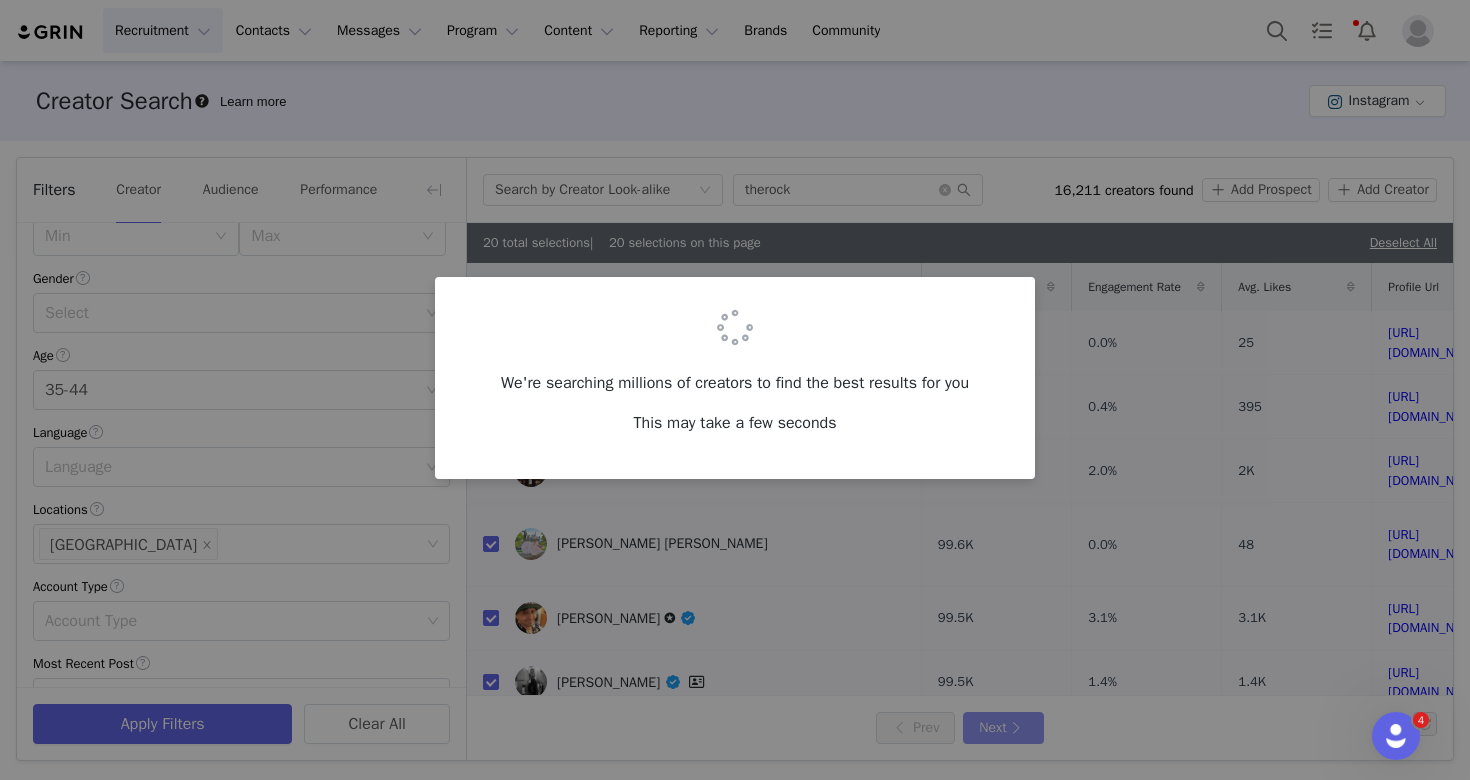 checkbox on "false" 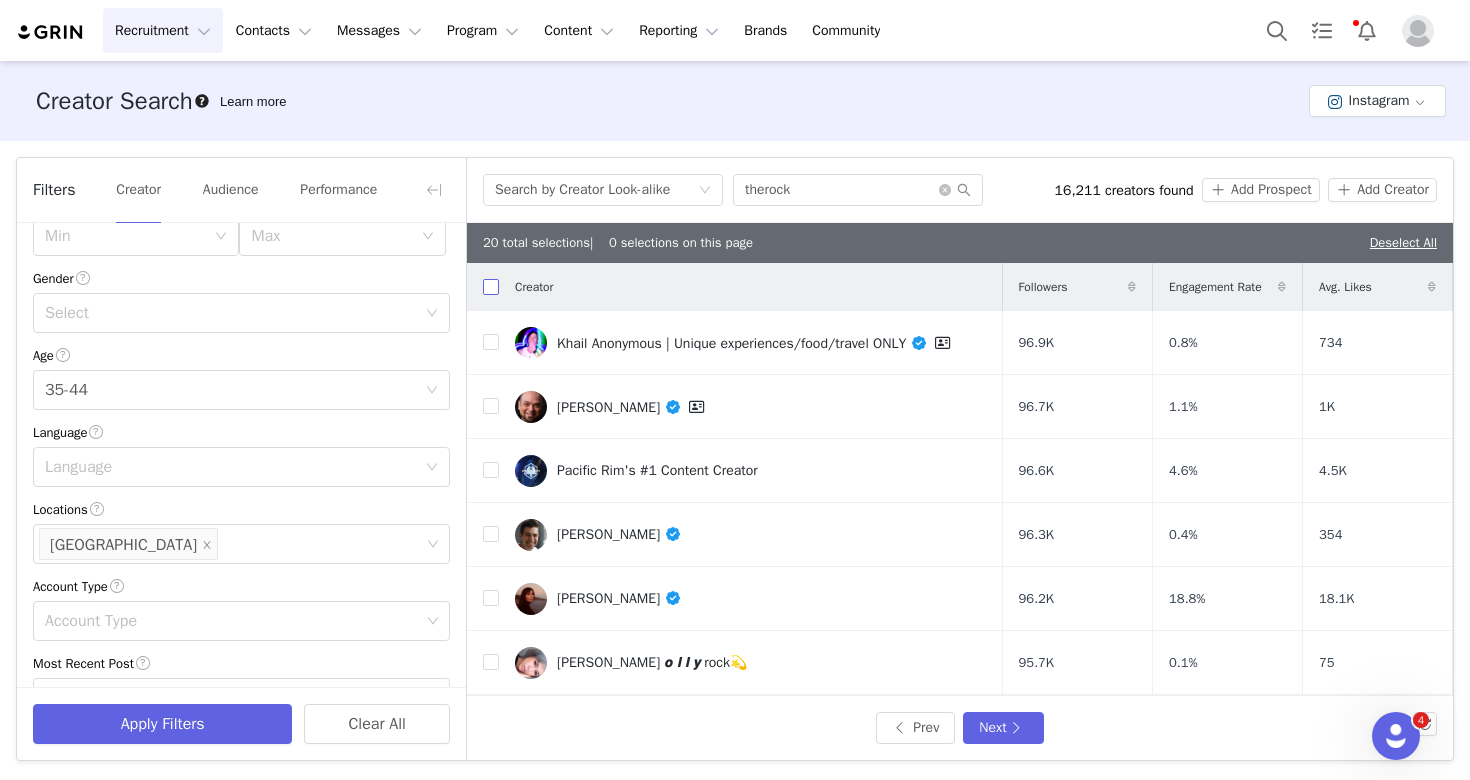 click at bounding box center (491, 287) 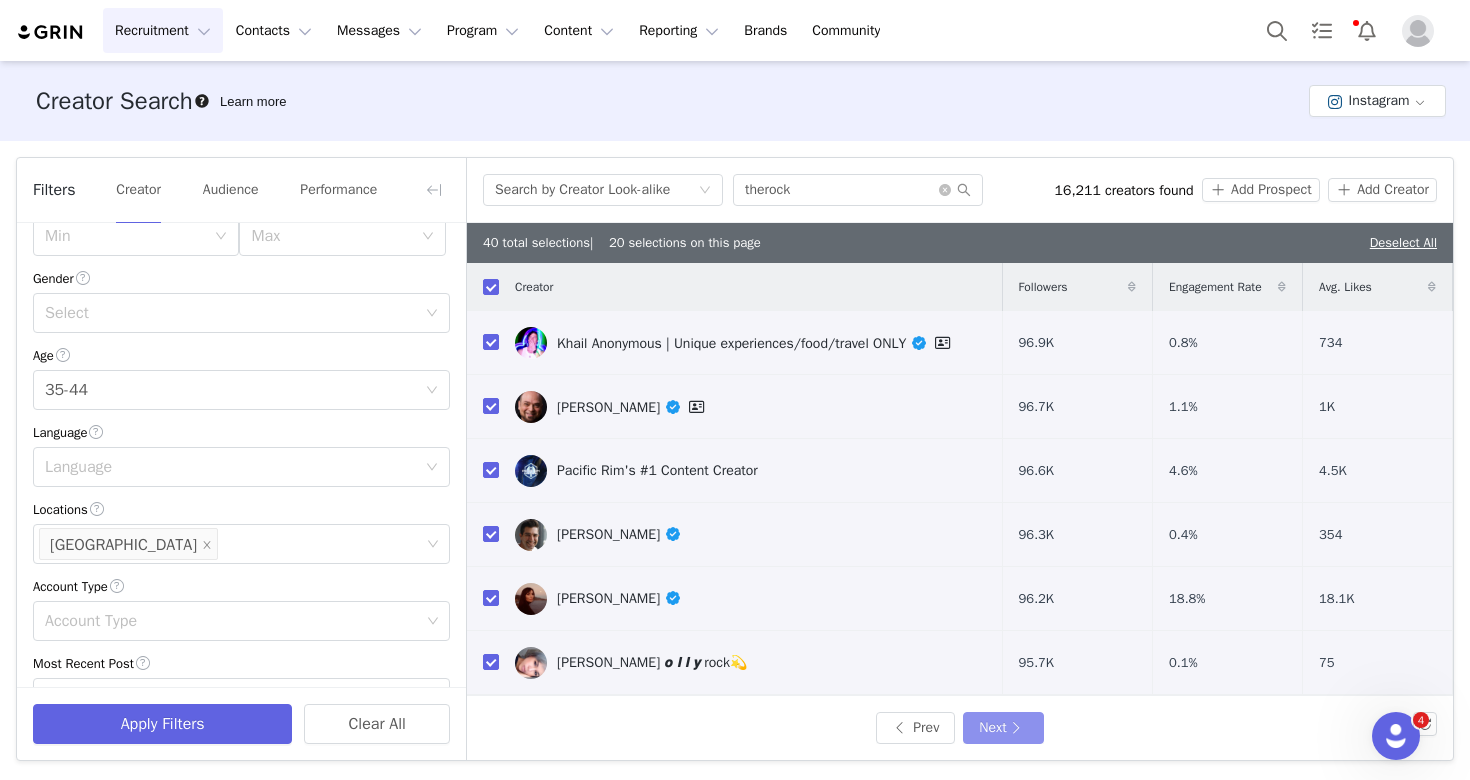 click on "Next" at bounding box center (1003, 728) 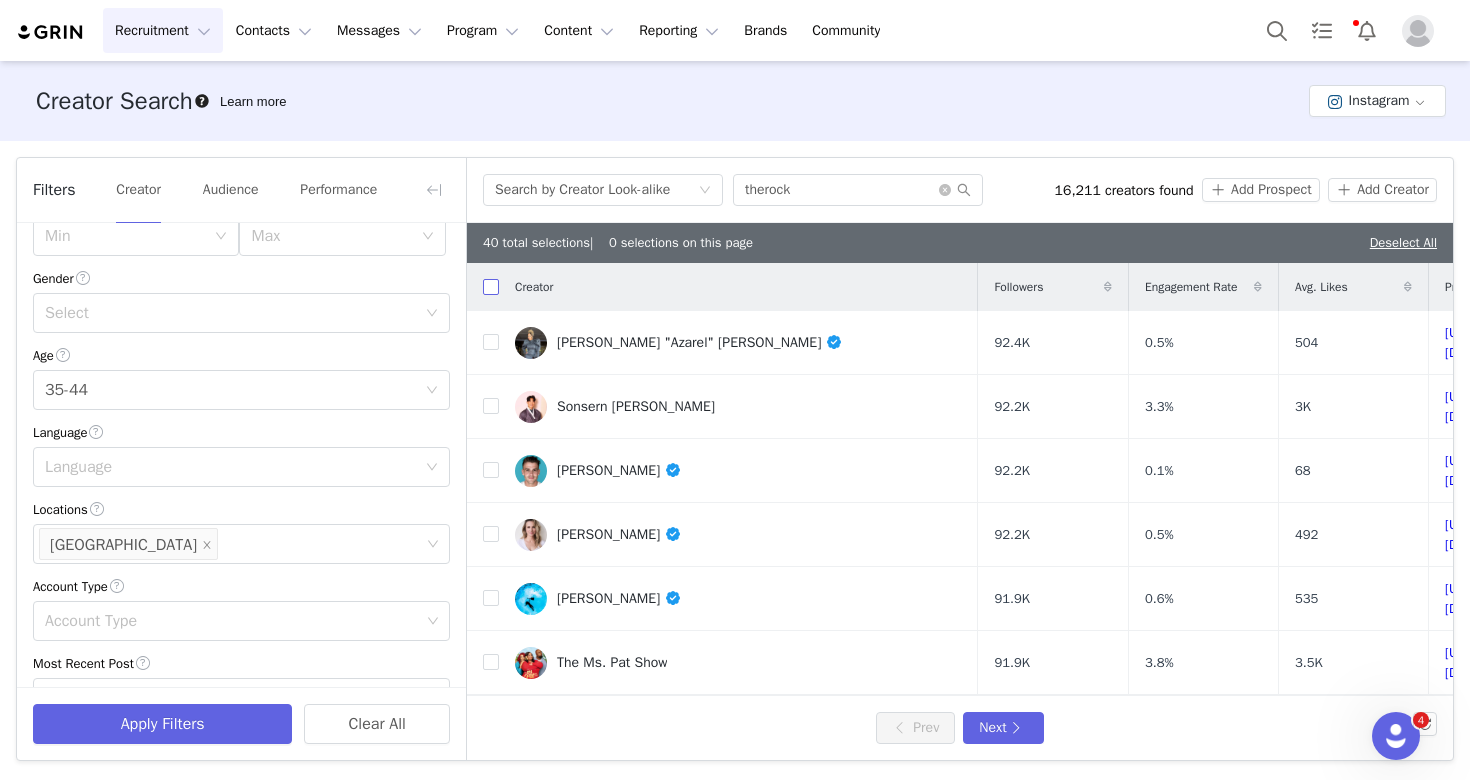 click at bounding box center (491, 287) 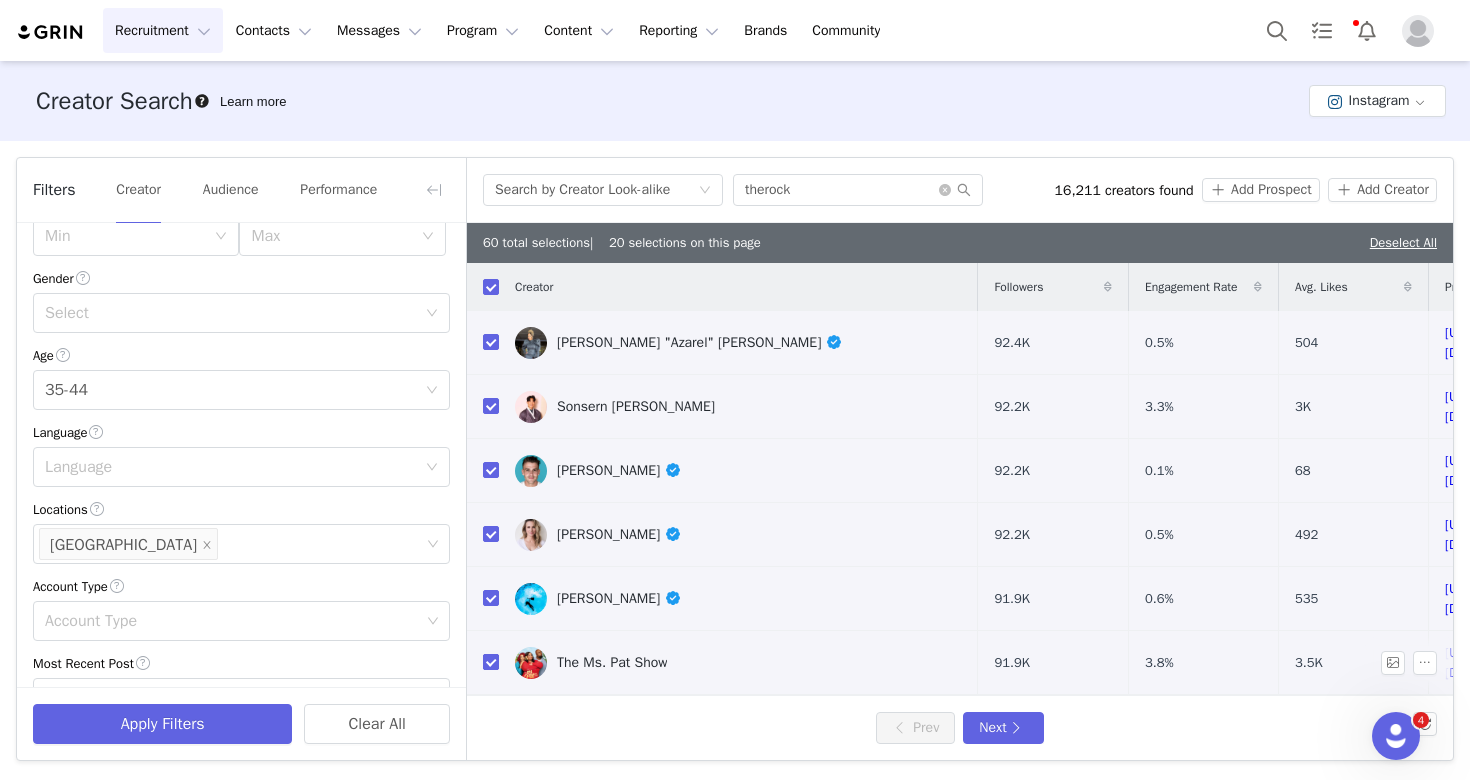 click at bounding box center (491, 662) 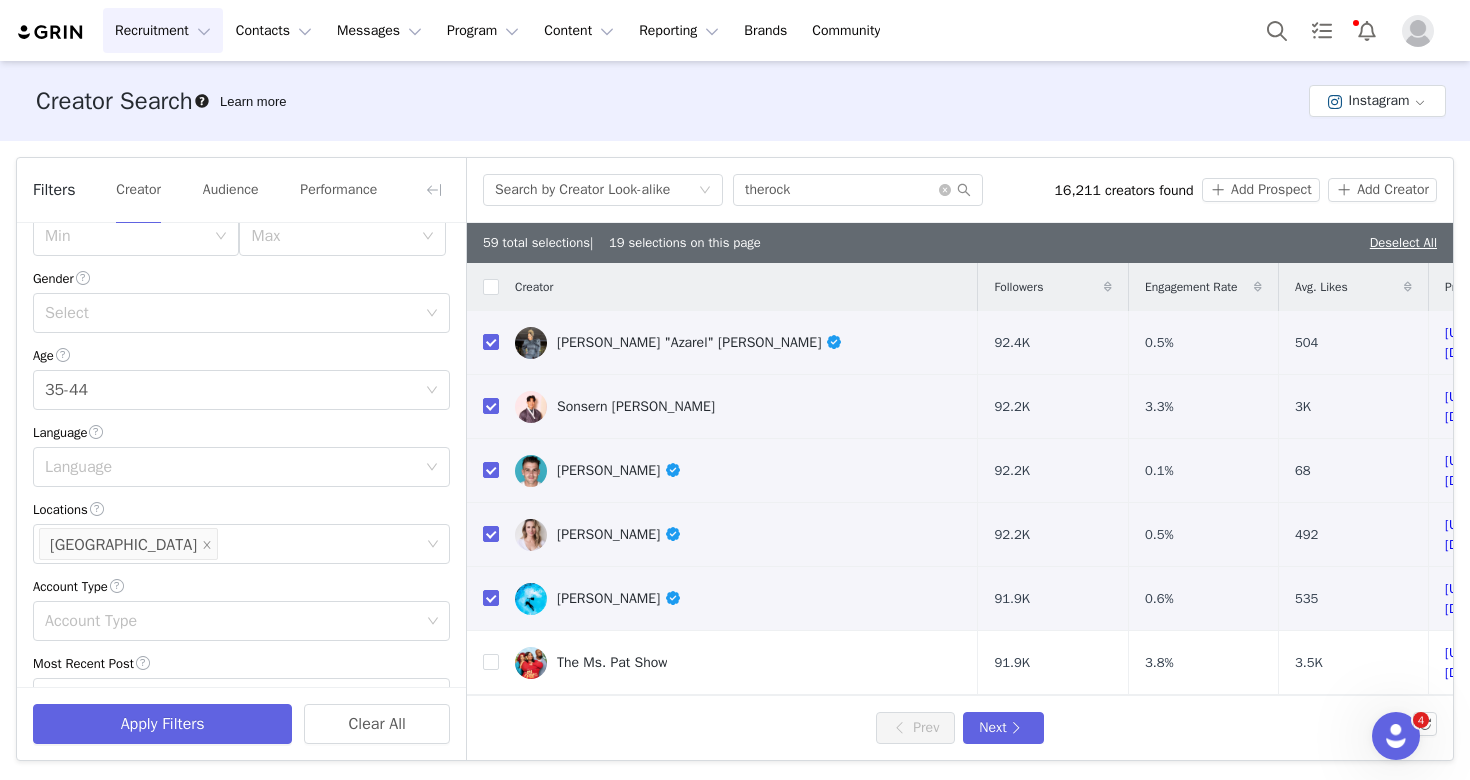 click on "Prev Next" at bounding box center [960, 728] 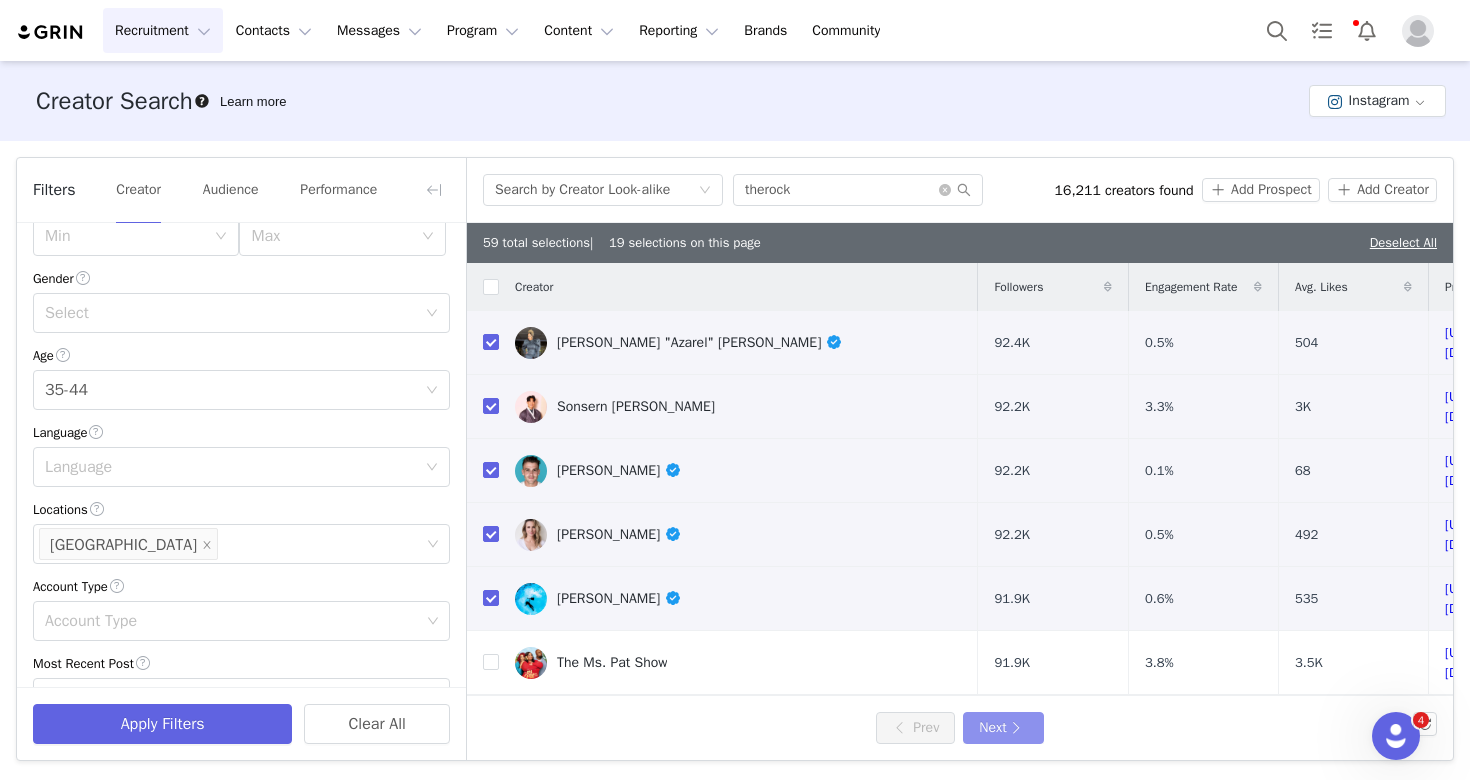 click on "Next" at bounding box center (1003, 728) 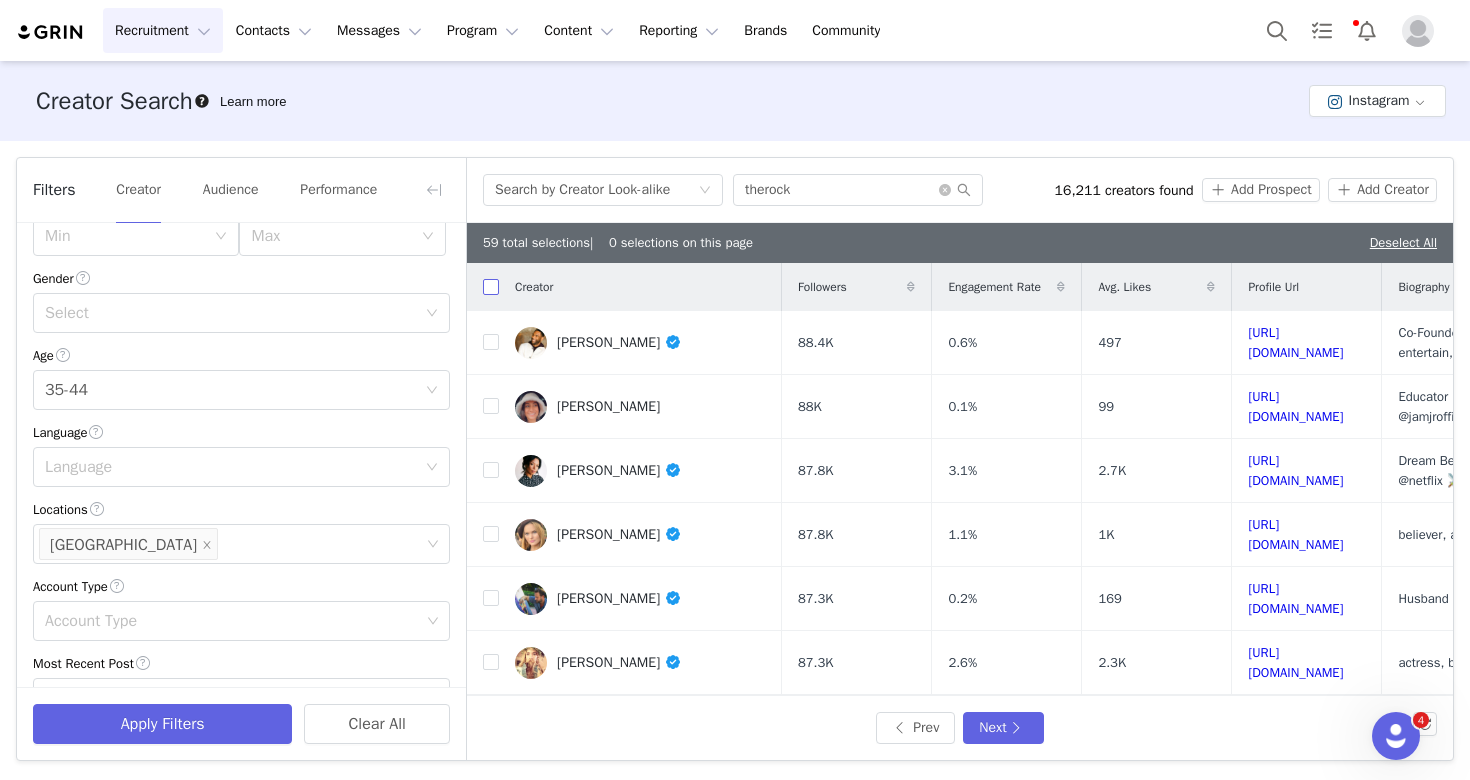 click at bounding box center (491, 287) 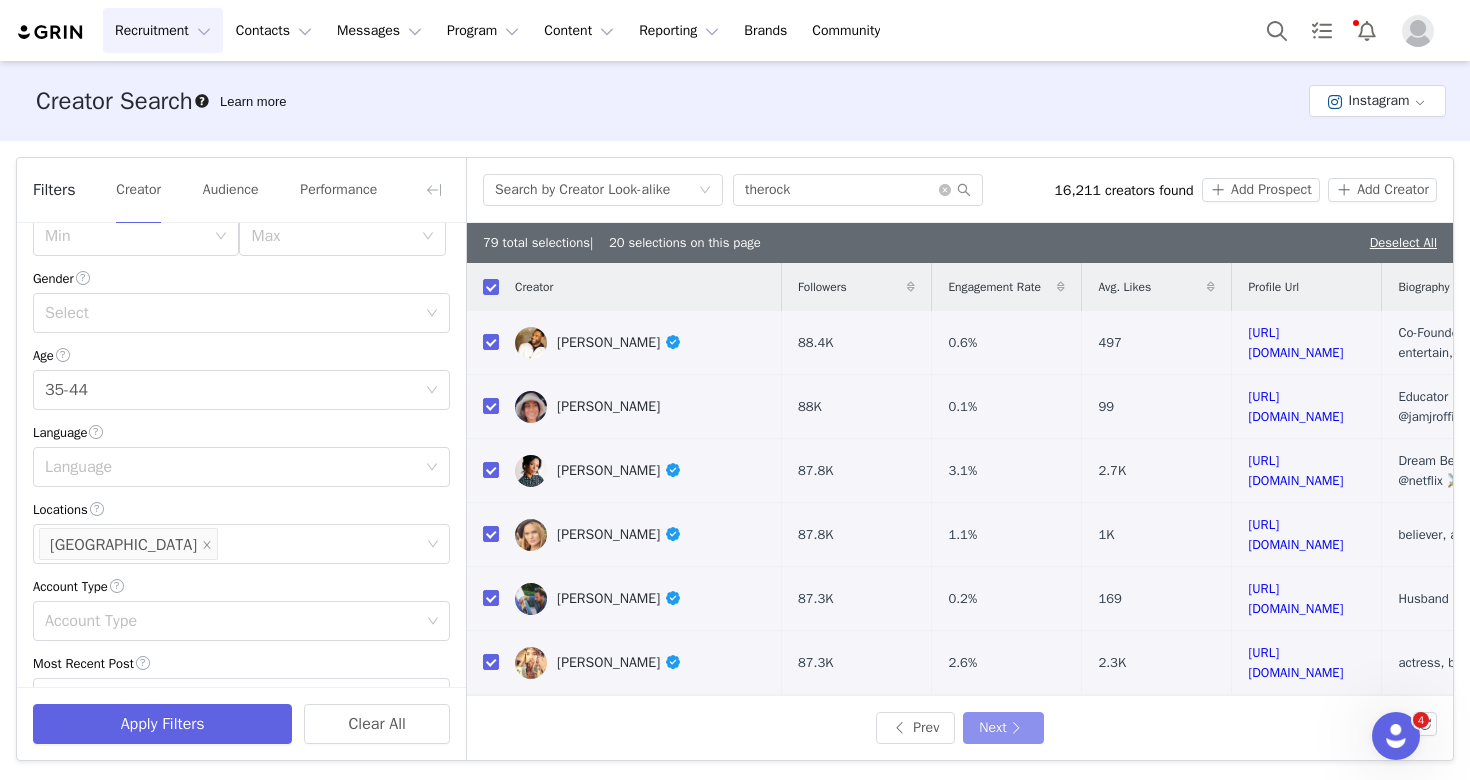 click on "Next" at bounding box center [1003, 728] 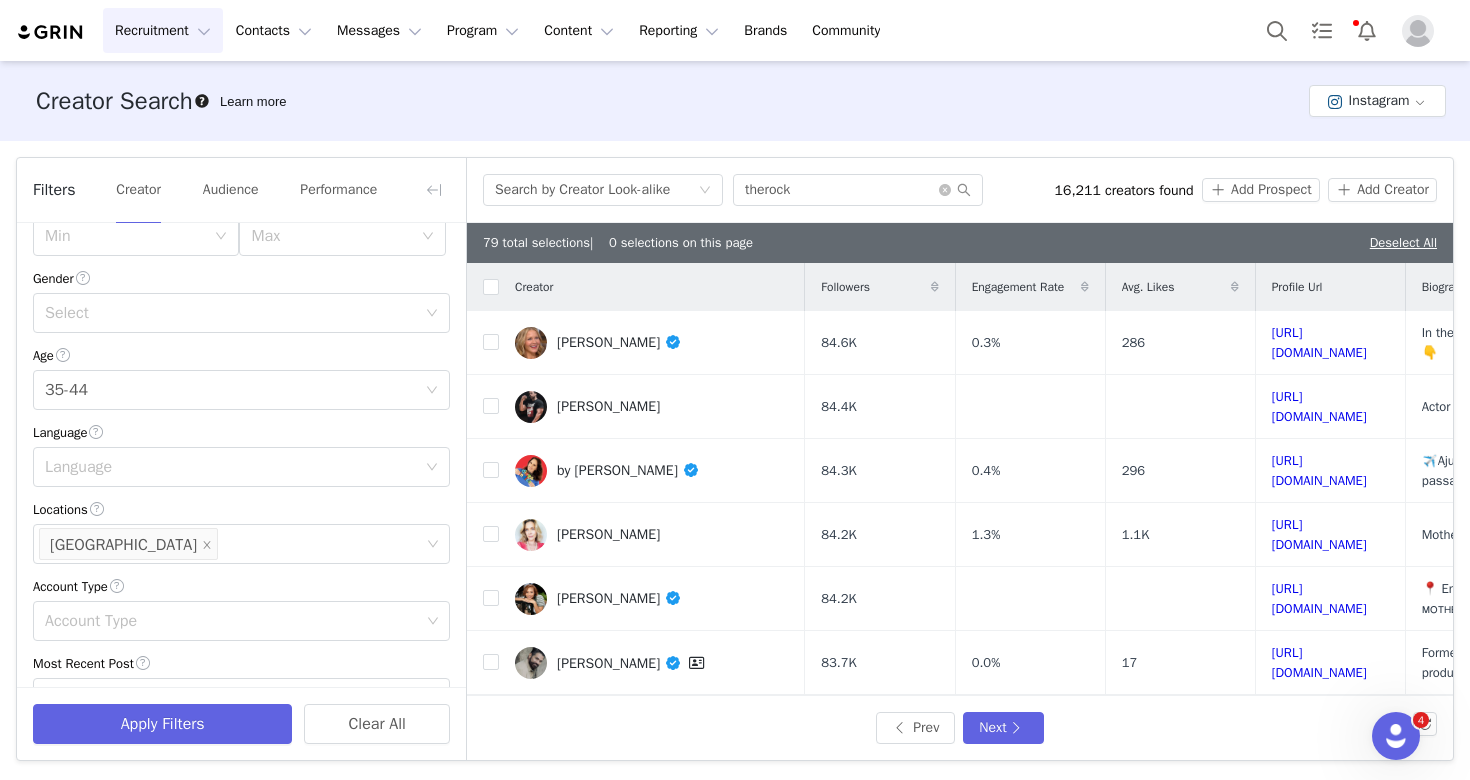 click on "Creator" at bounding box center [652, 287] 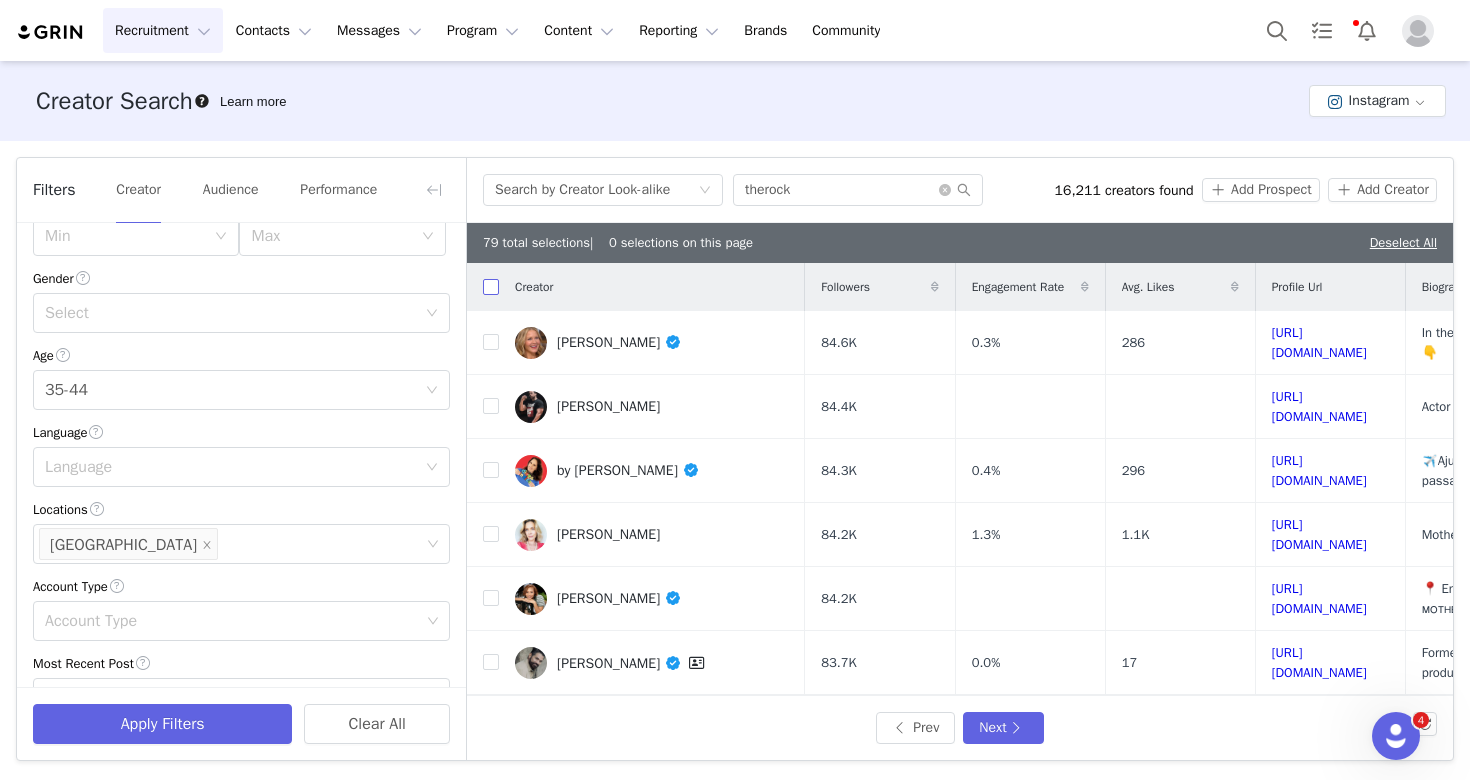 click at bounding box center [491, 287] 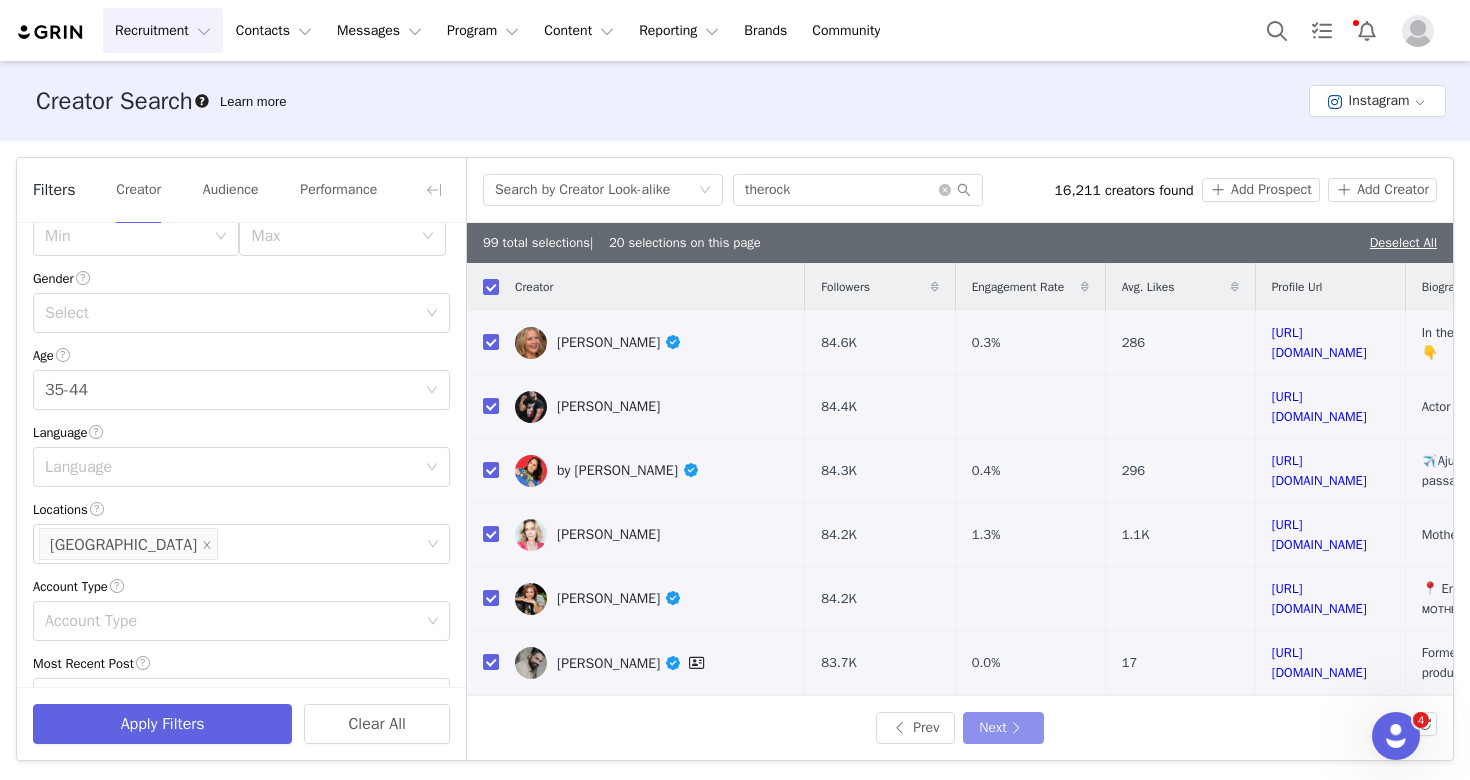 click on "Next" at bounding box center (1003, 728) 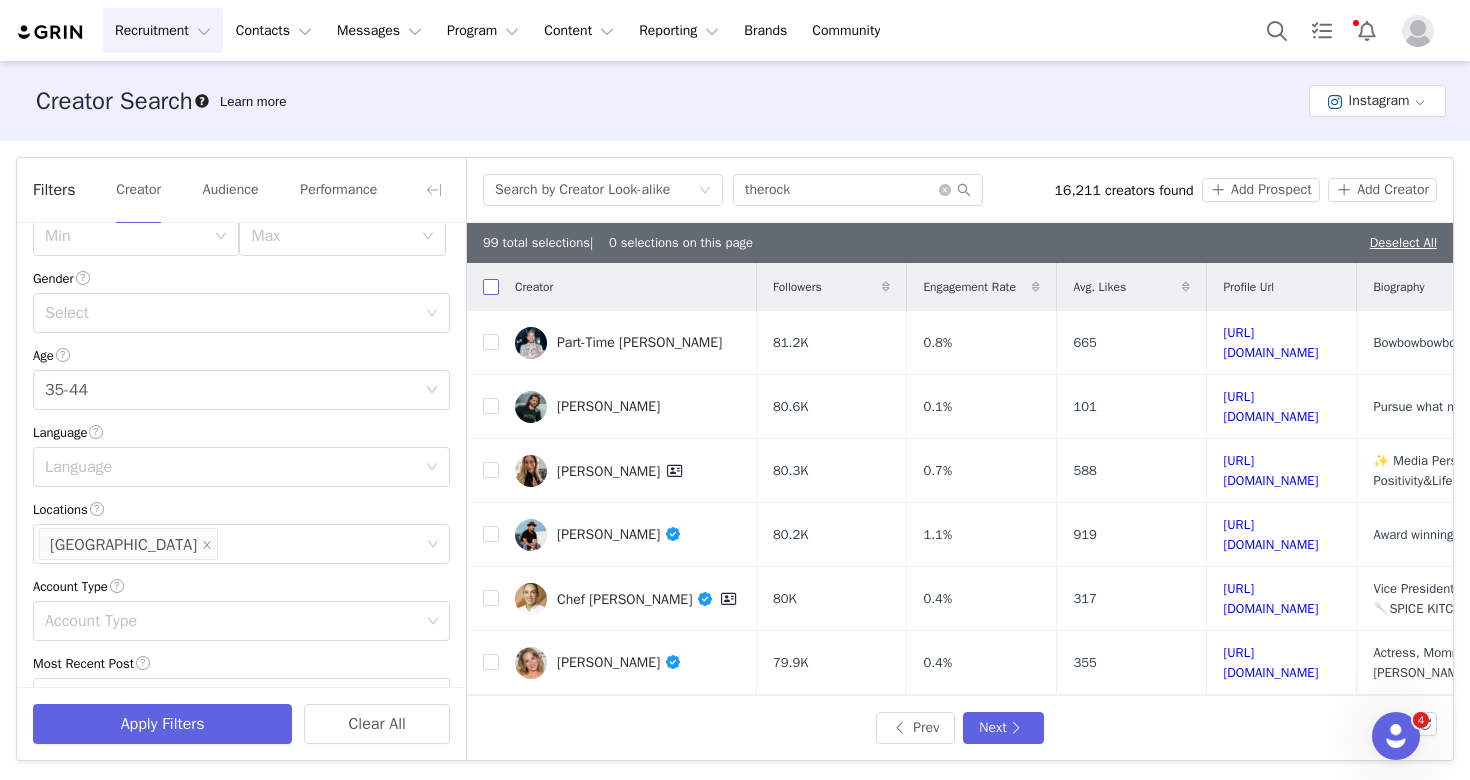click at bounding box center [491, 287] 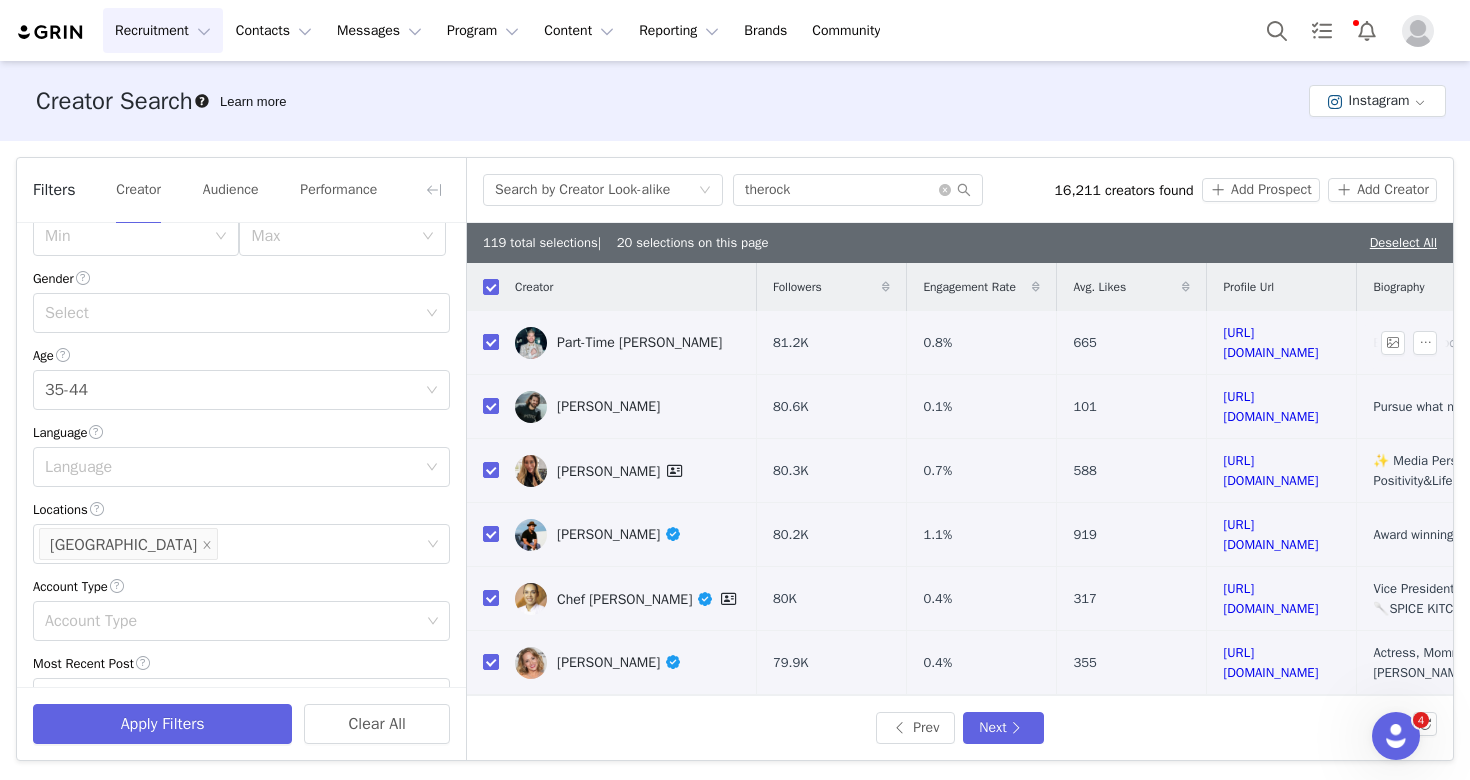 click at bounding box center (491, 342) 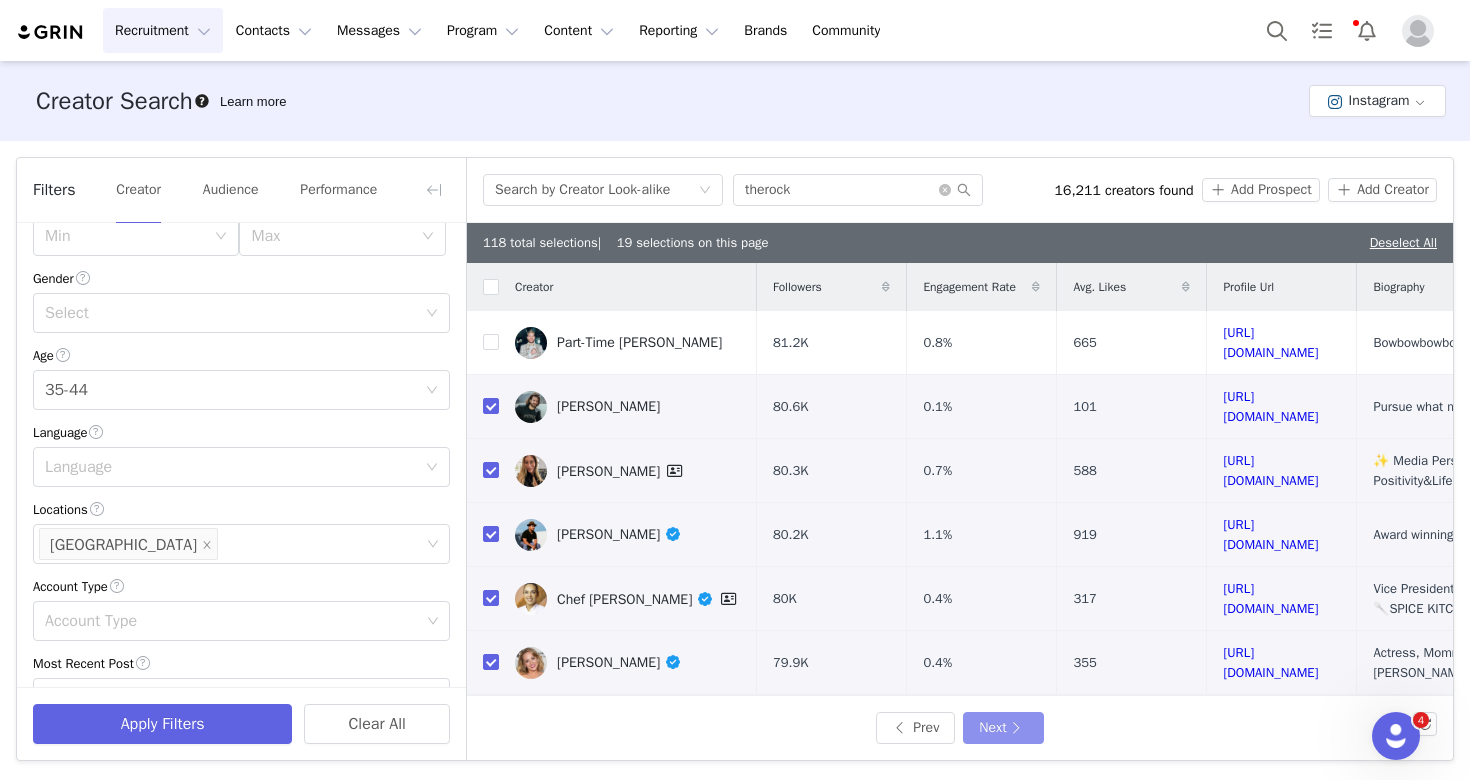 click on "Next" at bounding box center (1003, 728) 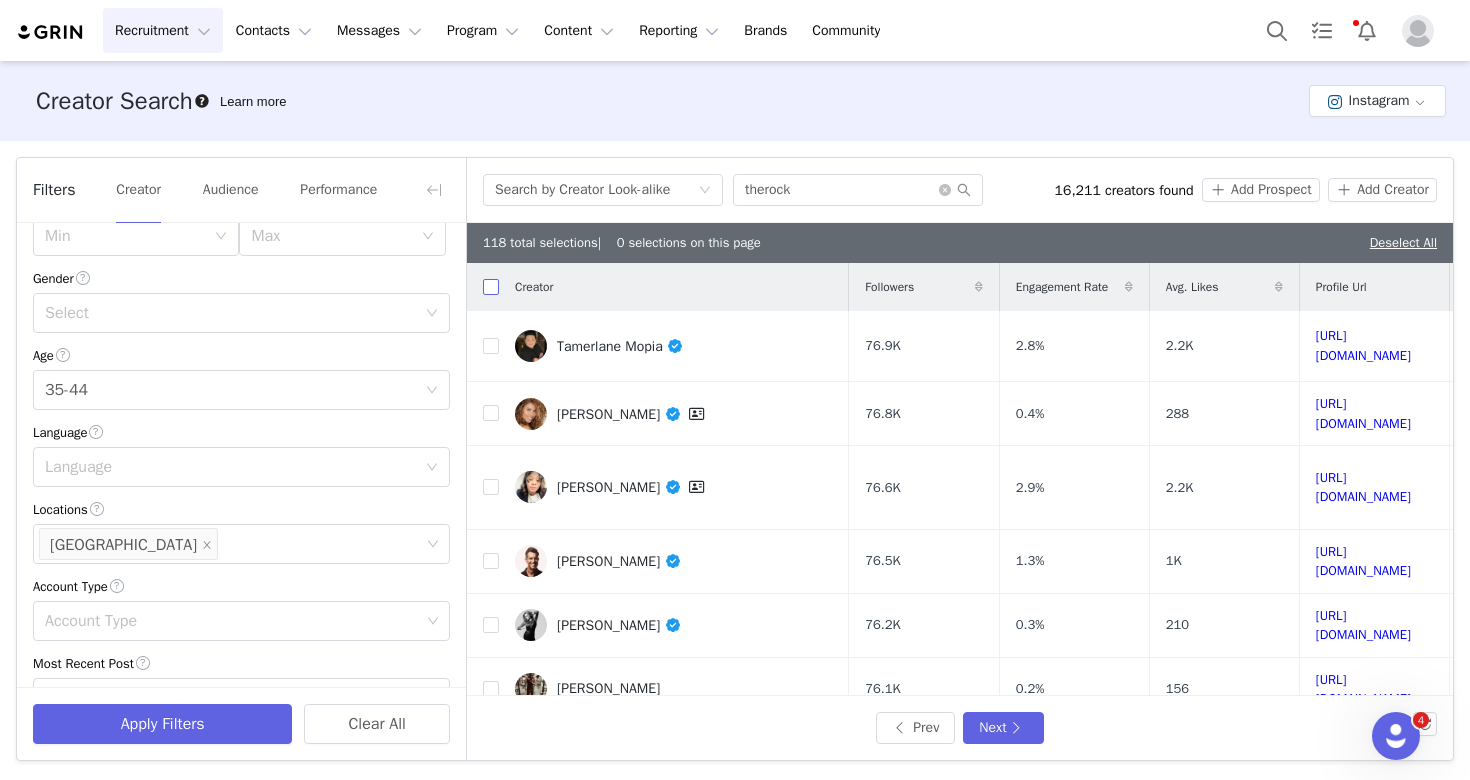 click at bounding box center [491, 287] 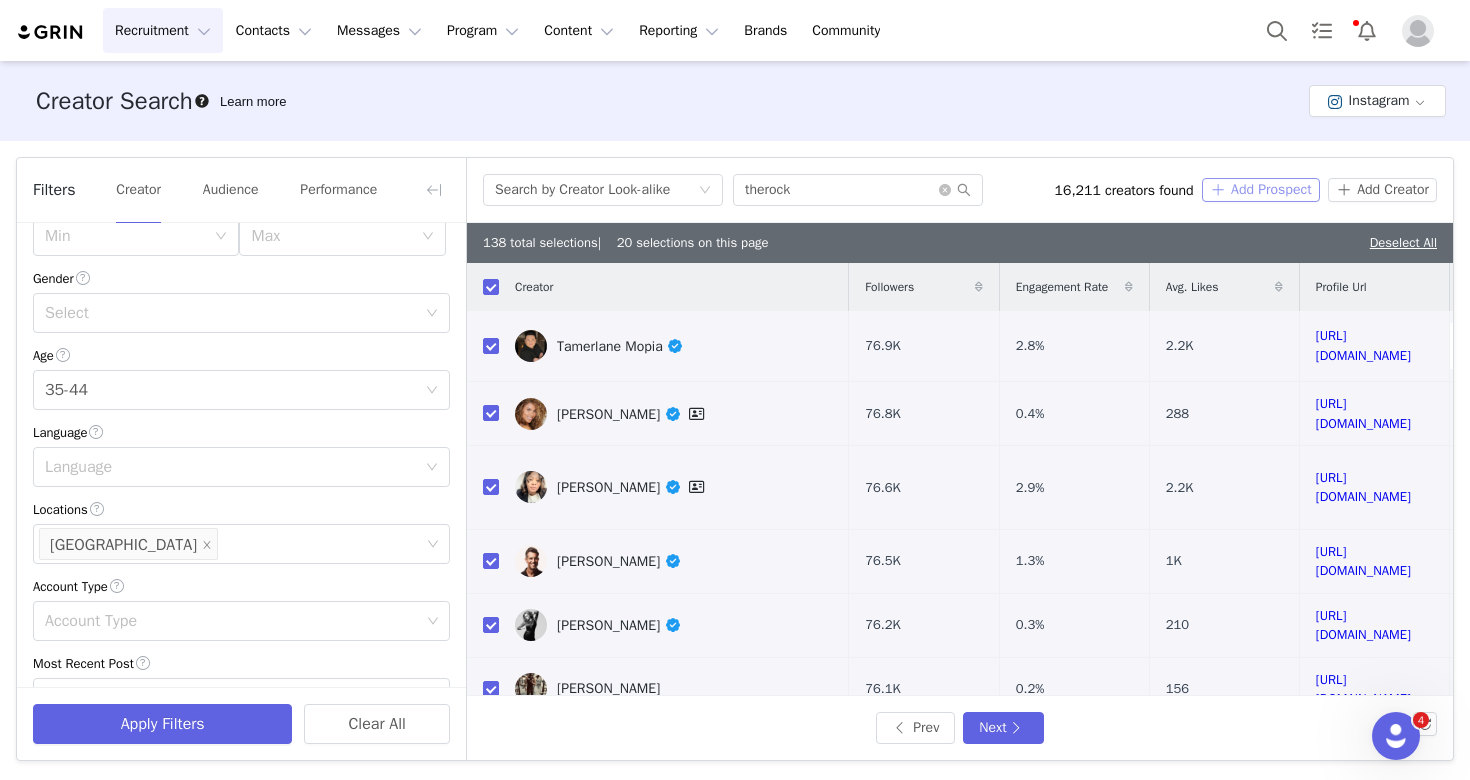 click on "Add Prospect" at bounding box center (1261, 190) 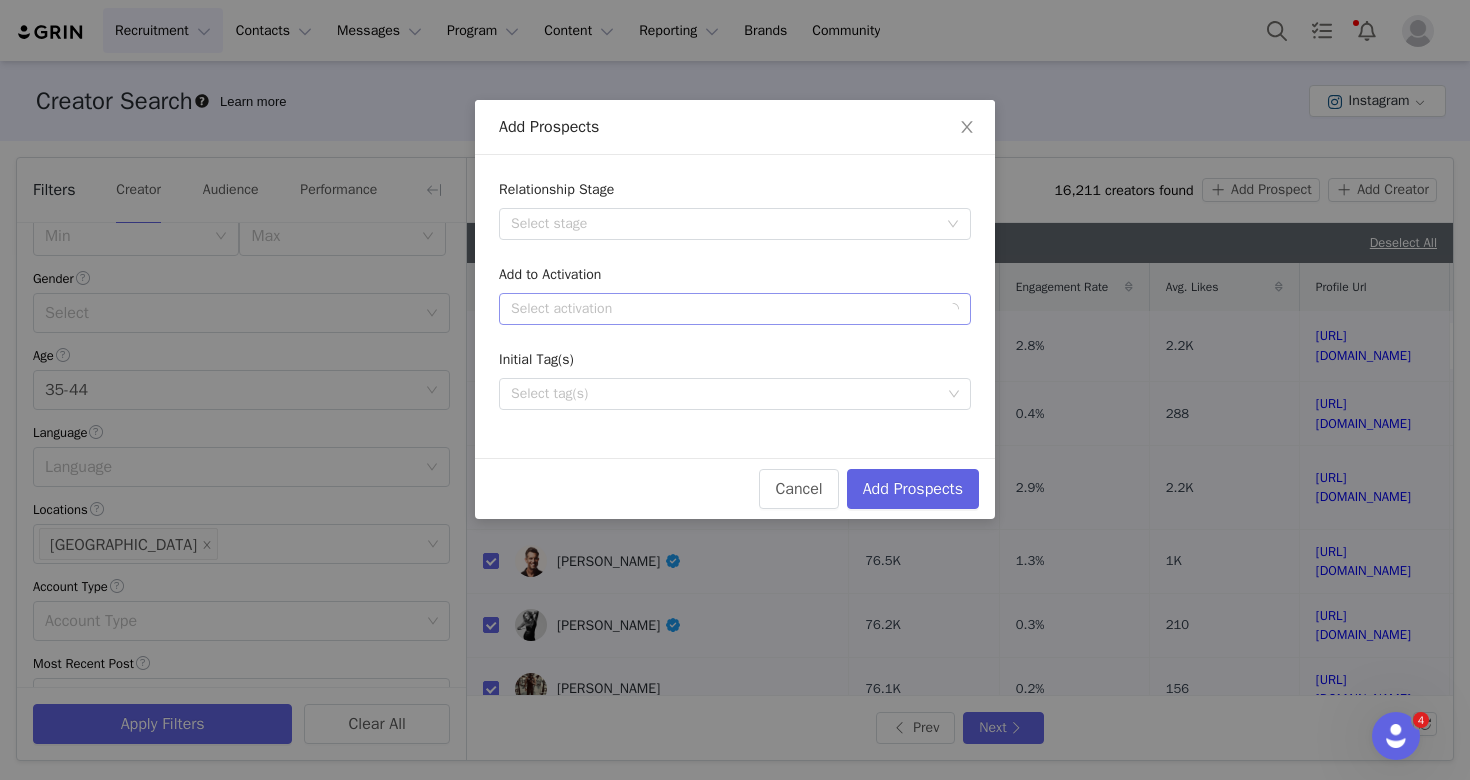 click on "Select activation" at bounding box center (724, 309) 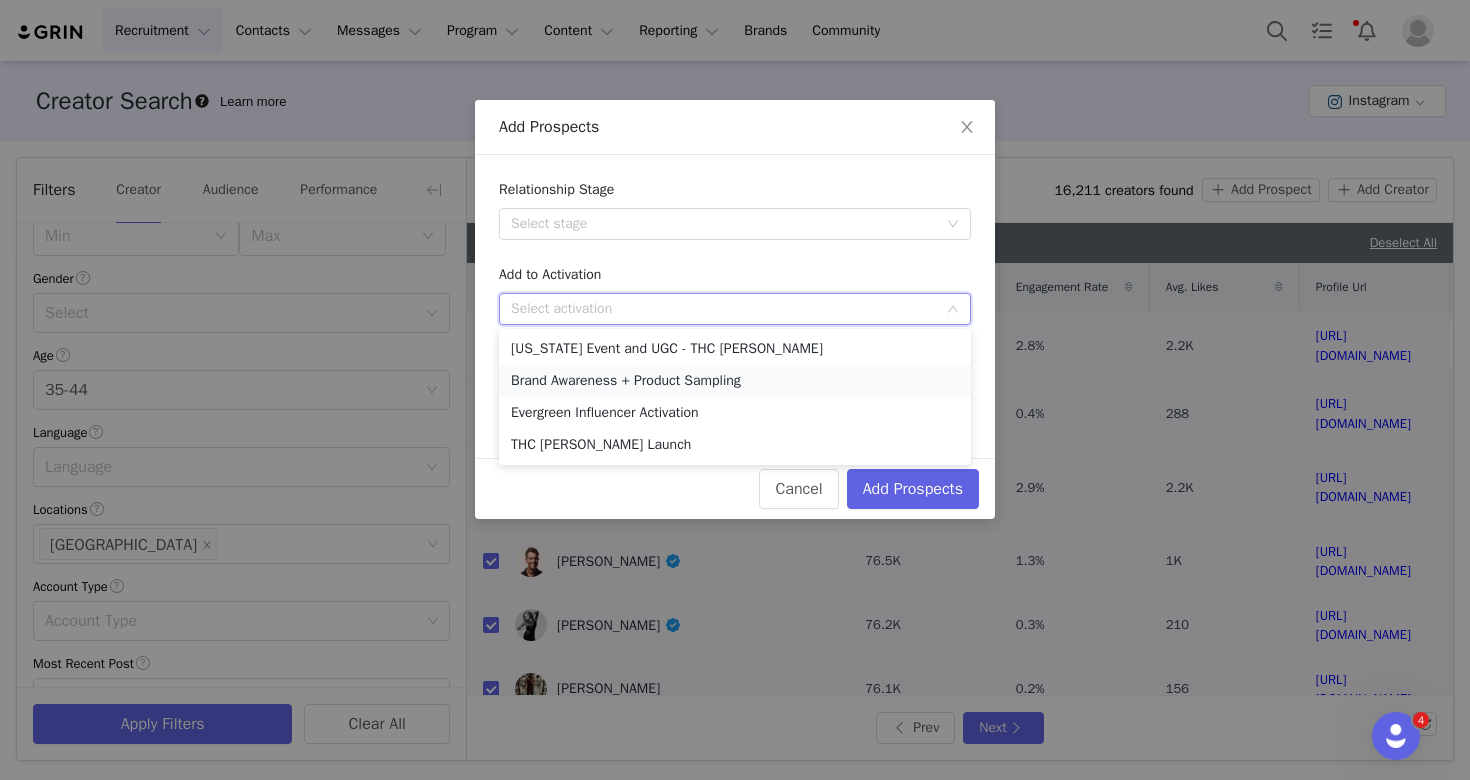 click on "Brand Awareness + Product Sampling" at bounding box center (735, 381) 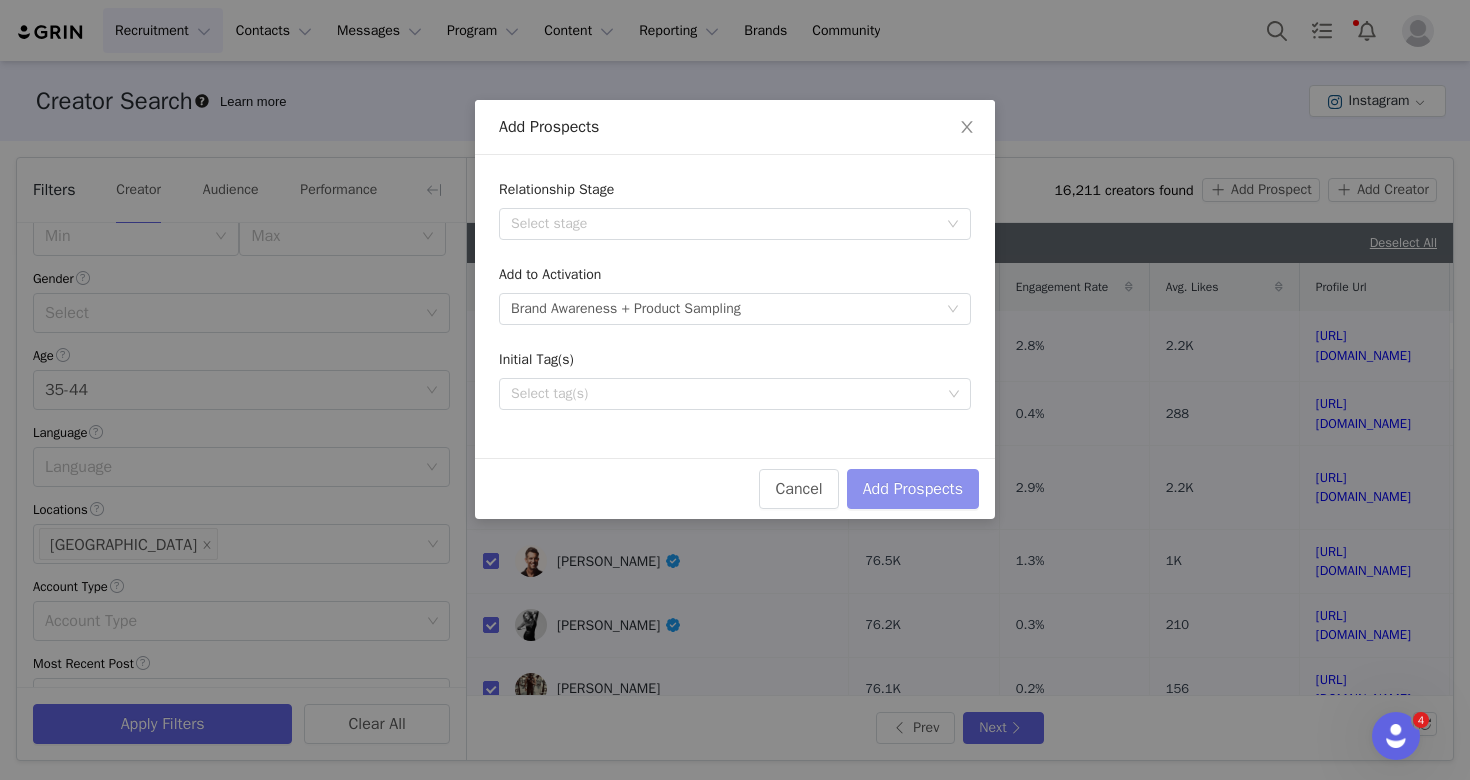 click on "Add Prospects" at bounding box center [913, 489] 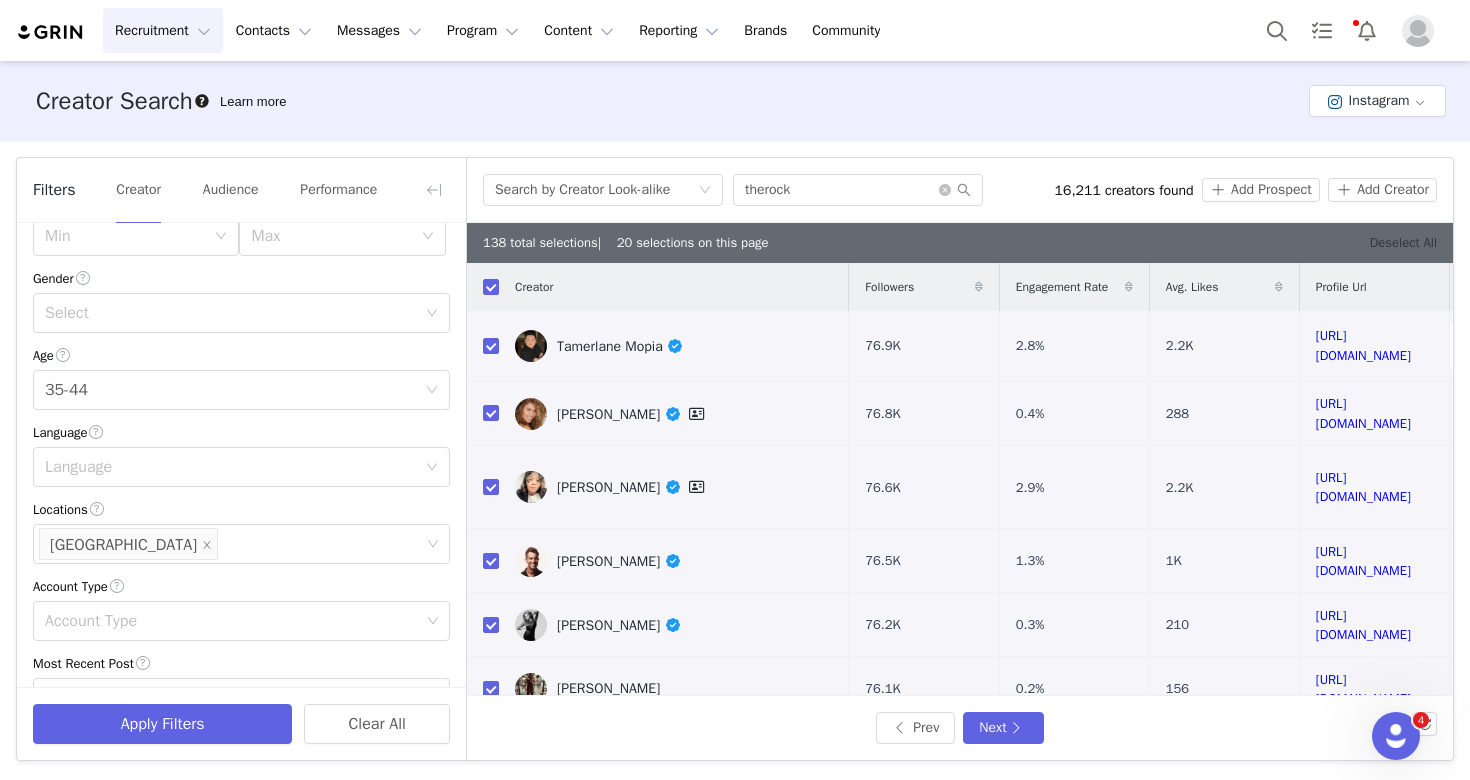 click on "Deselect All" at bounding box center [1403, 242] 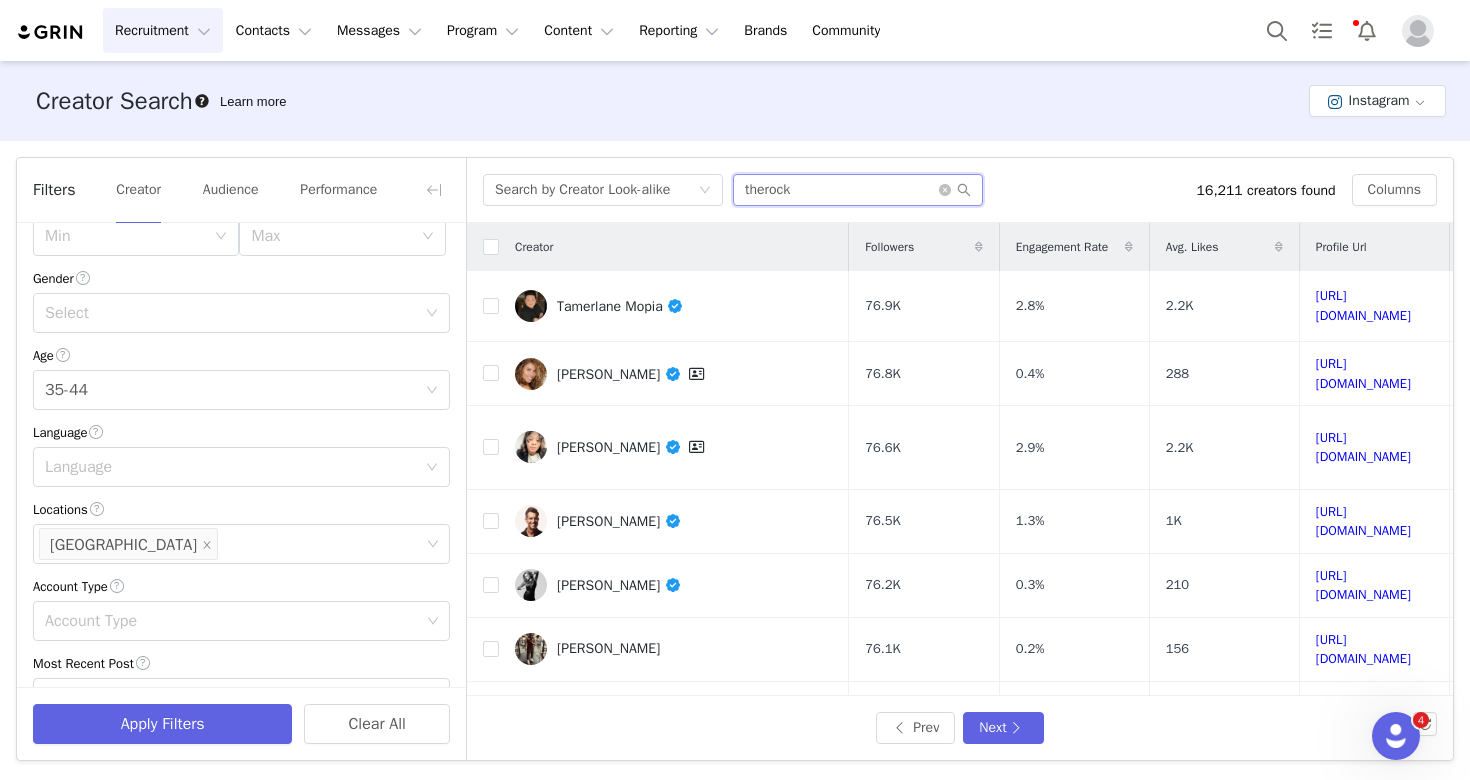drag, startPoint x: 838, startPoint y: 185, endPoint x: 707, endPoint y: 166, distance: 132.3707 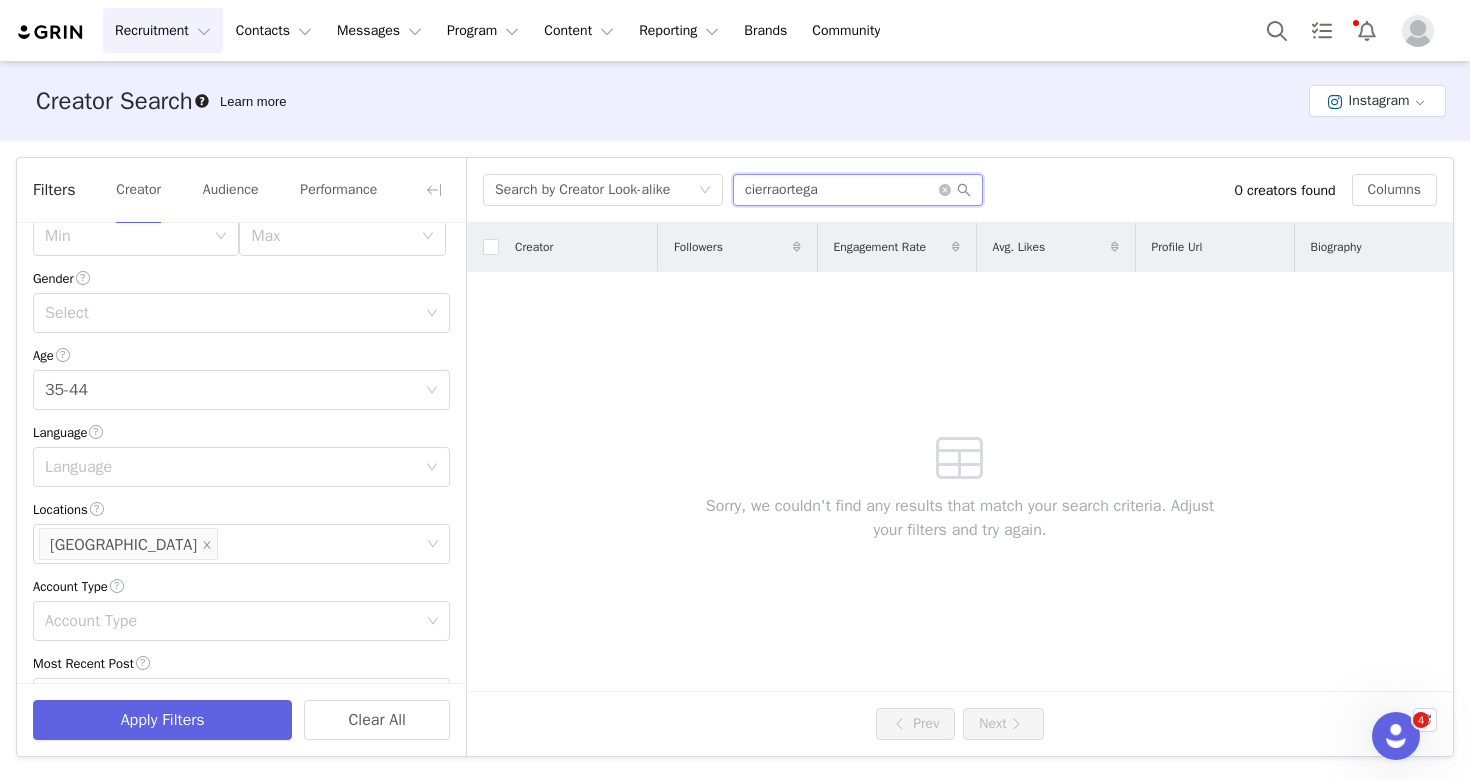 drag, startPoint x: 839, startPoint y: 187, endPoint x: 633, endPoint y: 171, distance: 206.62042 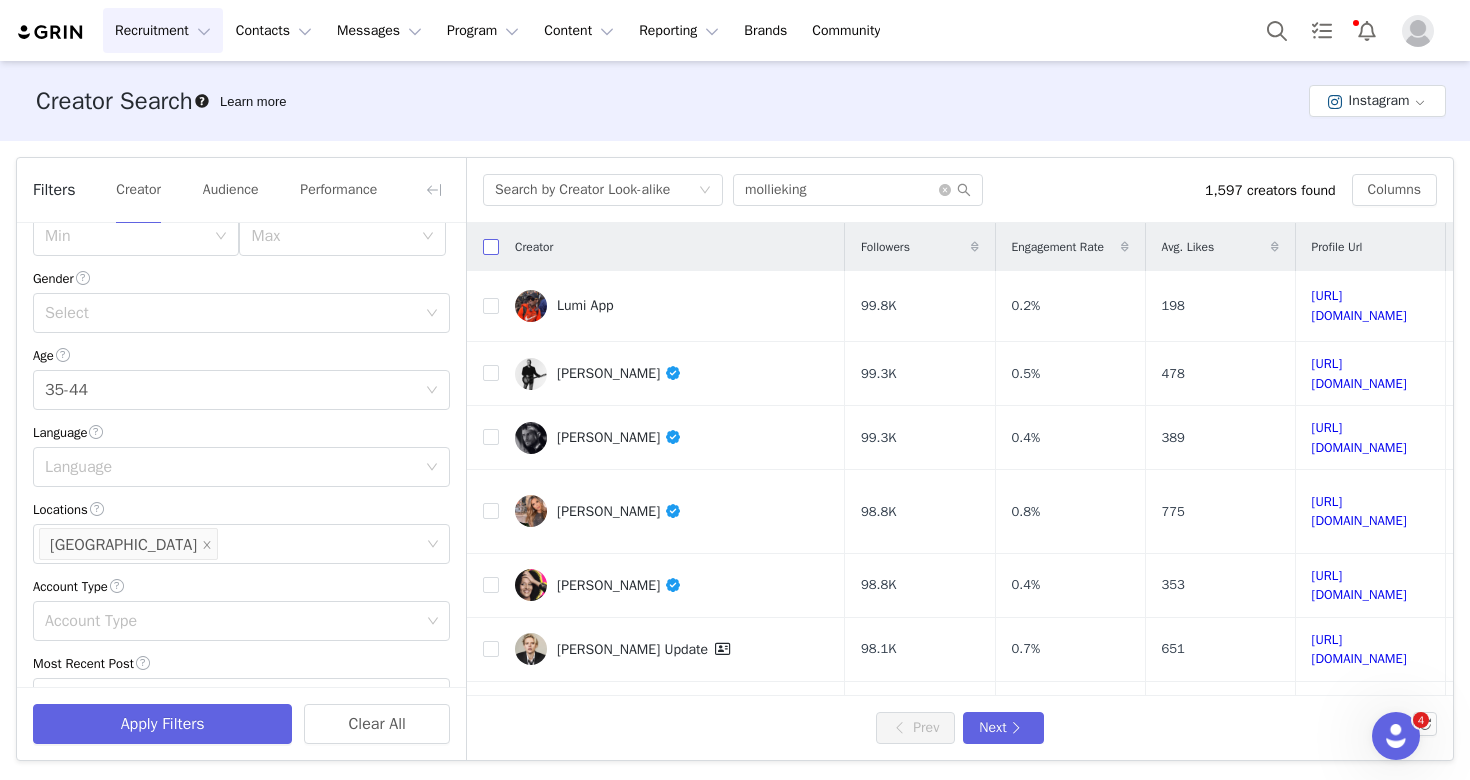 click at bounding box center (491, 247) 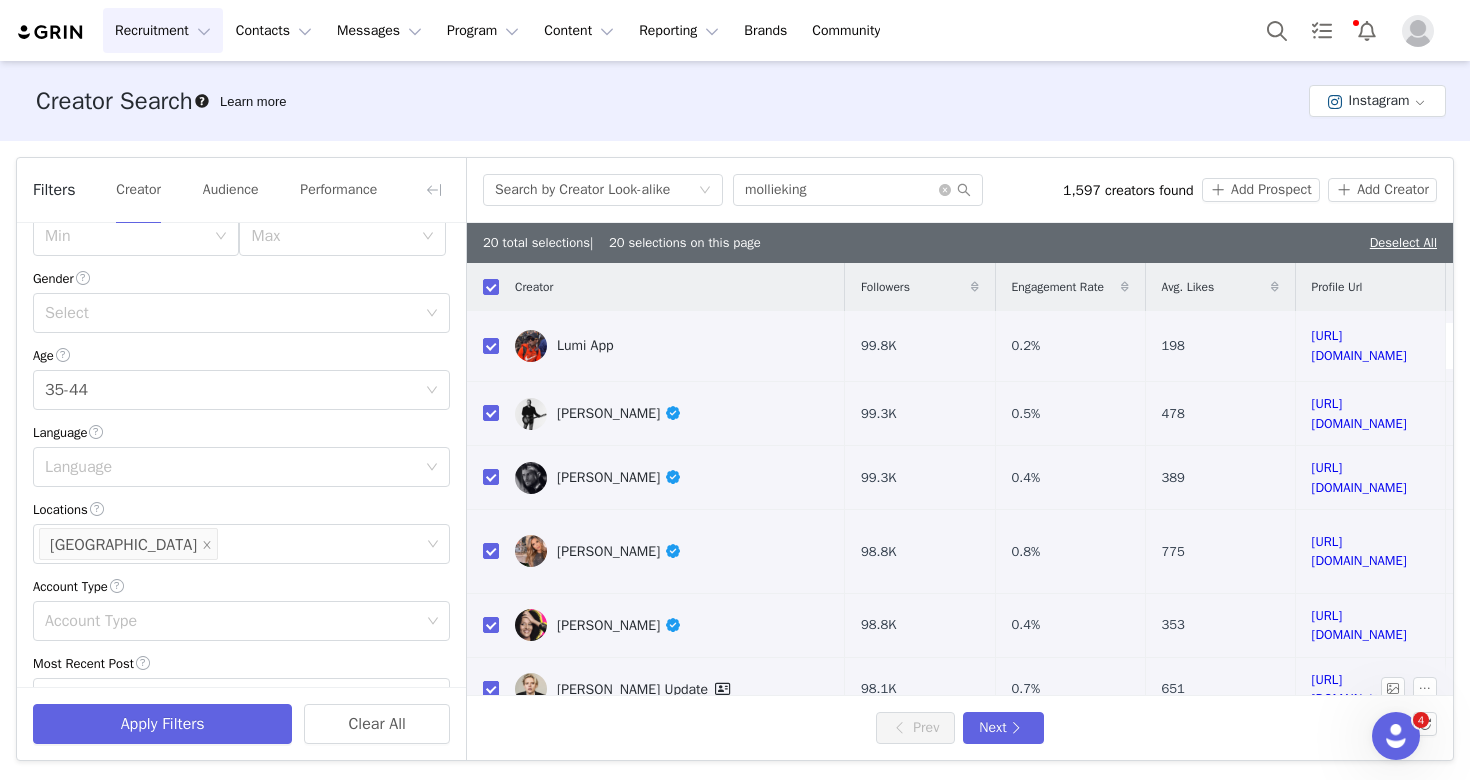 click at bounding box center [491, 689] 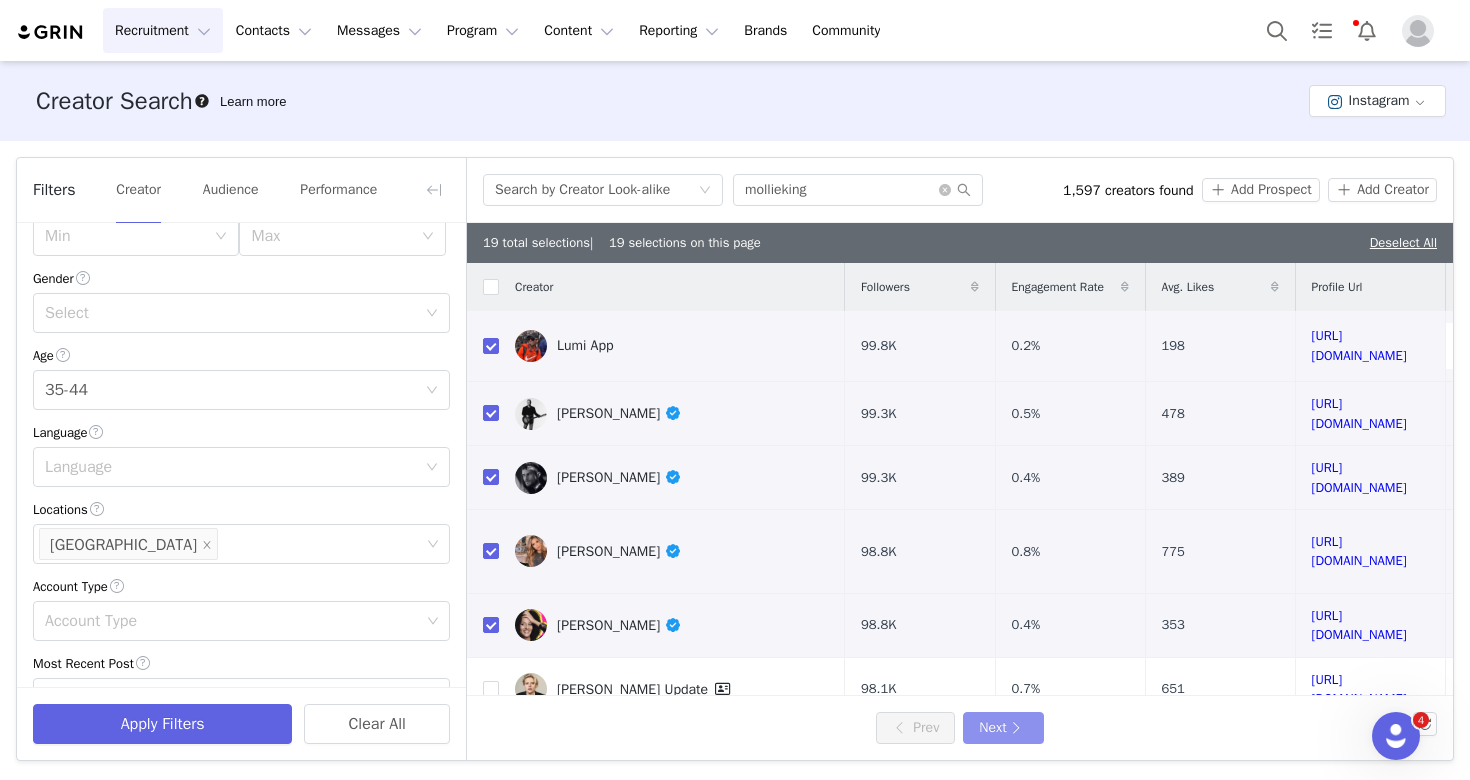 click on "Next" at bounding box center [1003, 728] 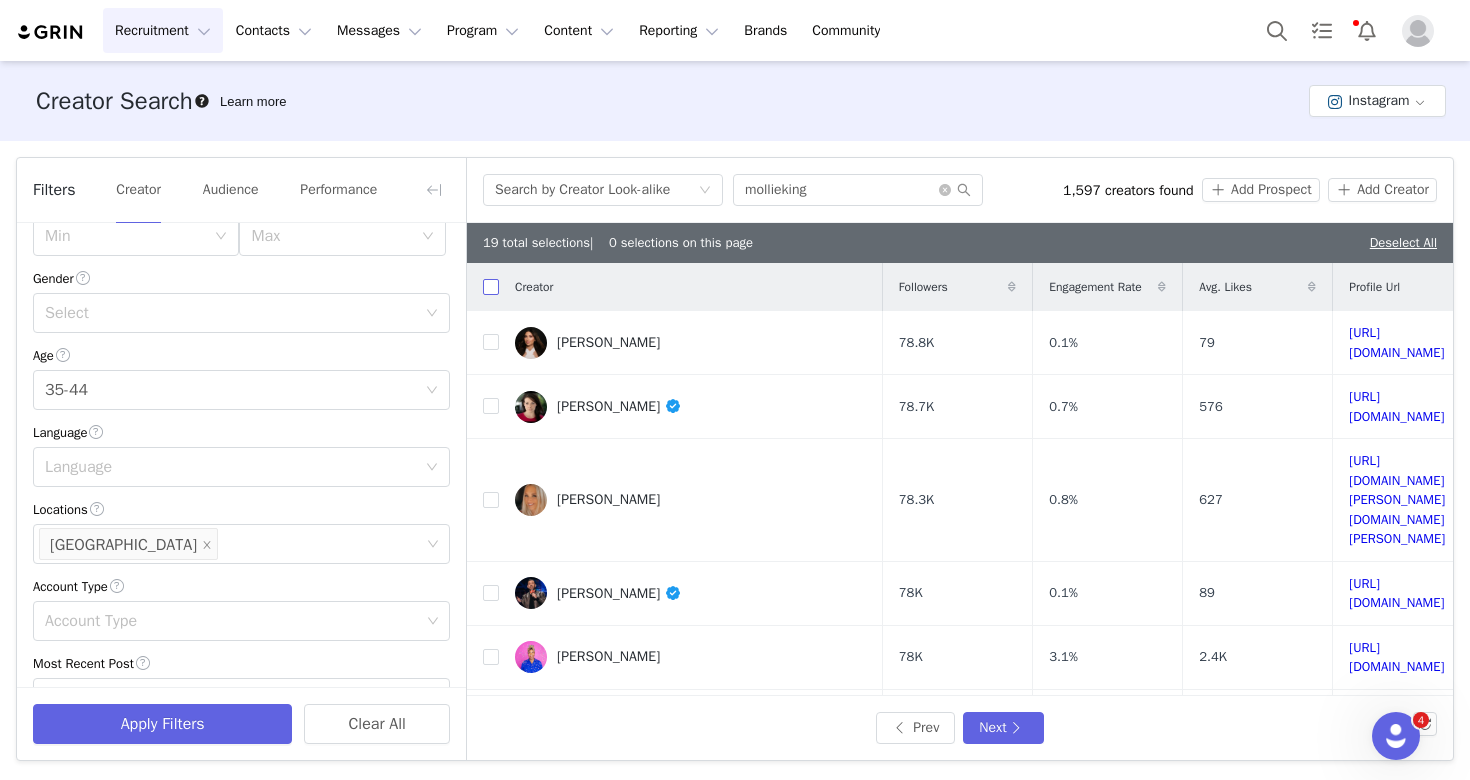 click at bounding box center (491, 287) 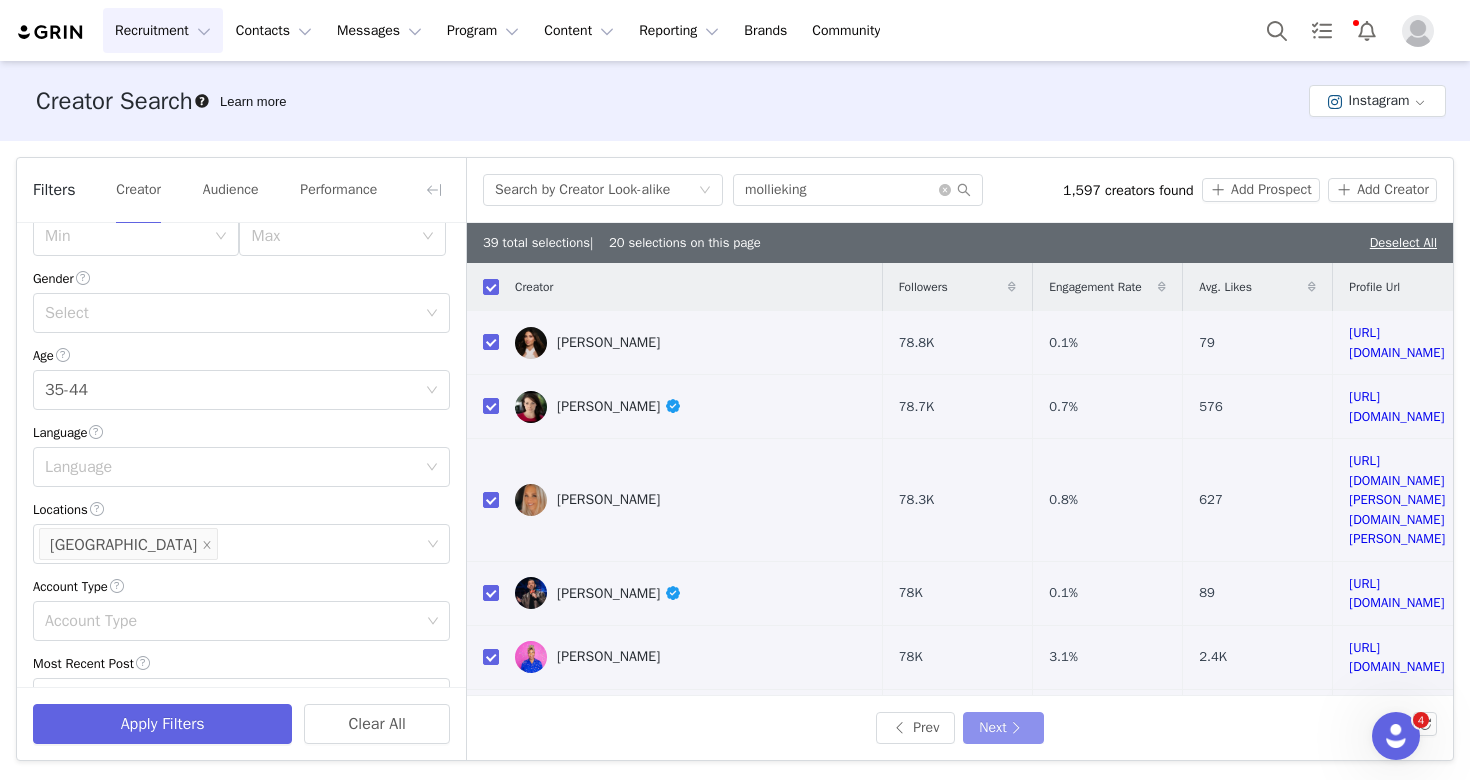 click on "Next" at bounding box center (1003, 728) 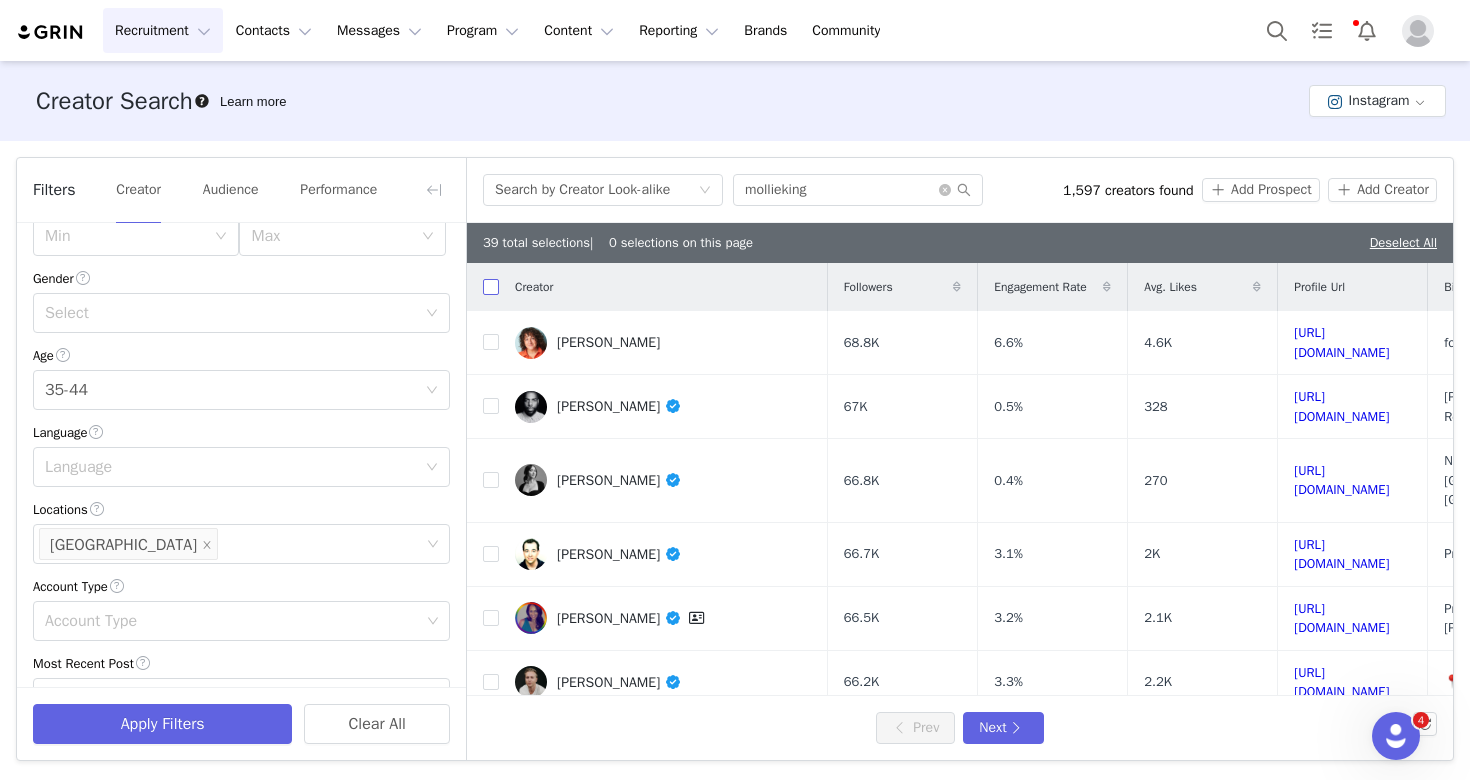 click at bounding box center [491, 287] 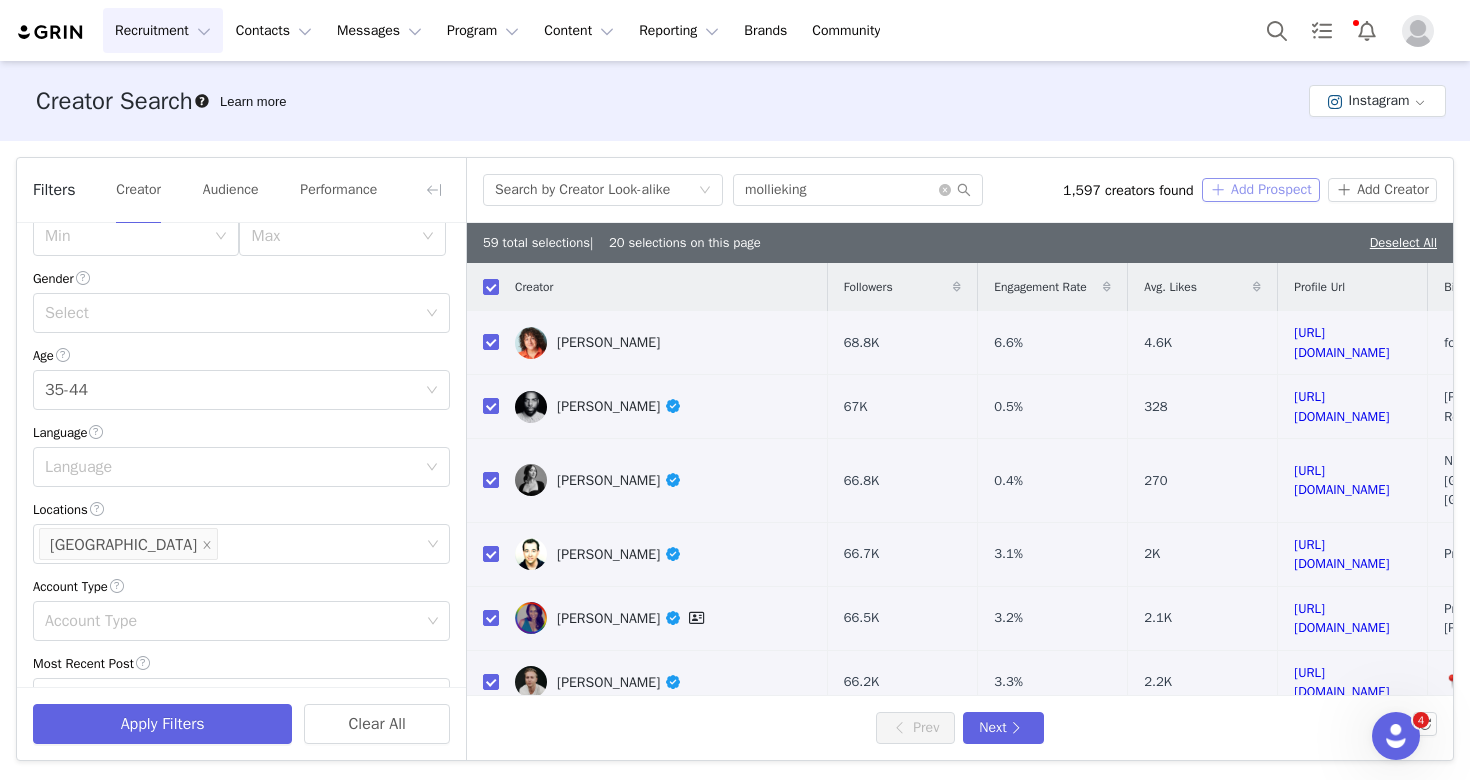 click on "Add Prospect" at bounding box center (1261, 190) 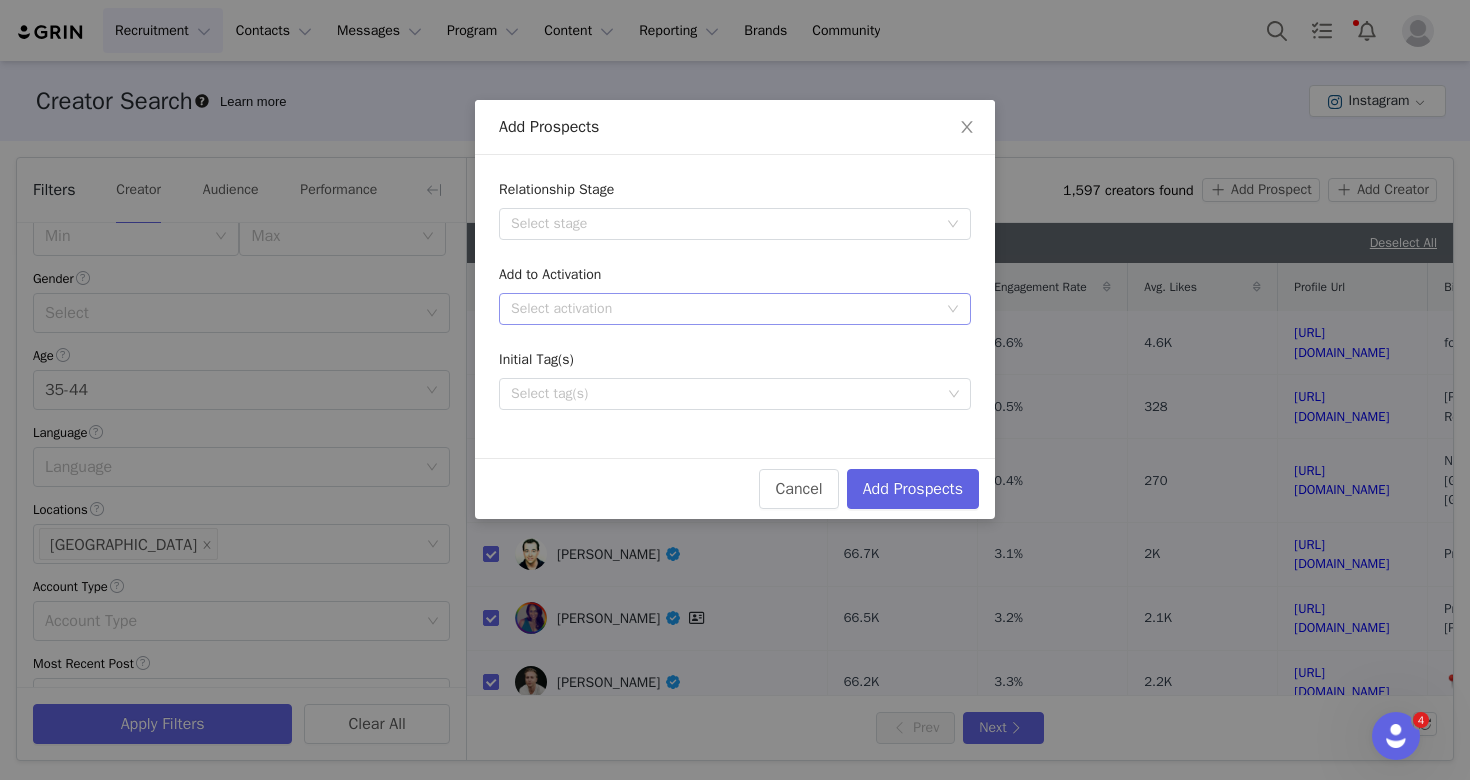 click on "Select activation" at bounding box center (724, 309) 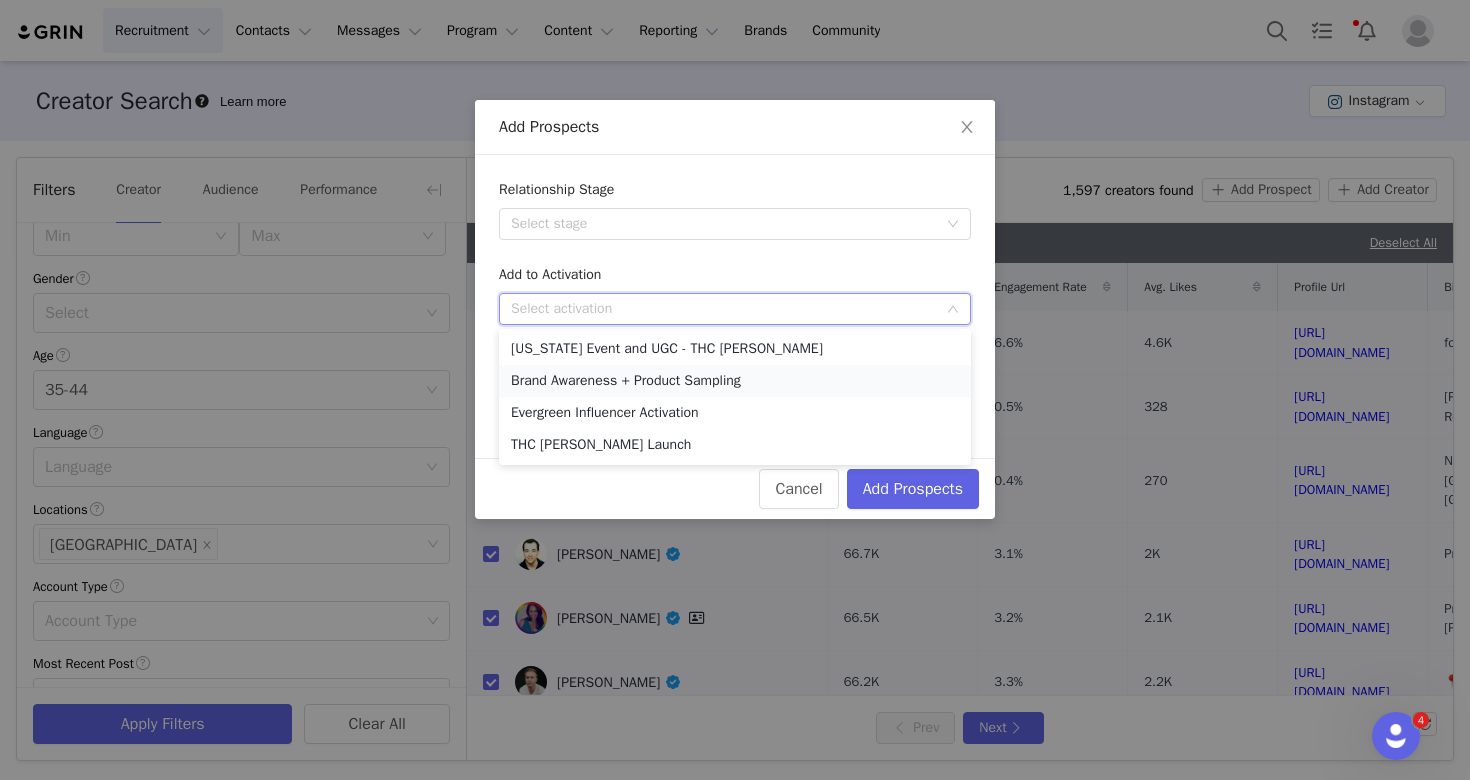 click on "Brand Awareness + Product Sampling" at bounding box center (735, 381) 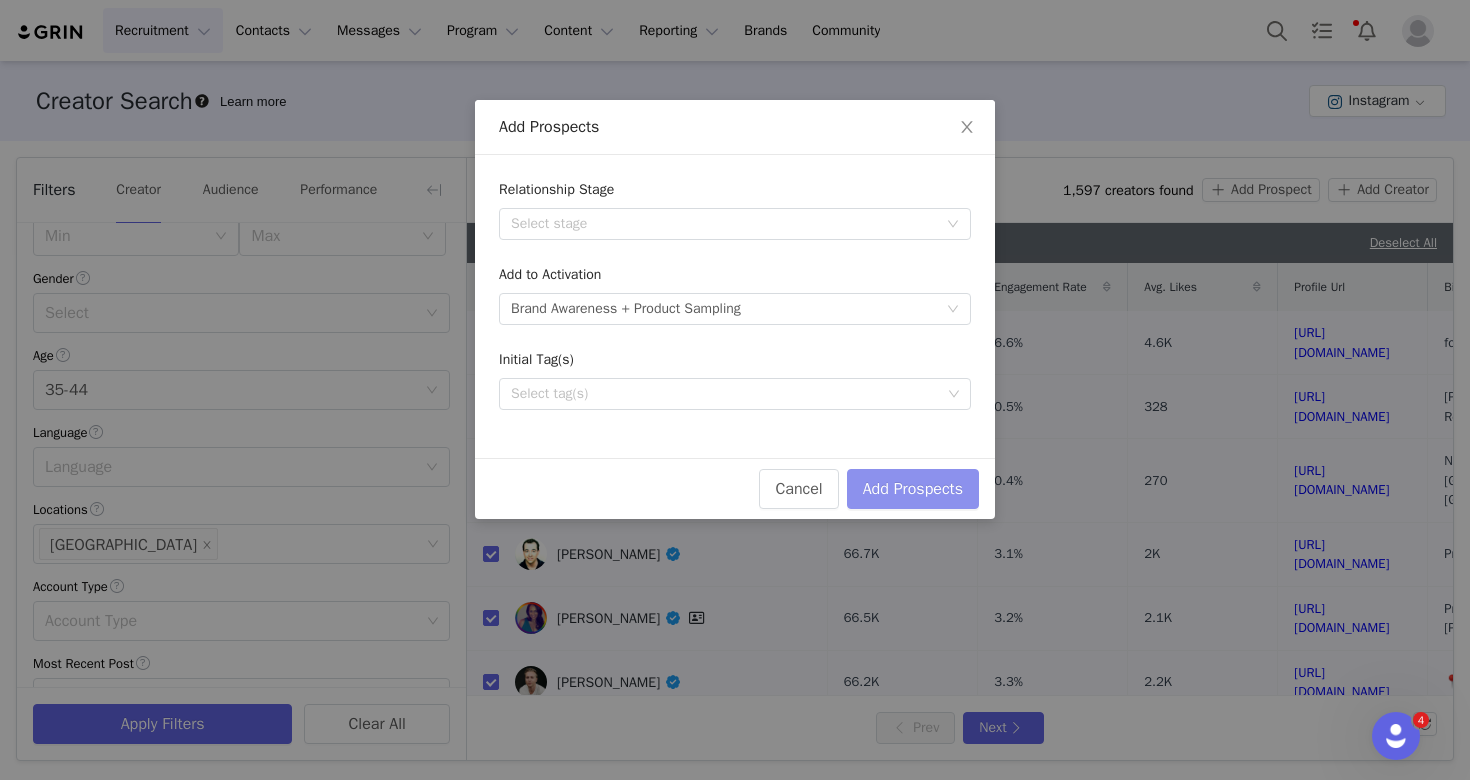 click on "Add Prospects" at bounding box center (913, 489) 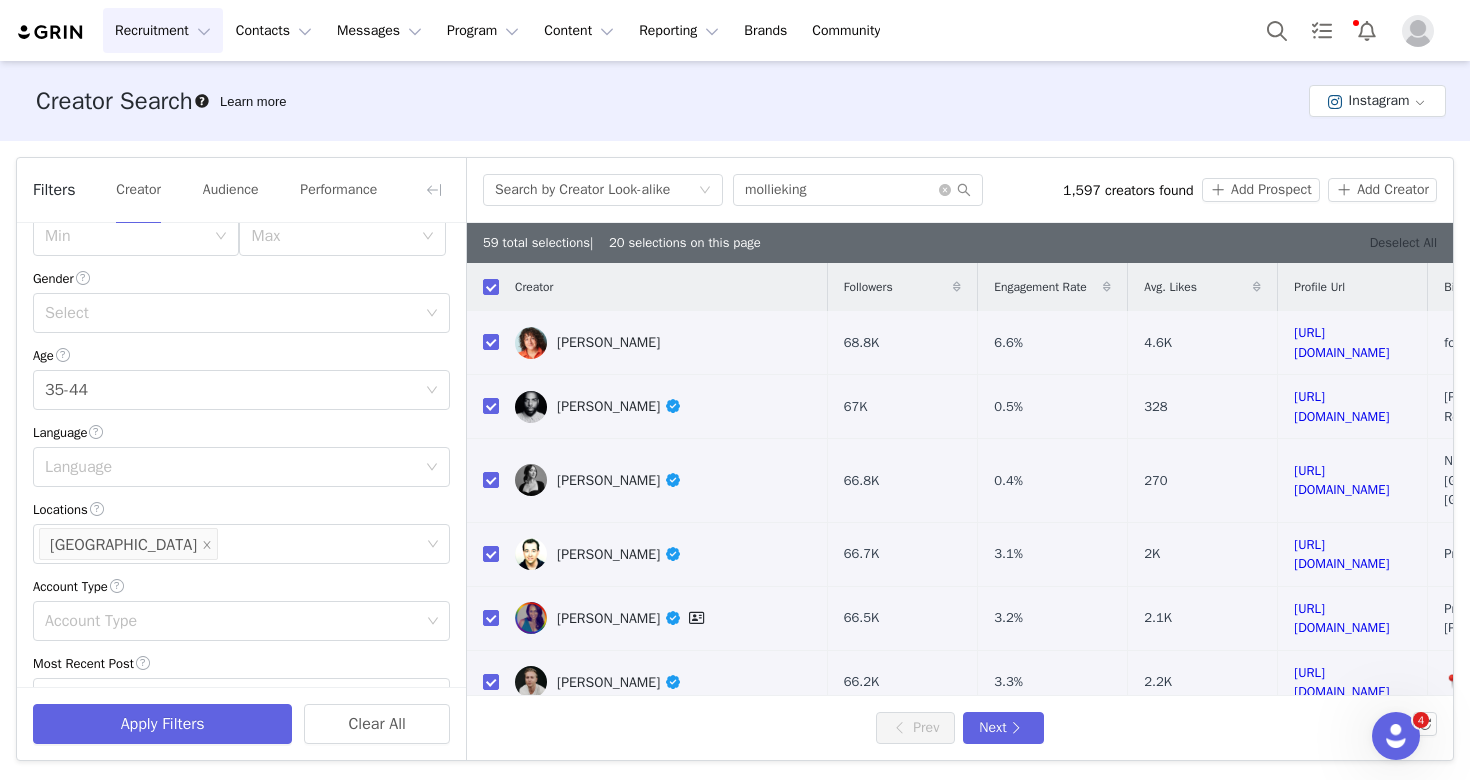 click on "Deselect All" at bounding box center [1403, 242] 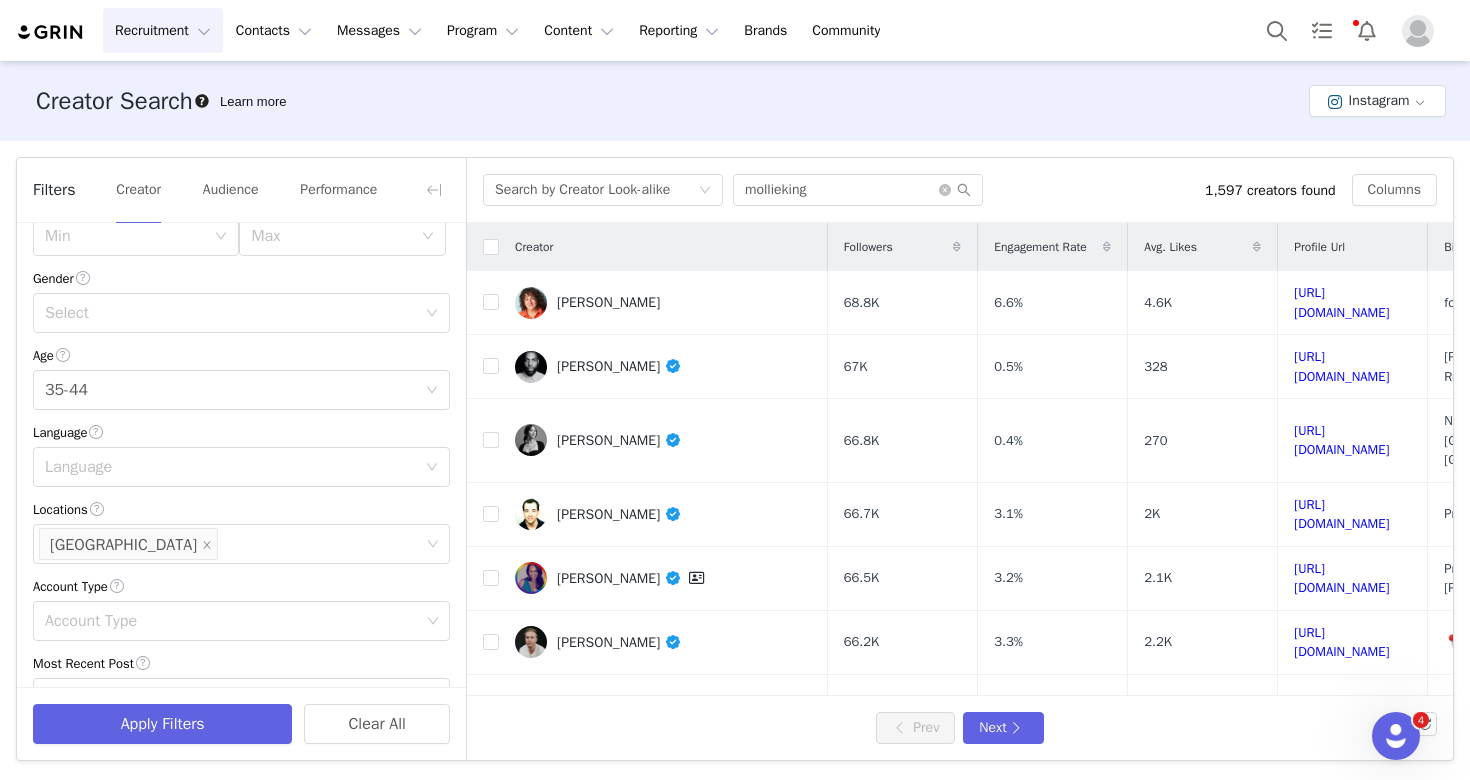 click on "Recruitment Recruitment" at bounding box center (163, 30) 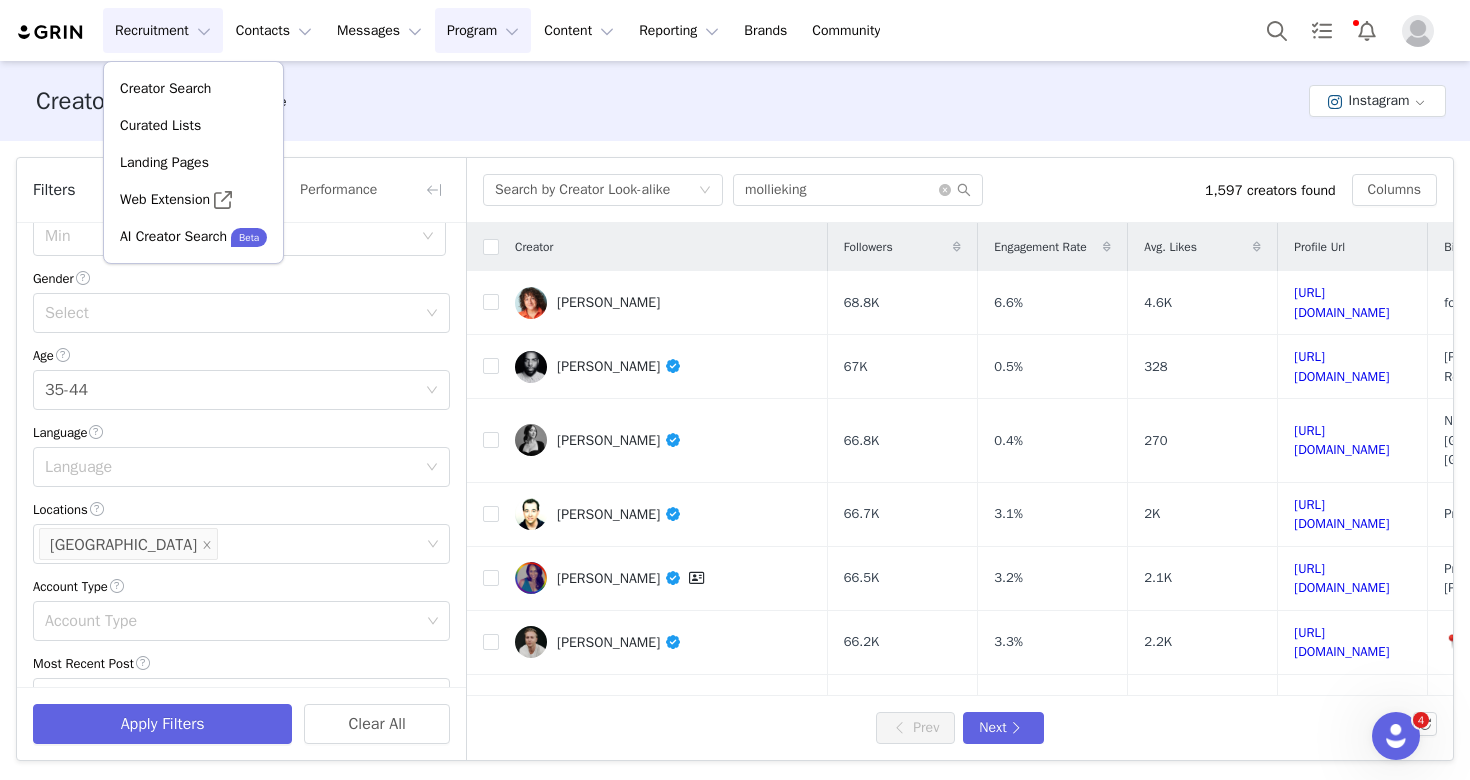 click on "Program Program" at bounding box center (483, 30) 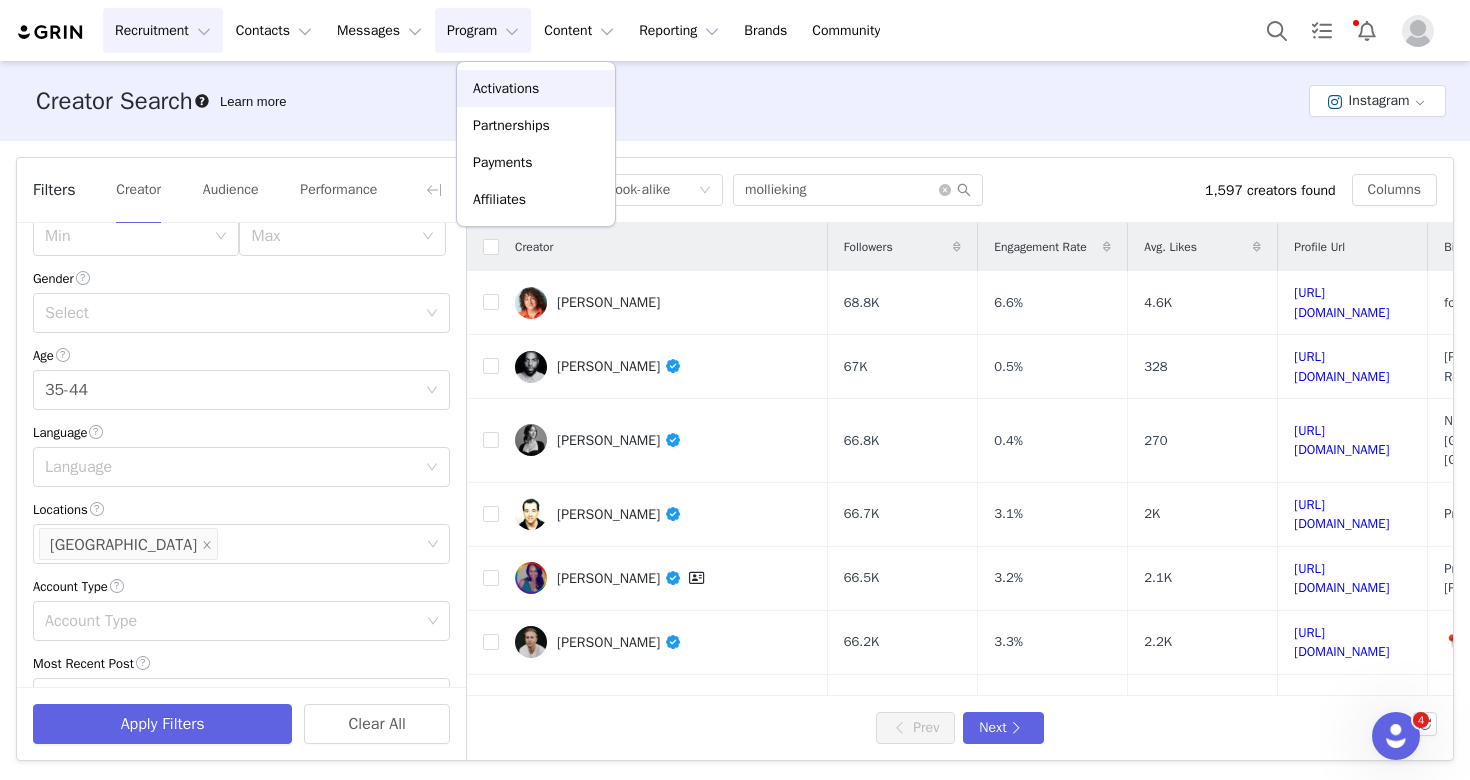 click on "Activations" at bounding box center [506, 88] 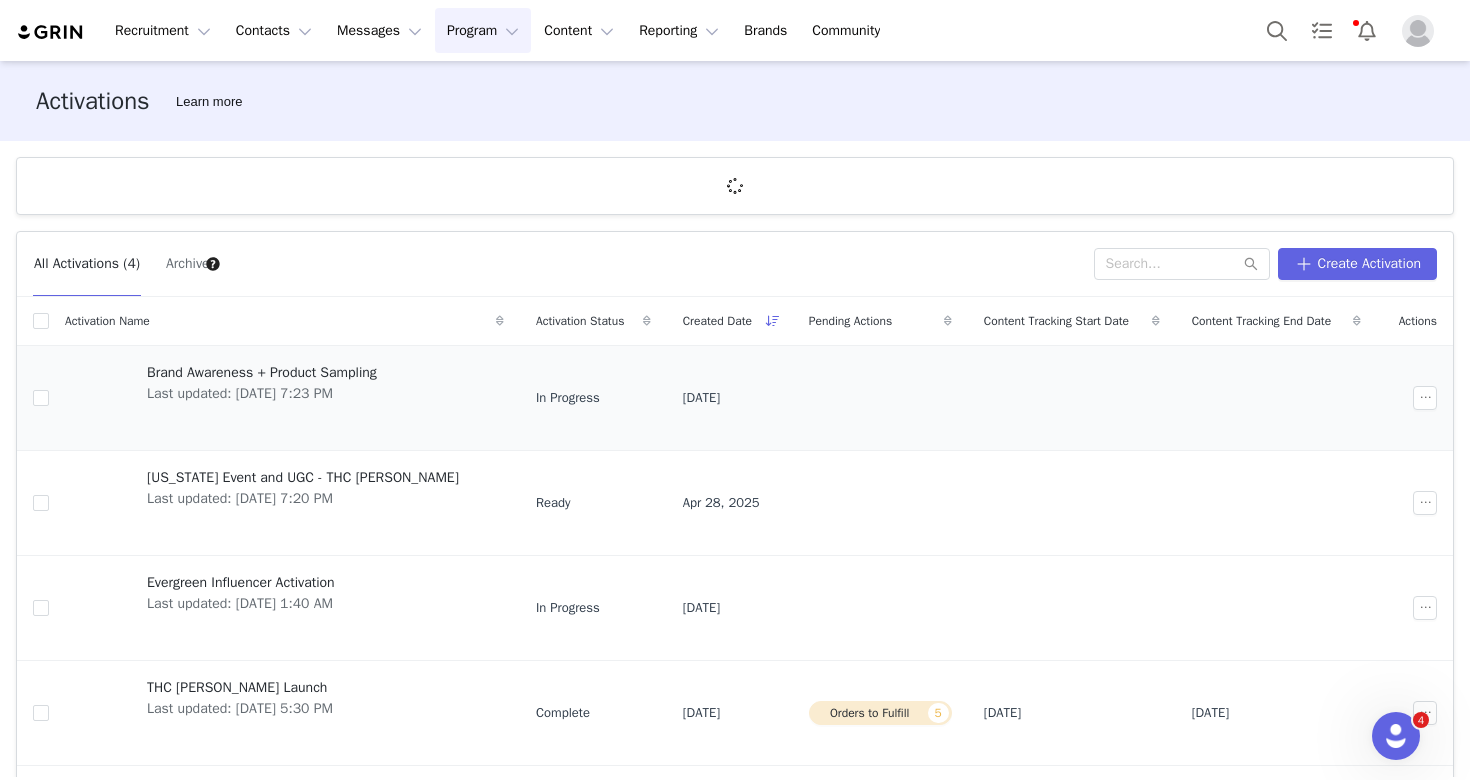 click on "Last updated: [DATE] 7:23 PM" at bounding box center [262, 393] 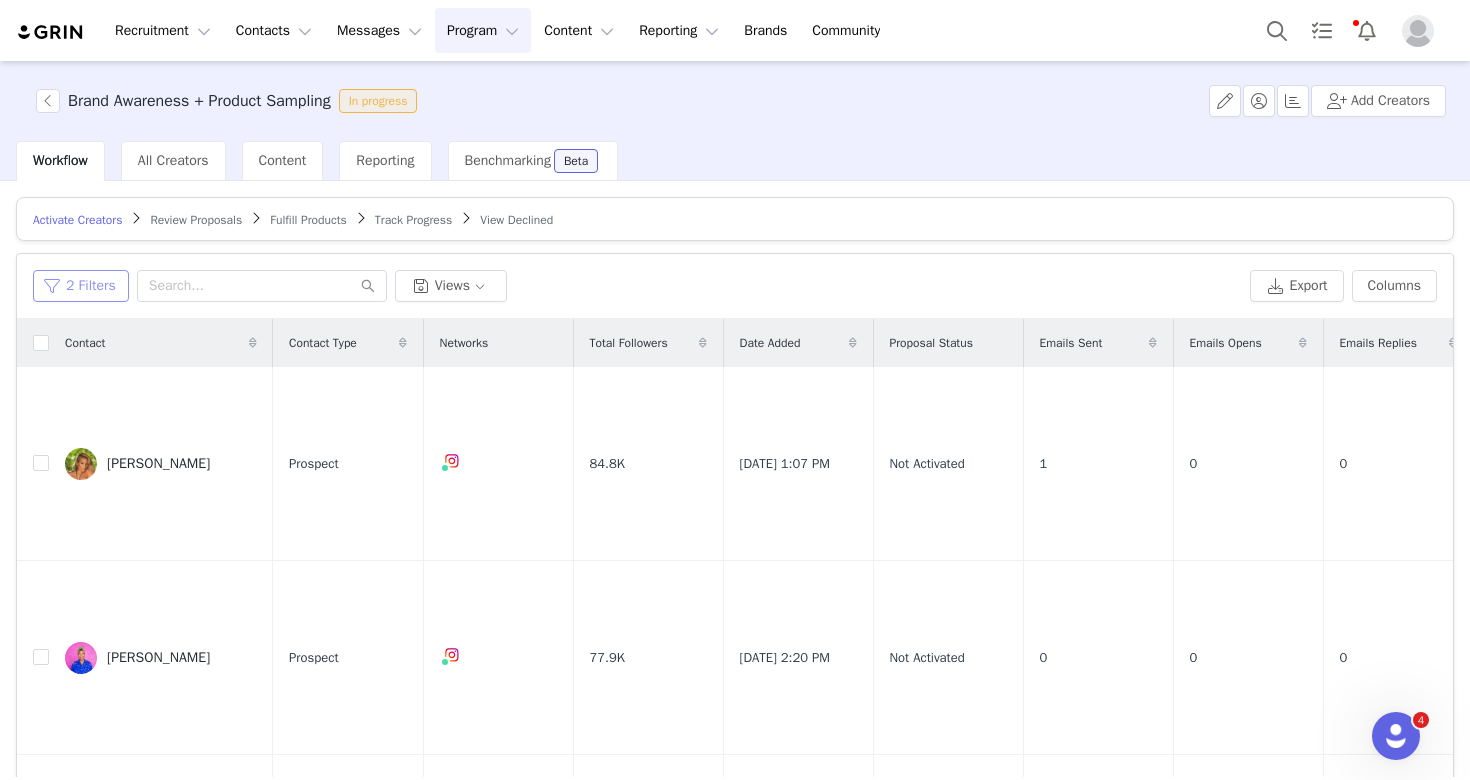 click on "2 Filters" at bounding box center (81, 286) 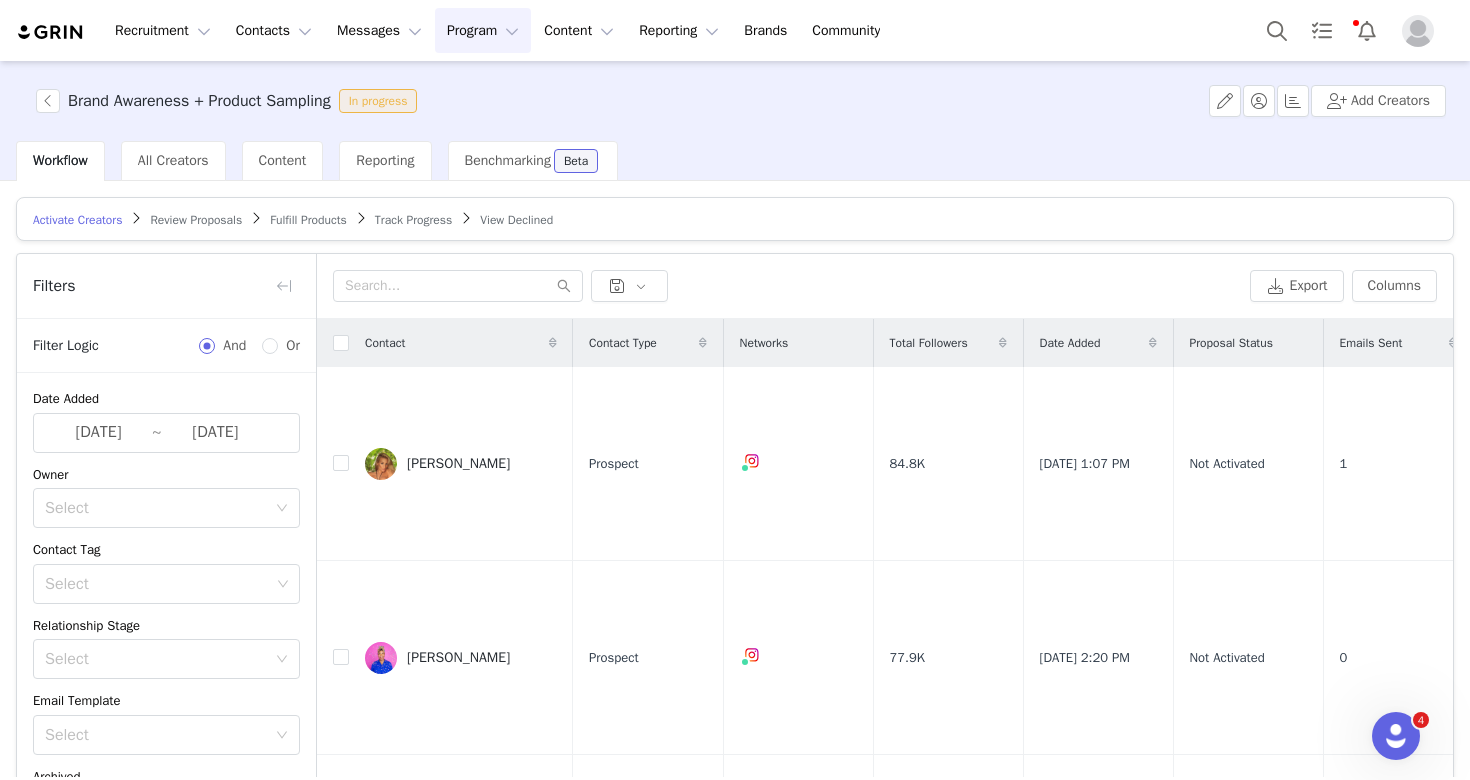 scroll, scrollTop: 156, scrollLeft: 0, axis: vertical 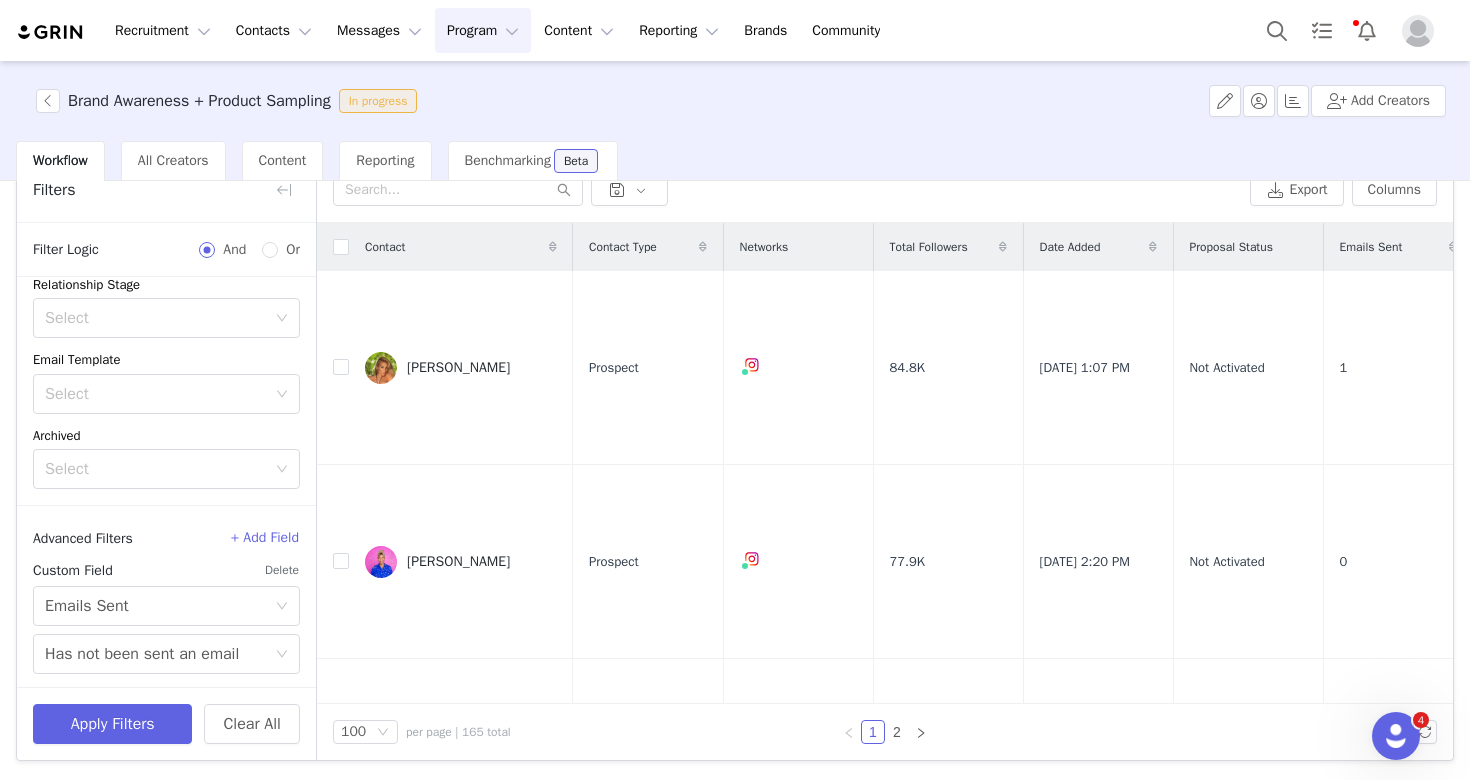 drag, startPoint x: 301, startPoint y: 617, endPoint x: 309, endPoint y: 780, distance: 163.1962 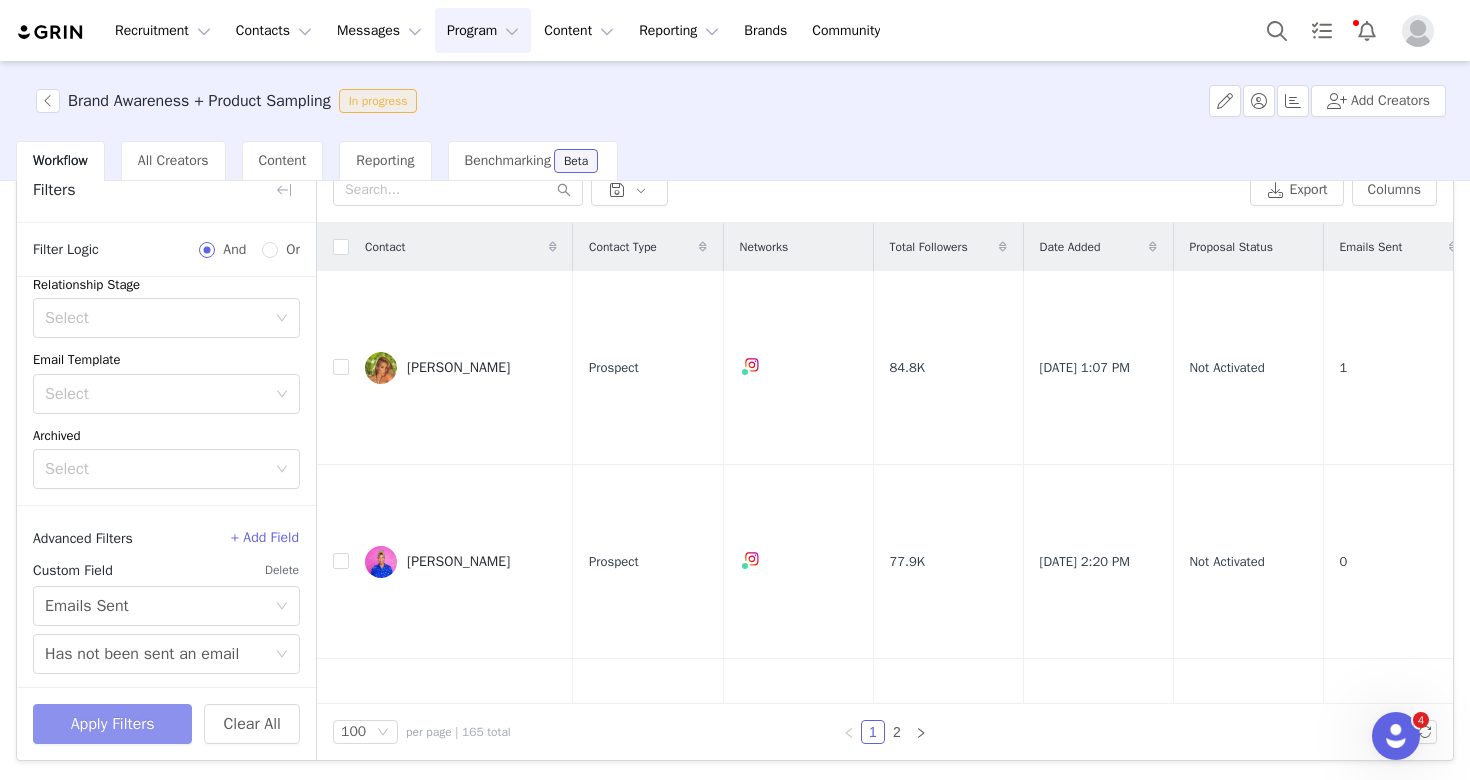 click on "Apply Filters" at bounding box center (112, 724) 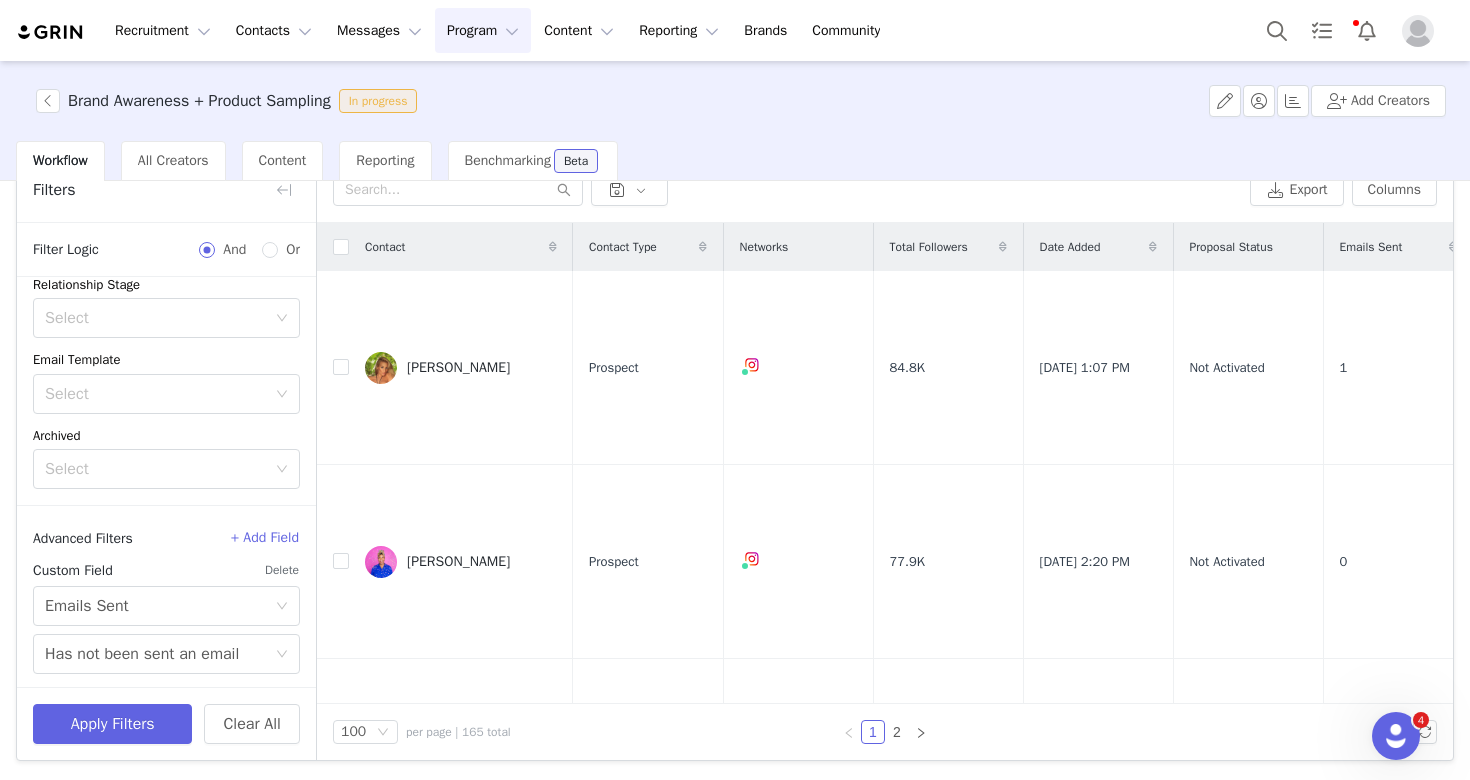 click at bounding box center (787, 190) 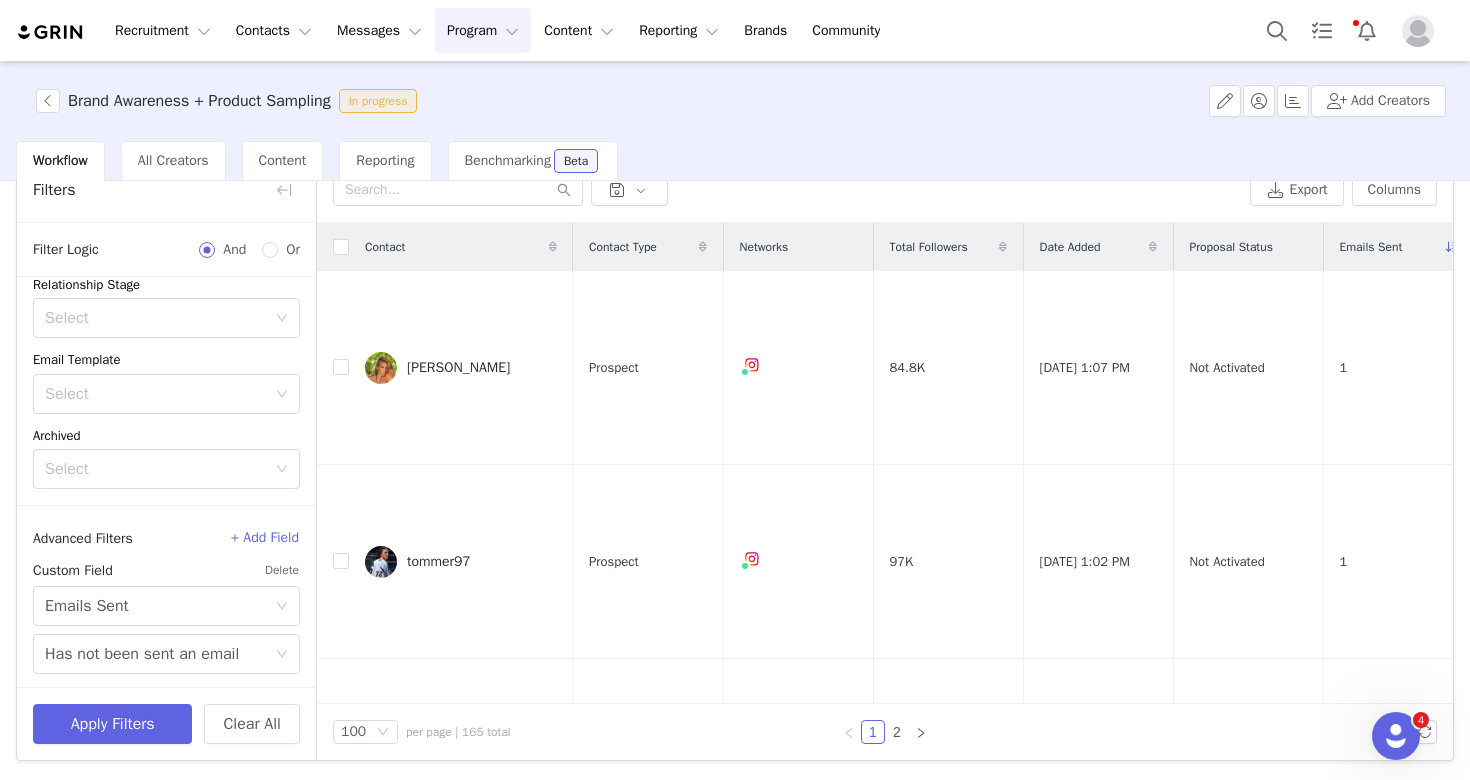 click on "Emails Sent" at bounding box center [1371, 247] 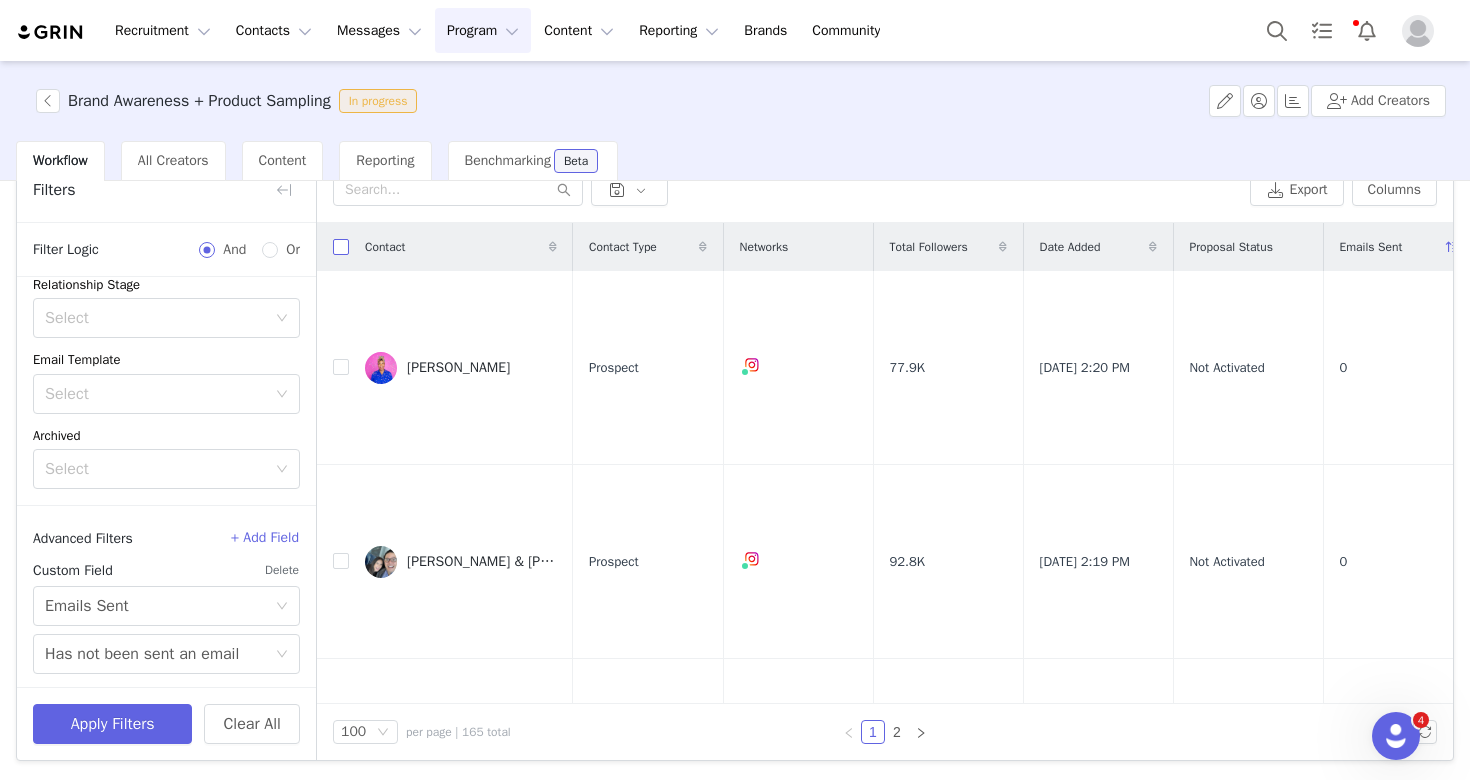click at bounding box center (341, 247) 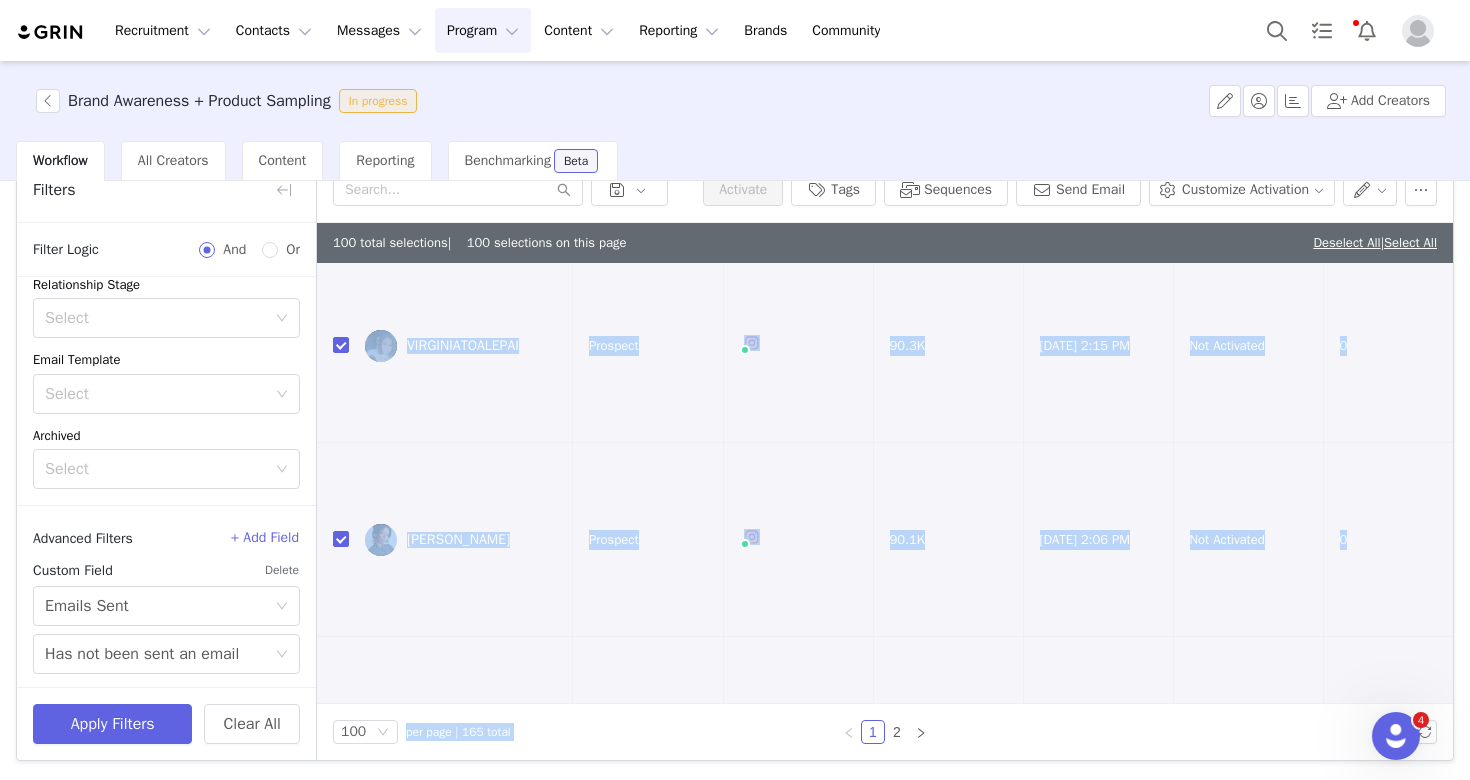 drag, startPoint x: 1119, startPoint y: 555, endPoint x: 1155, endPoint y: 836, distance: 283.29666 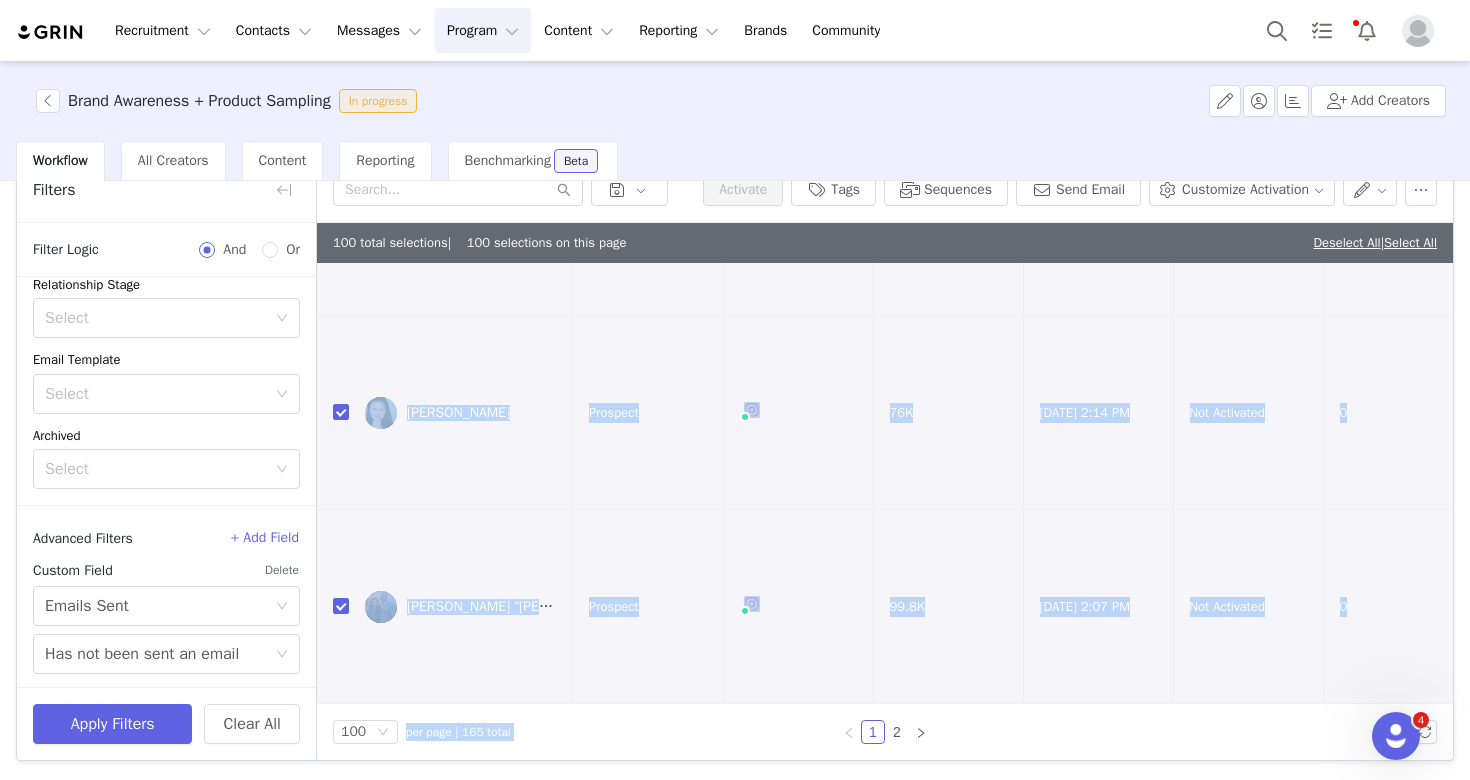 scroll, scrollTop: 20707, scrollLeft: 0, axis: vertical 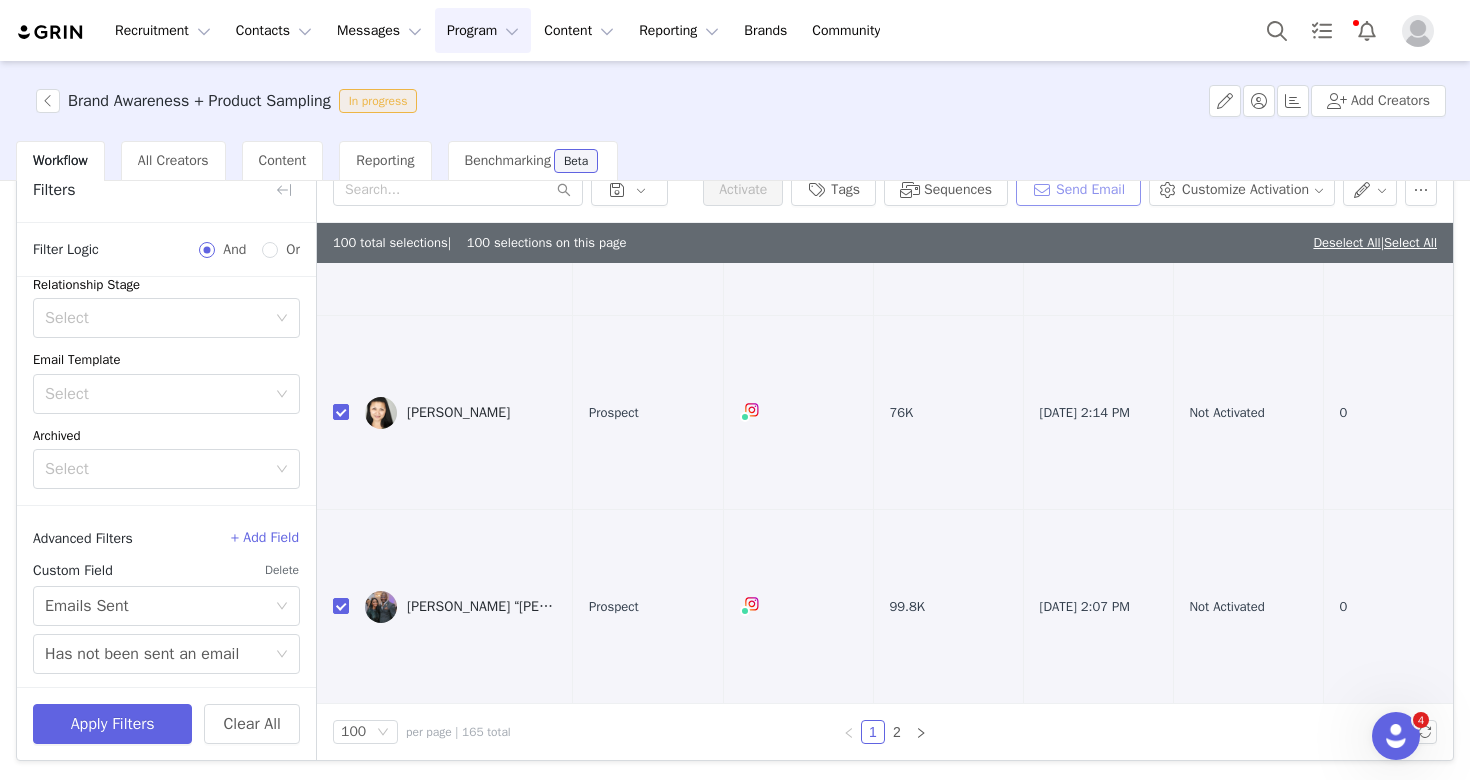 click on "Send Email" at bounding box center (1078, 190) 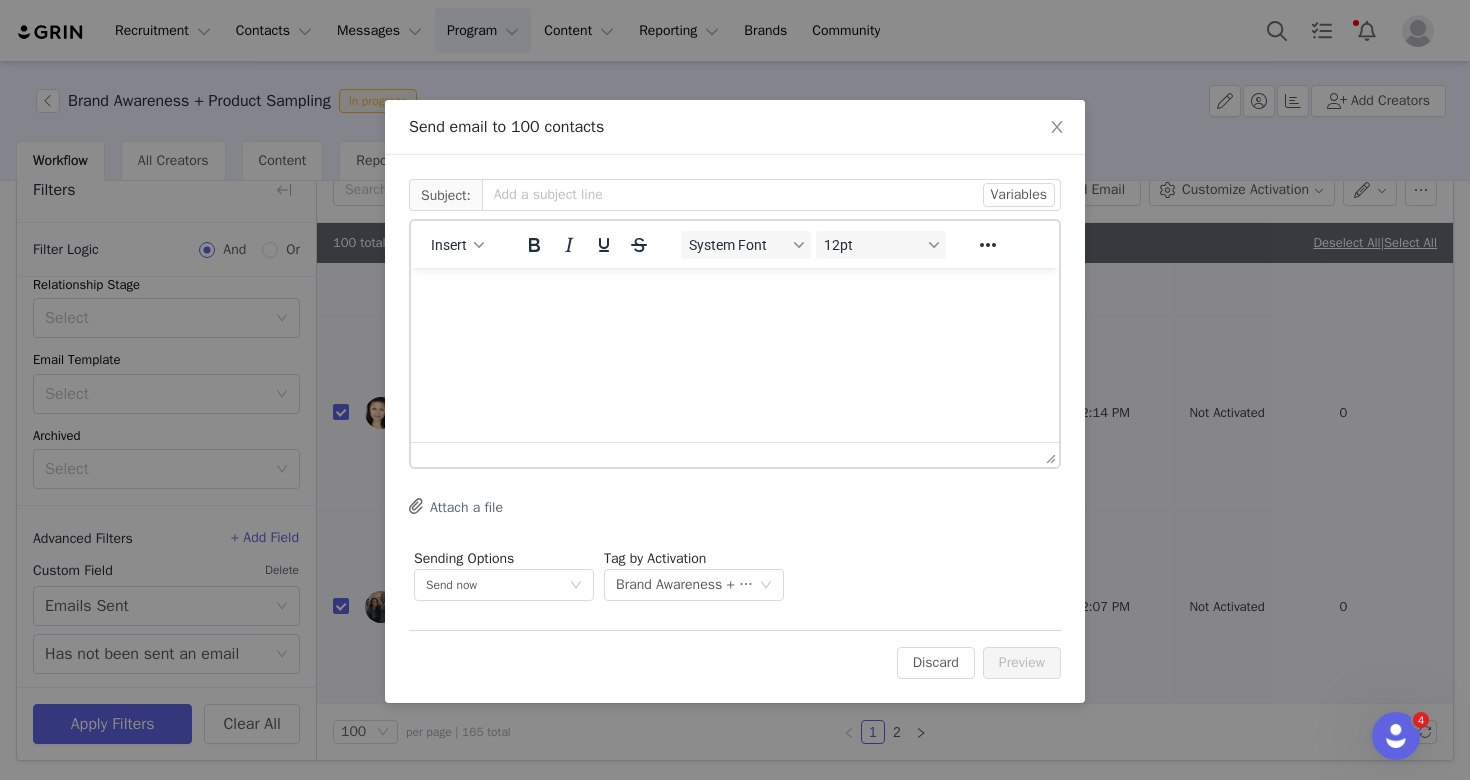 scroll, scrollTop: 0, scrollLeft: 0, axis: both 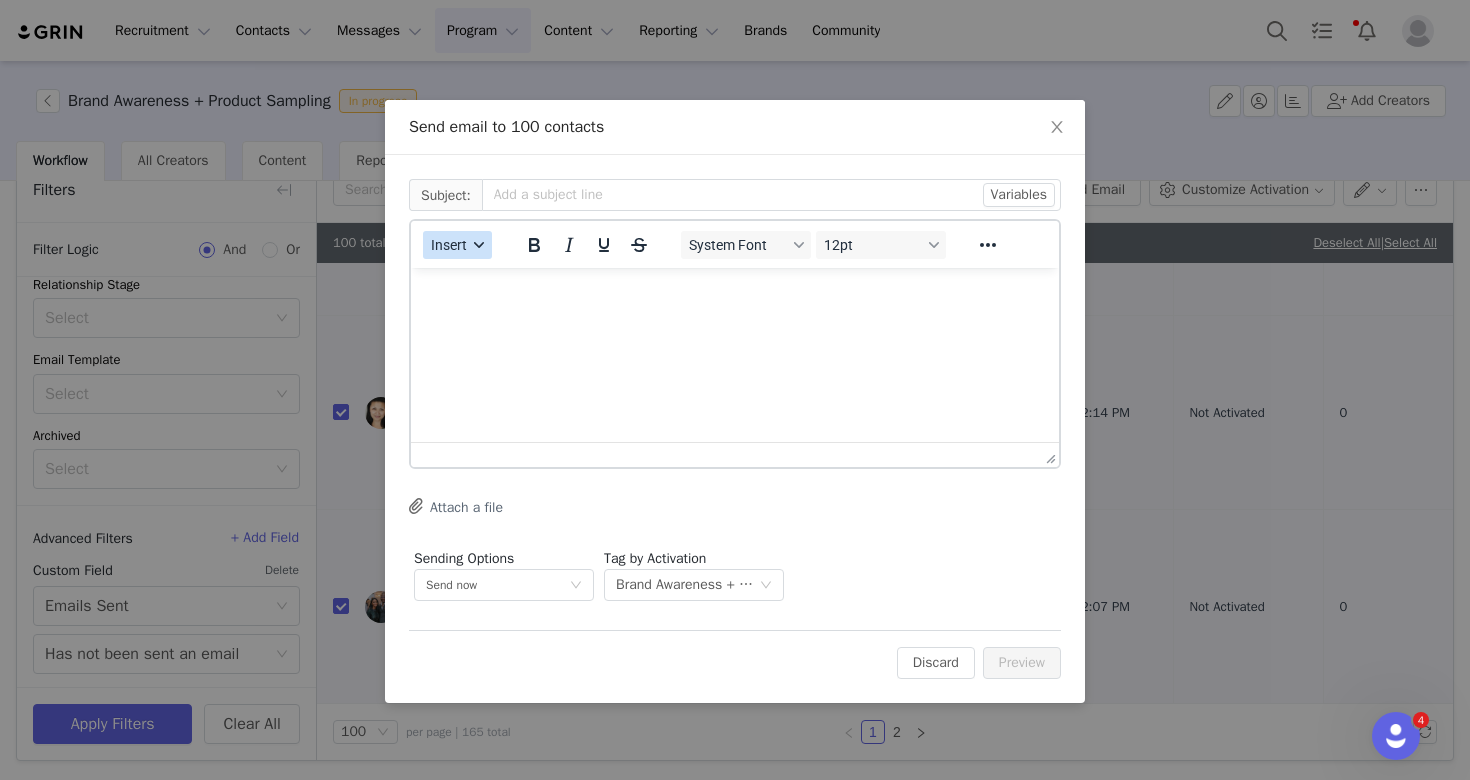 click at bounding box center (479, 245) 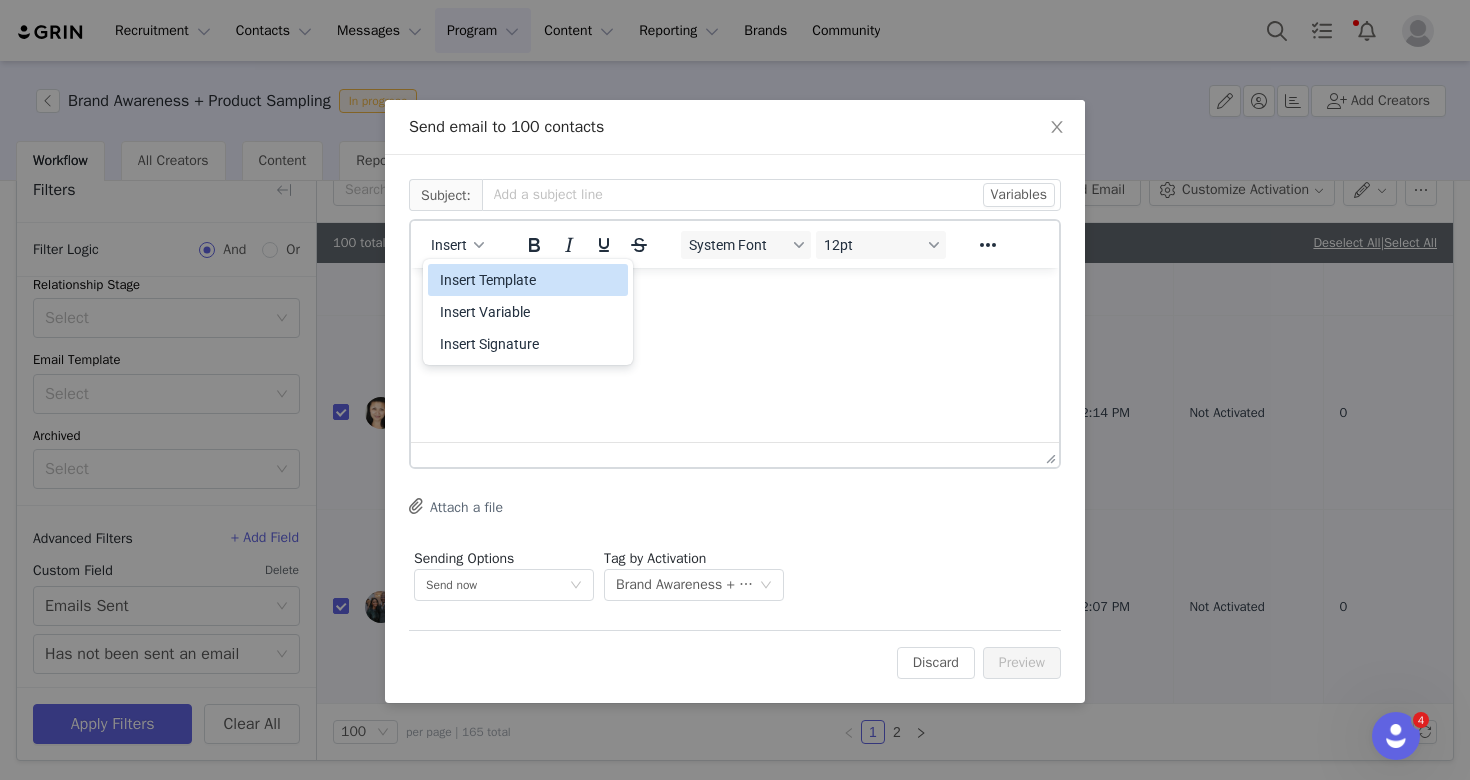 click on "Insert Template" at bounding box center (530, 280) 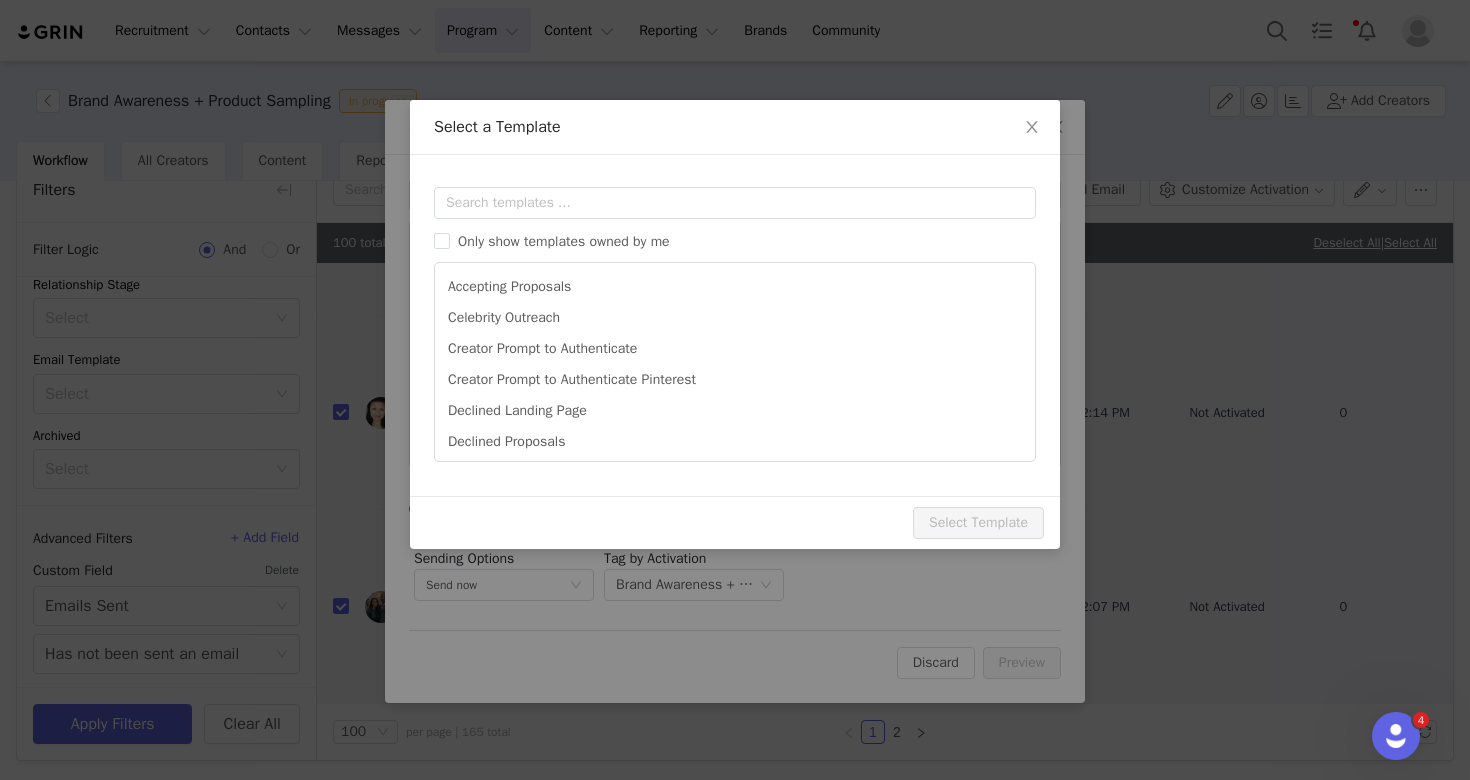 scroll, scrollTop: 0, scrollLeft: 0, axis: both 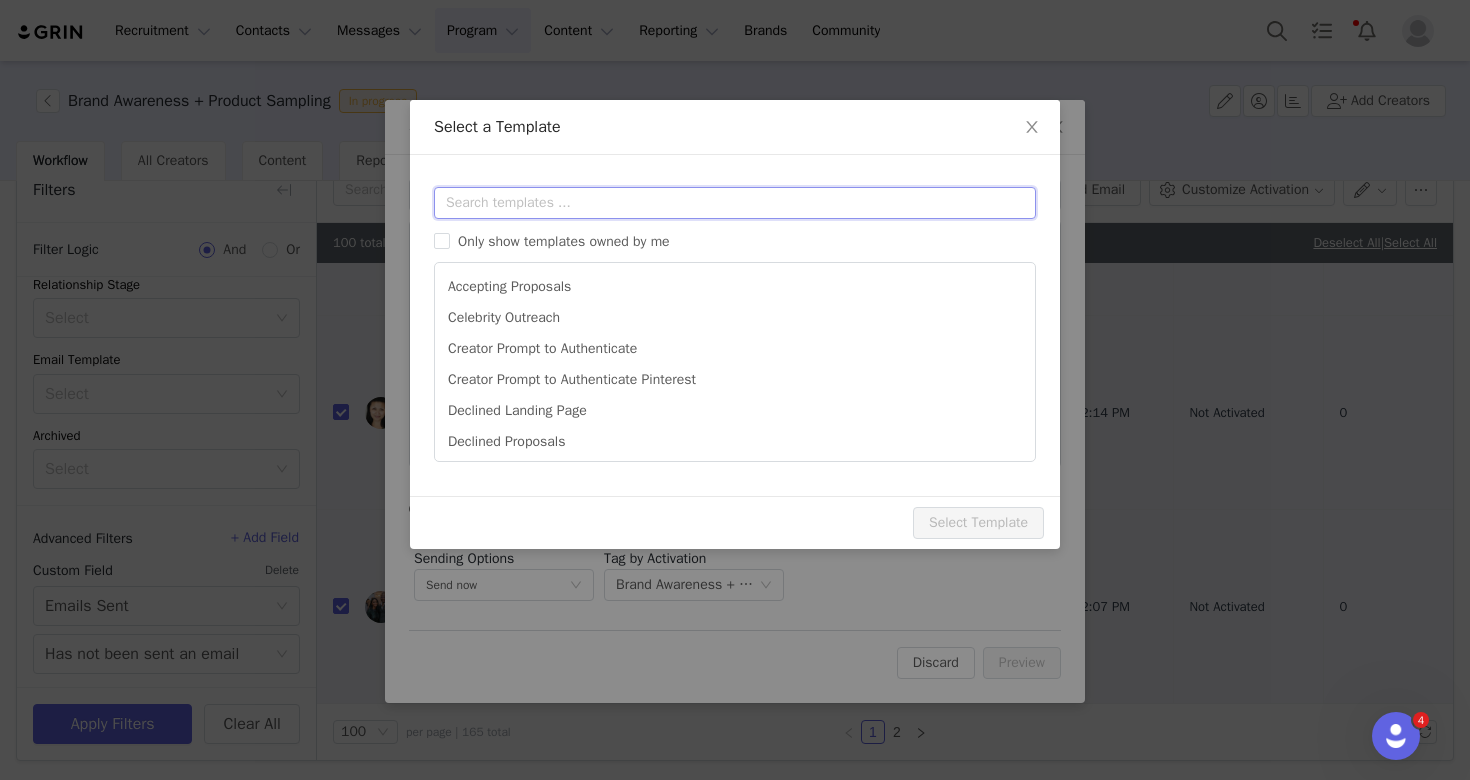 click at bounding box center (735, 203) 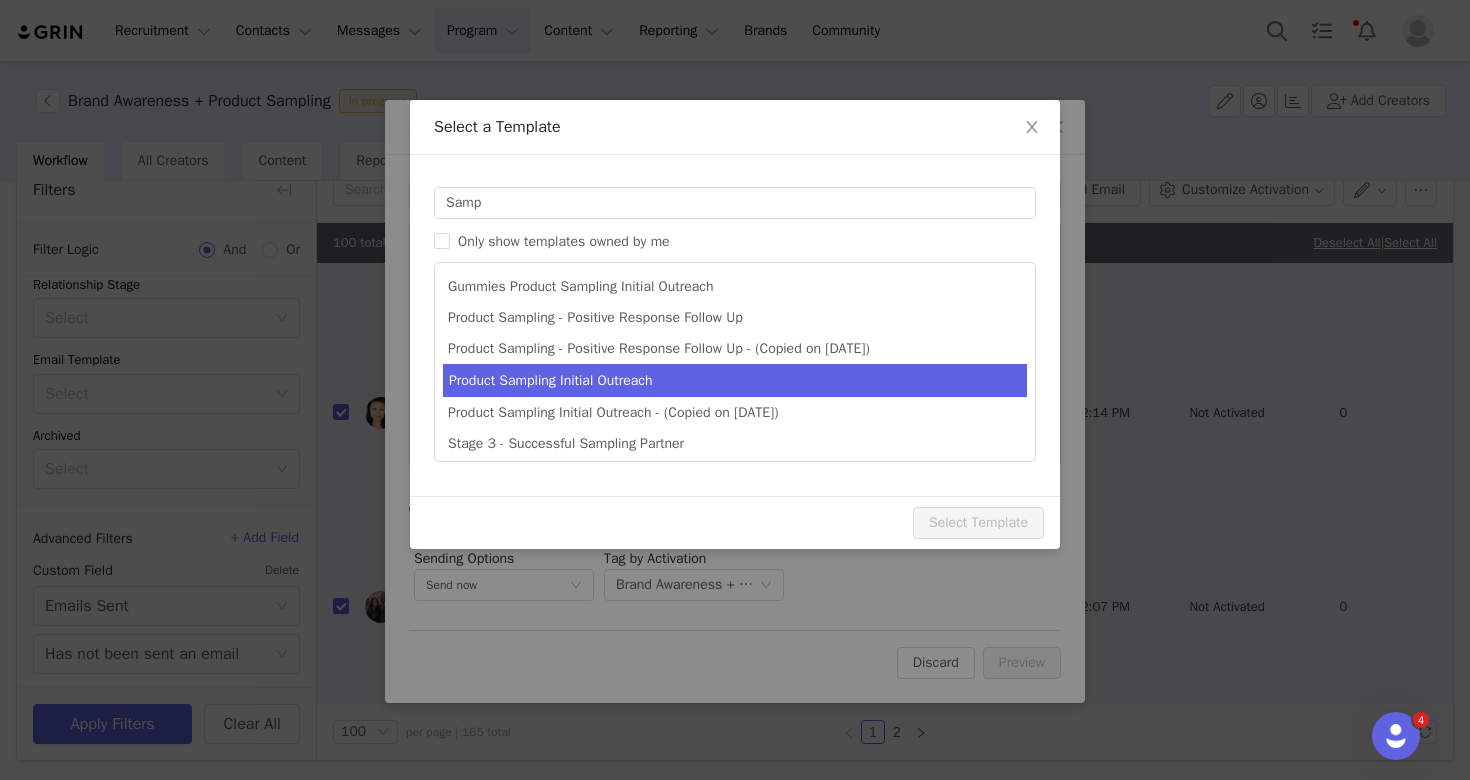 drag, startPoint x: 564, startPoint y: 202, endPoint x: 652, endPoint y: 389, distance: 206.67123 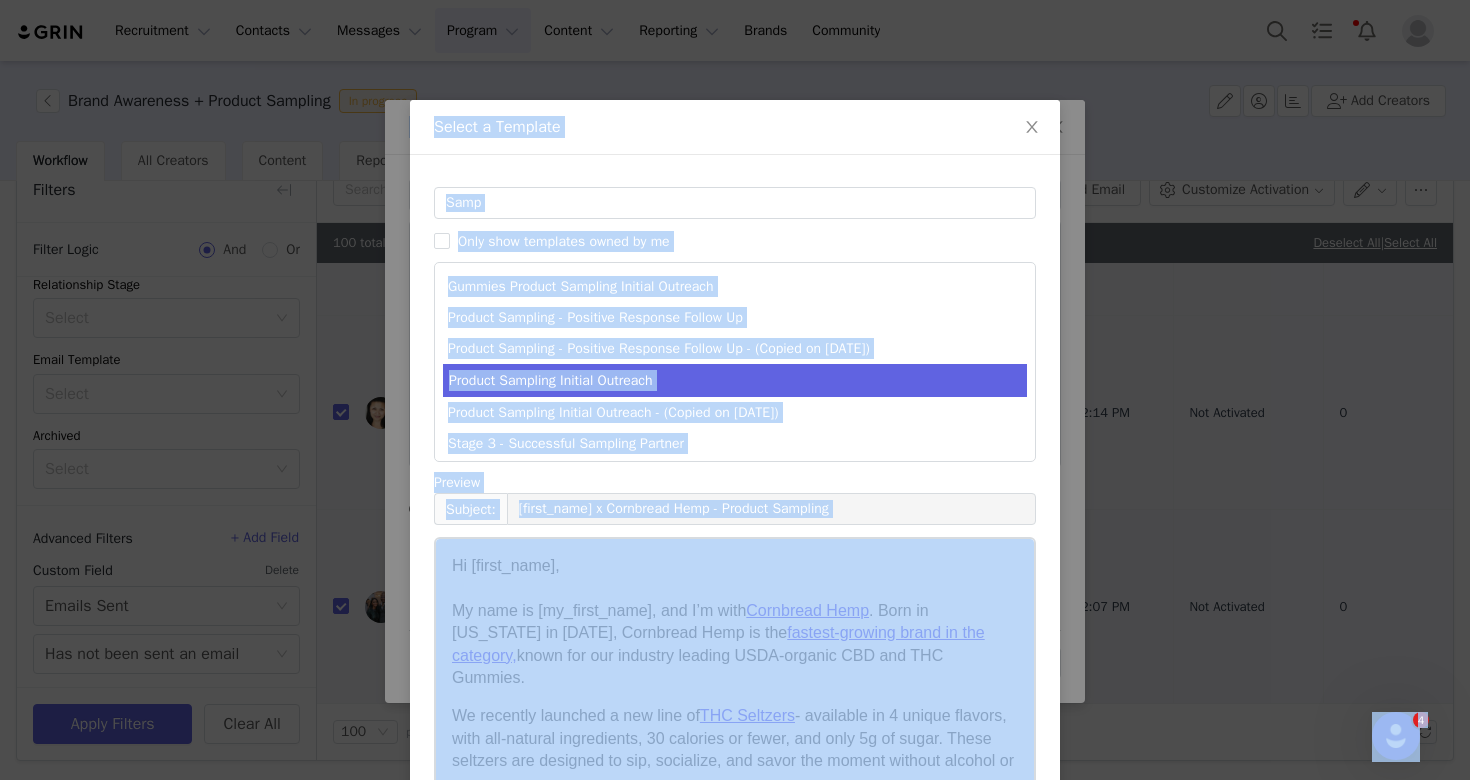 scroll, scrollTop: 108, scrollLeft: 0, axis: vertical 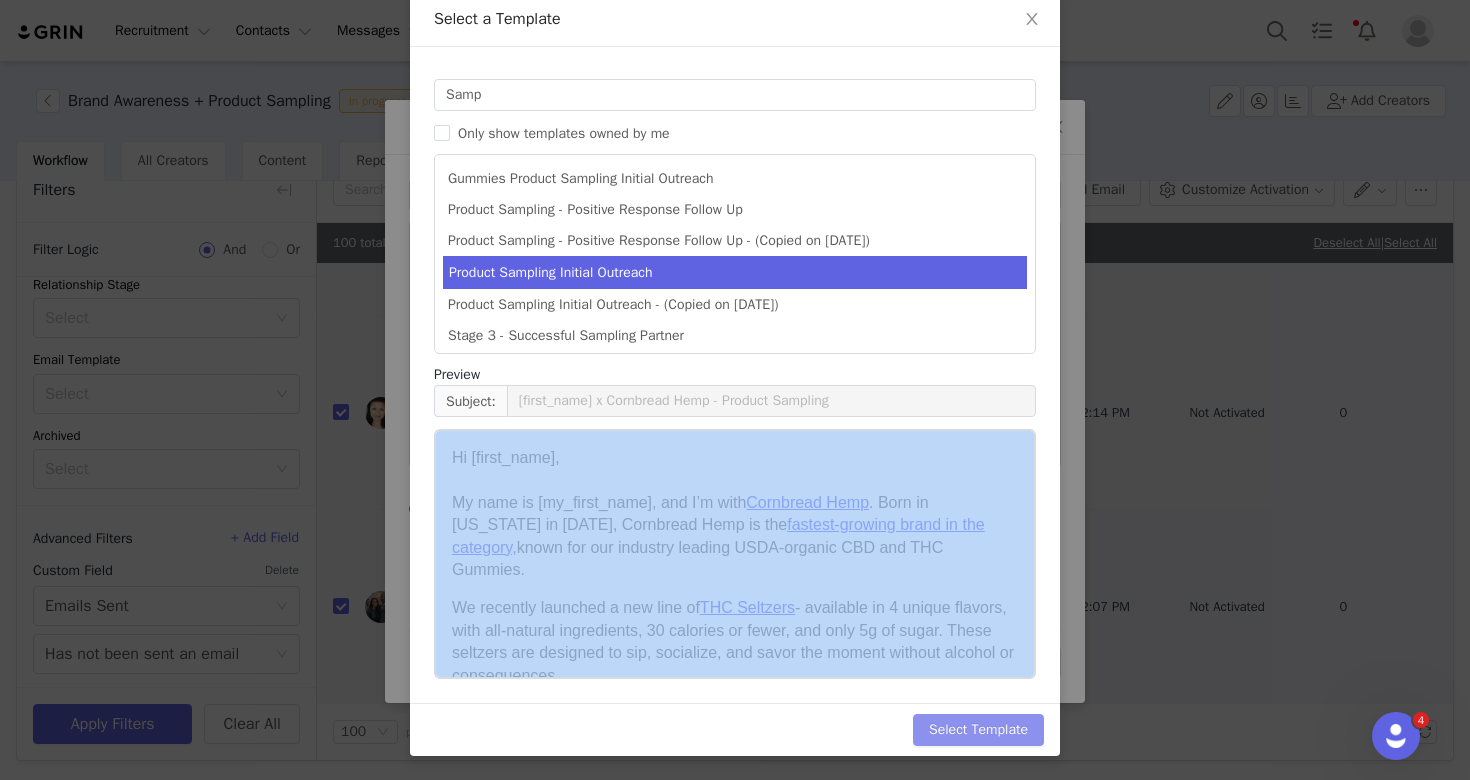drag, startPoint x: 1046, startPoint y: 673, endPoint x: 1028, endPoint y: 725, distance: 55.027267 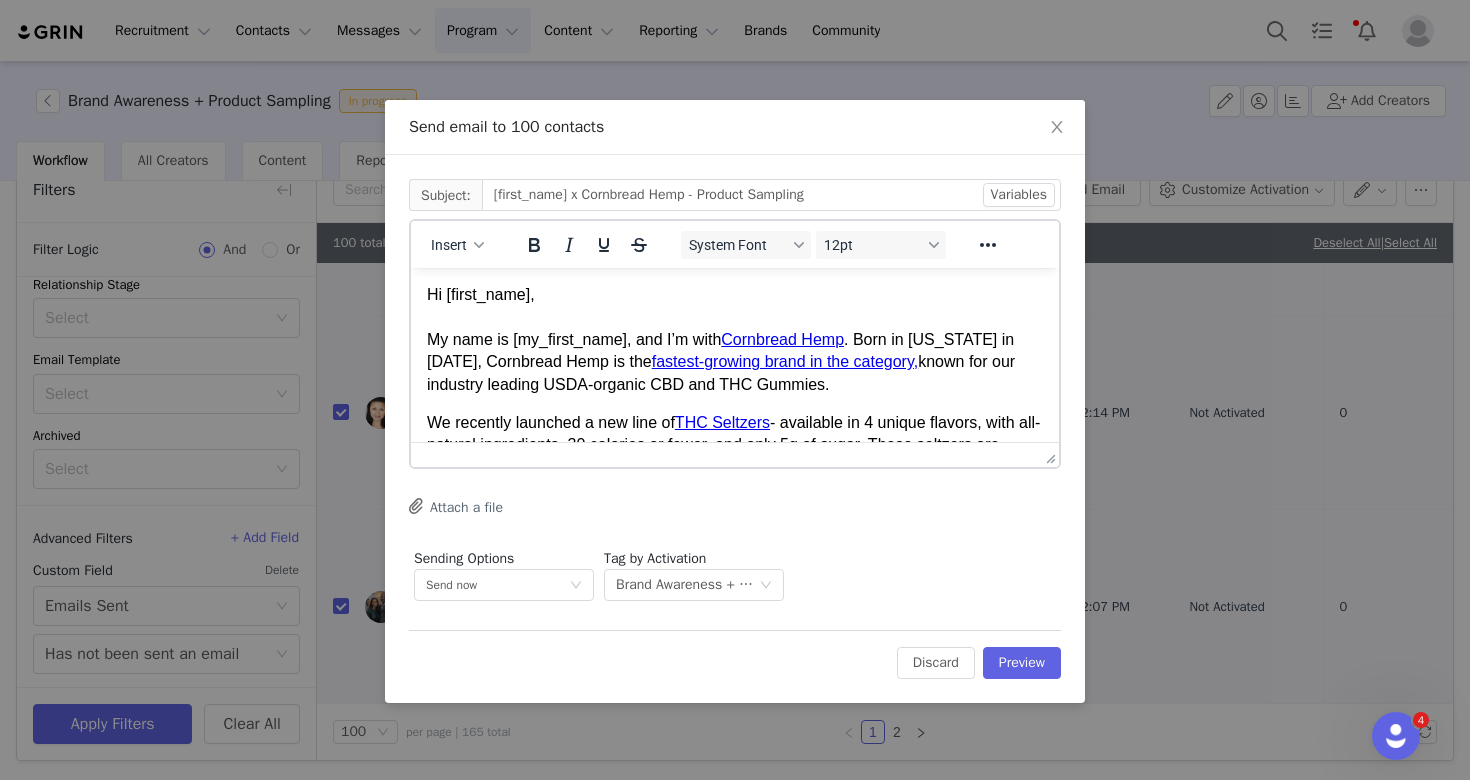 scroll, scrollTop: 0, scrollLeft: 0, axis: both 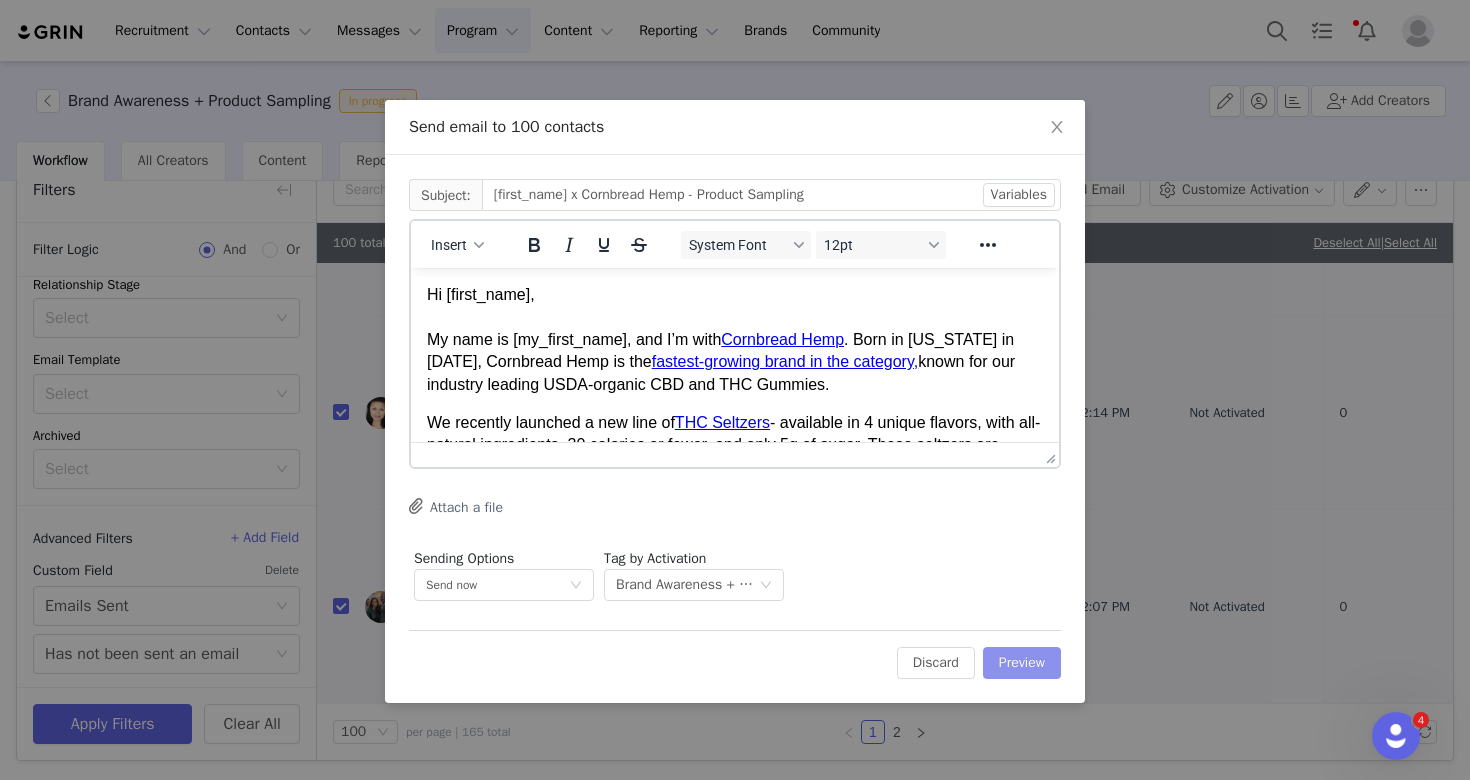 click on "Preview" at bounding box center [1022, 663] 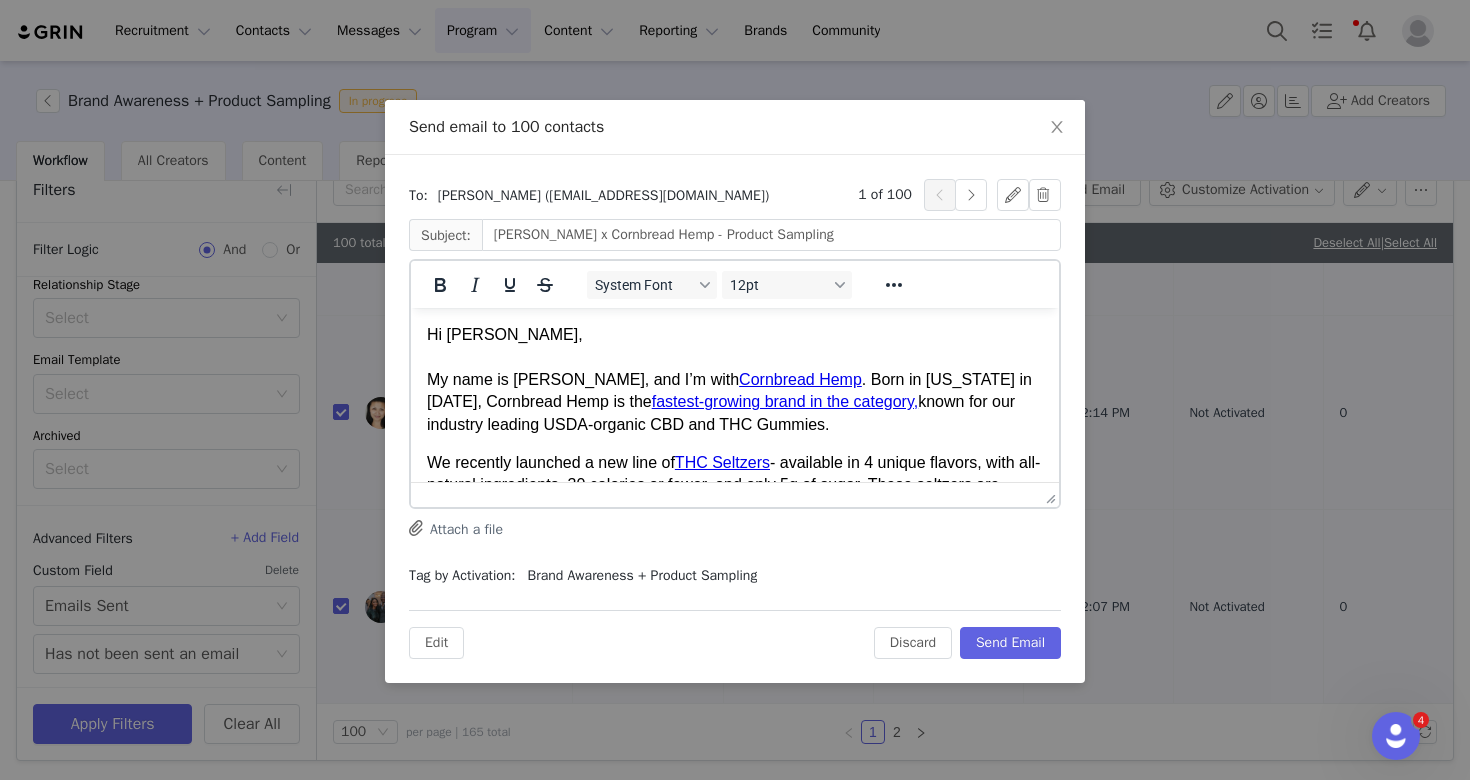 scroll, scrollTop: 0, scrollLeft: 0, axis: both 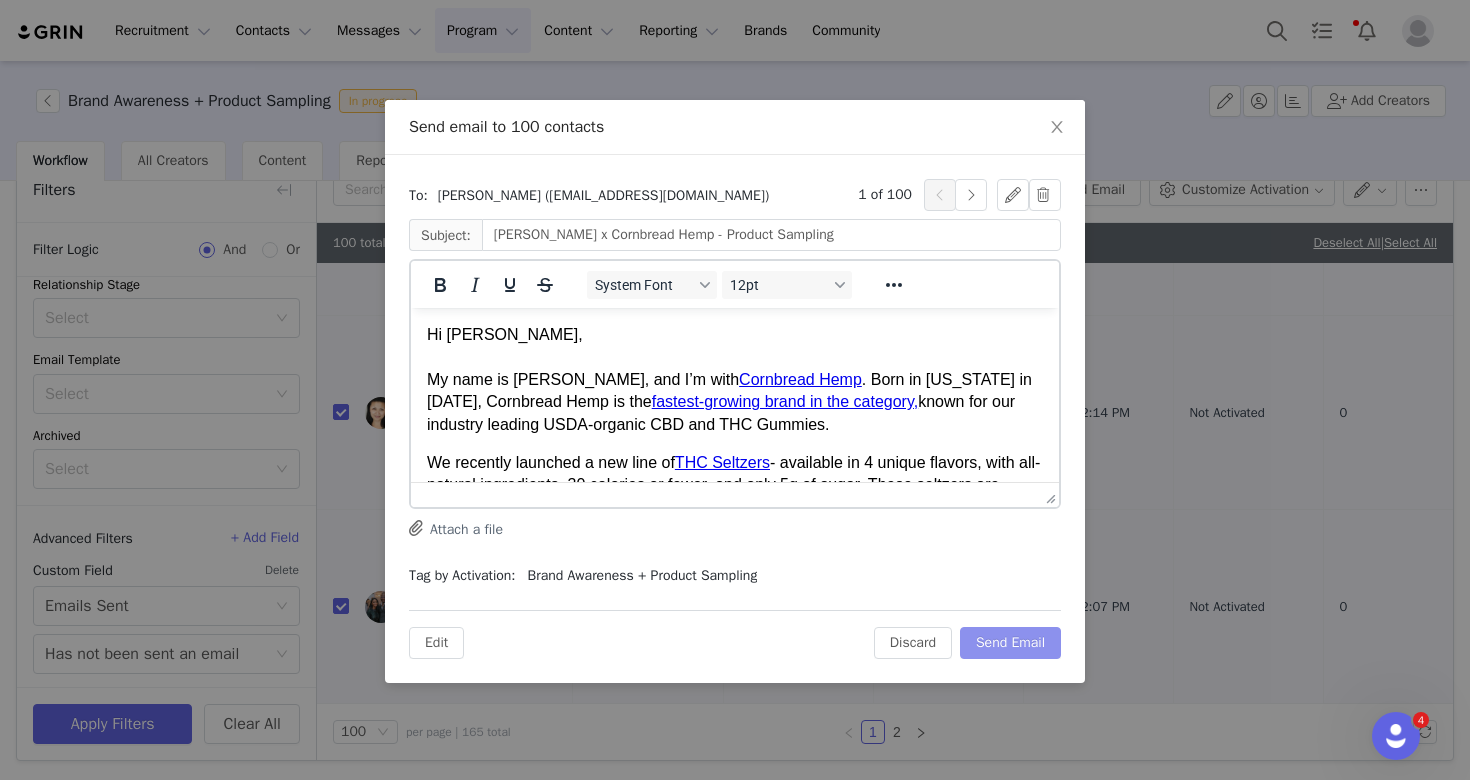 click on "Send Email" at bounding box center (1010, 643) 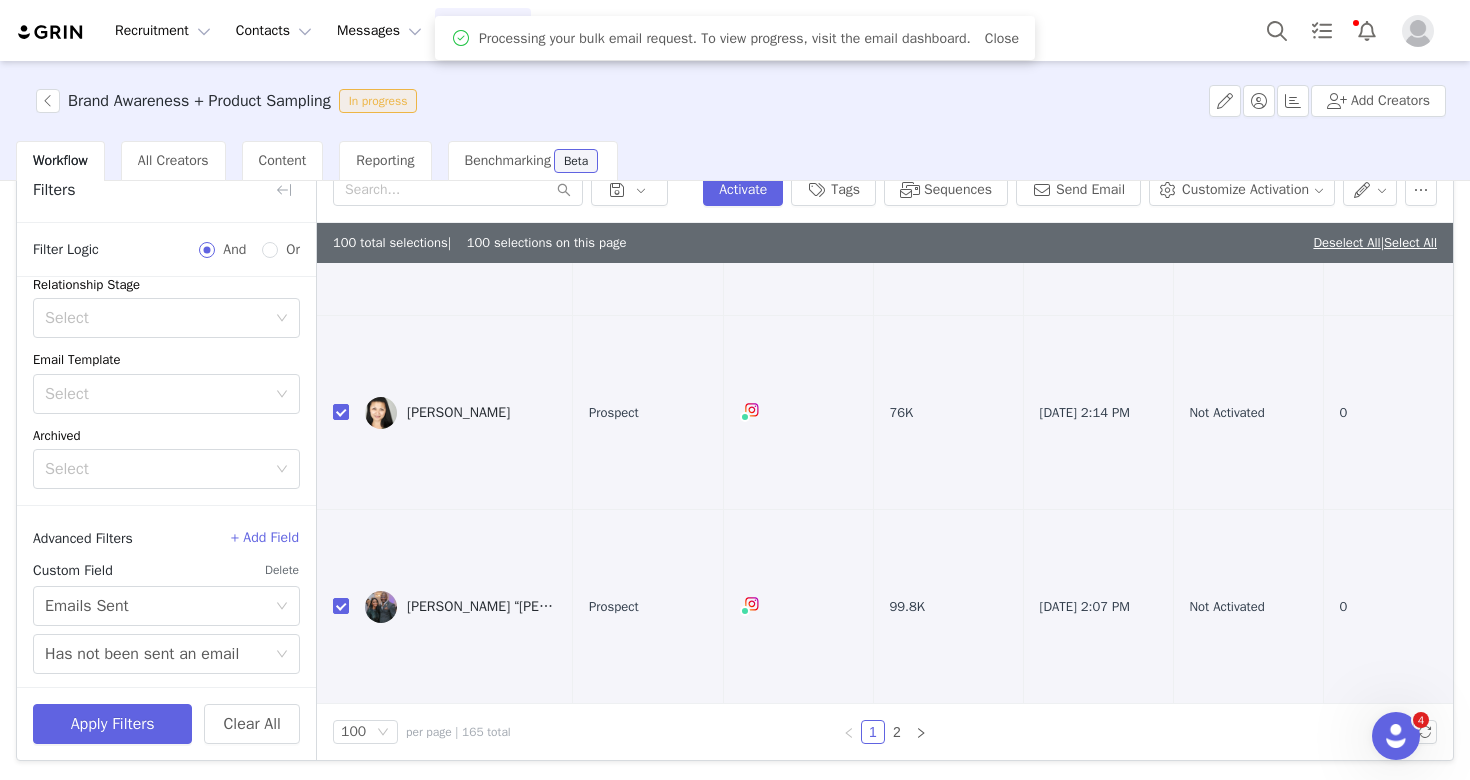scroll, scrollTop: 0, scrollLeft: 0, axis: both 